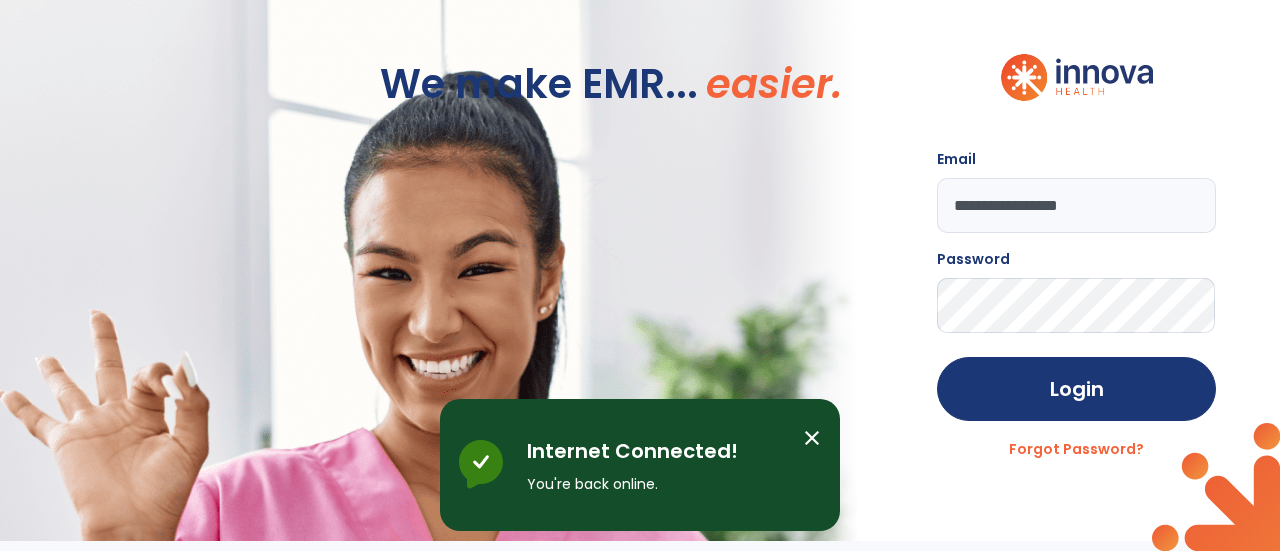 scroll, scrollTop: 0, scrollLeft: 0, axis: both 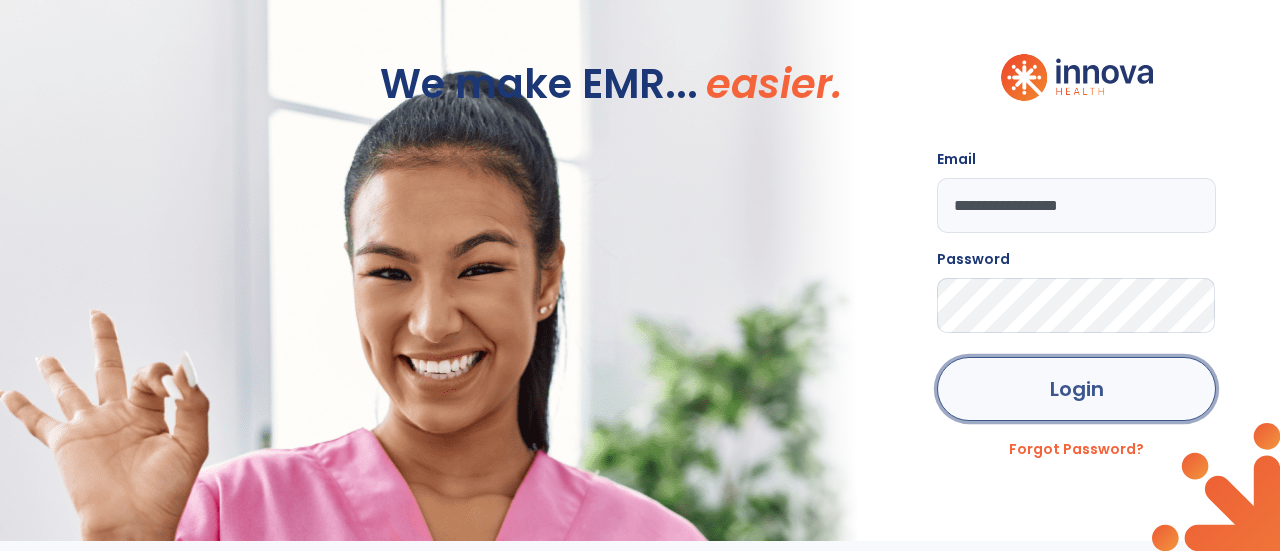 click on "Login" 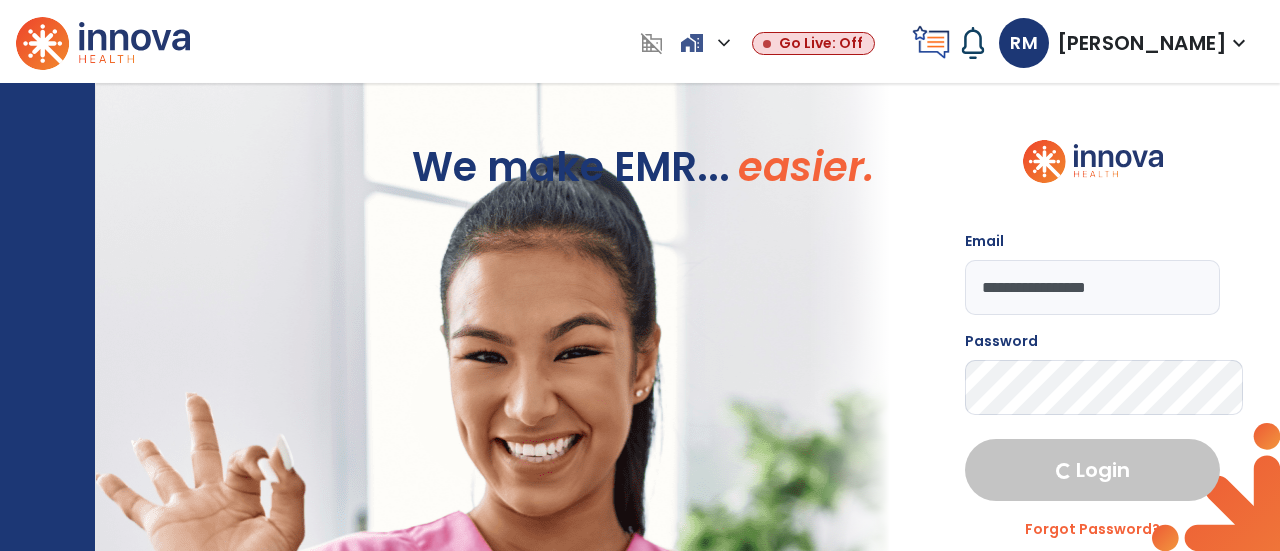 select on "****" 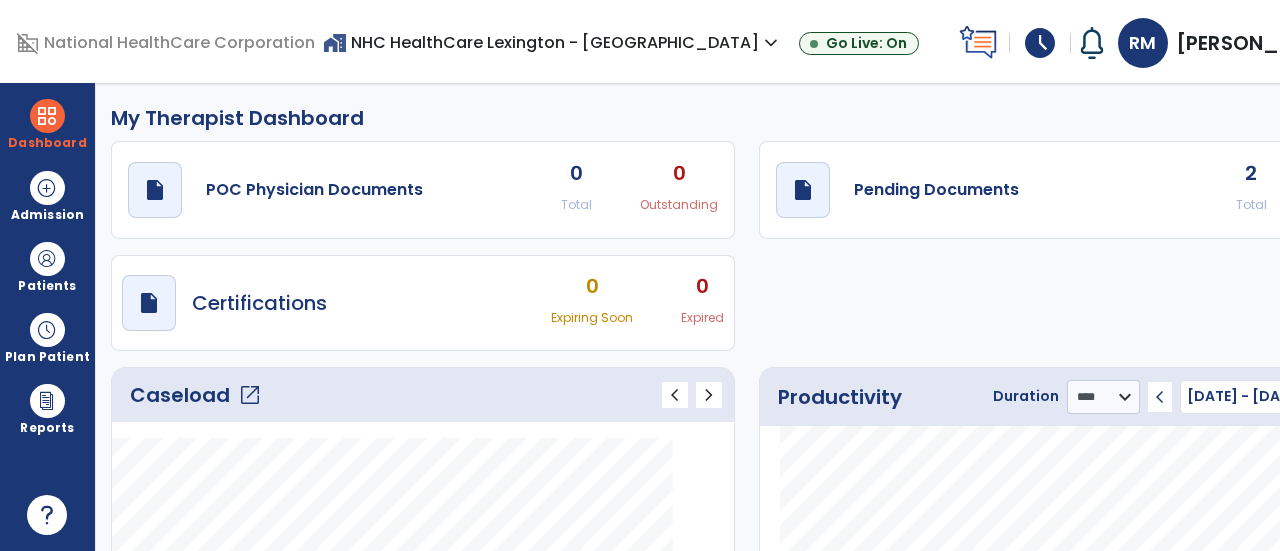 click on "open_in_new" 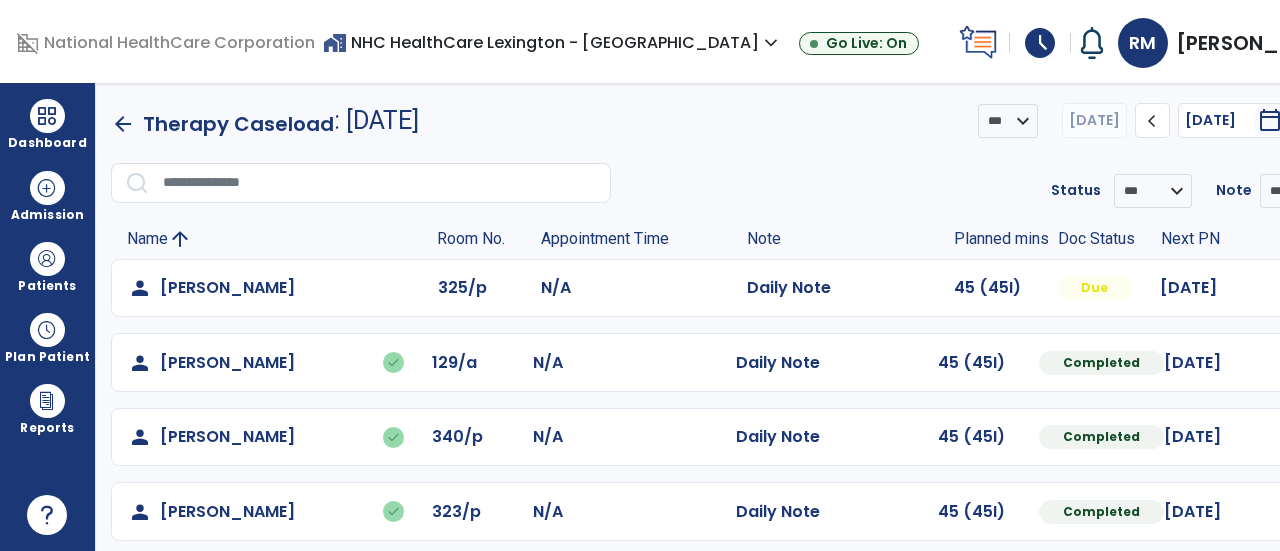 click at bounding box center (1323, 288) 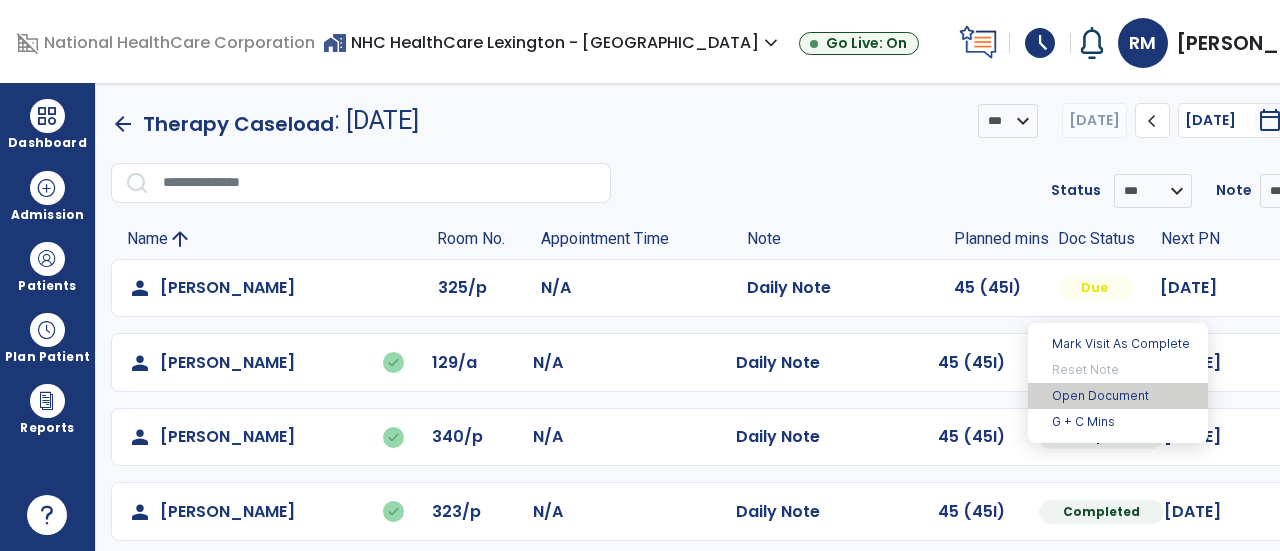 click on "Open Document" at bounding box center (1118, 396) 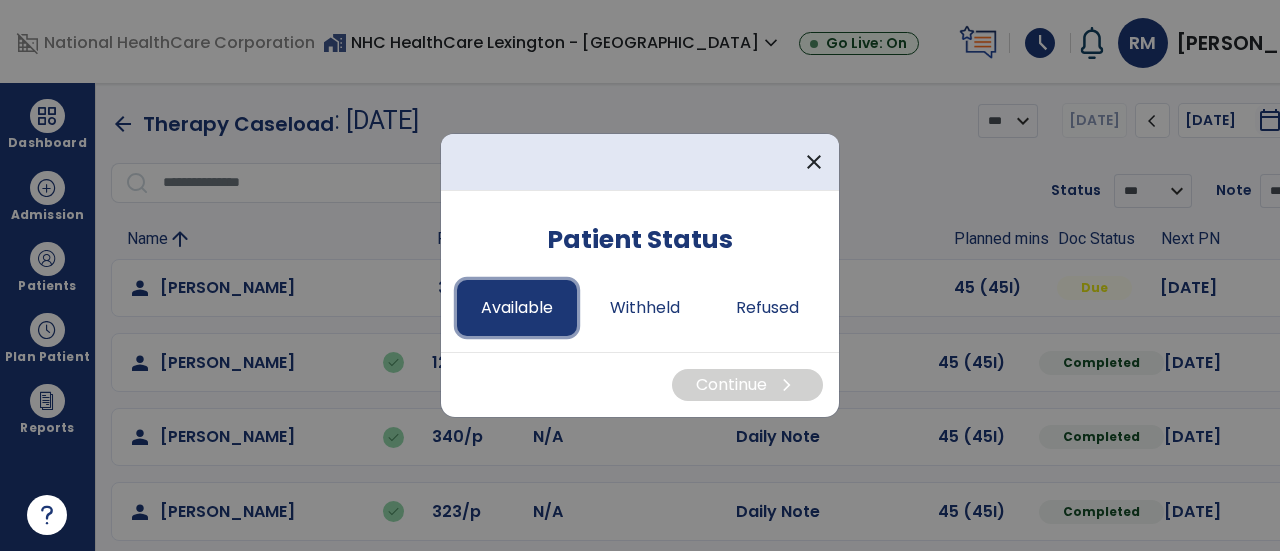 click on "Available" at bounding box center (517, 308) 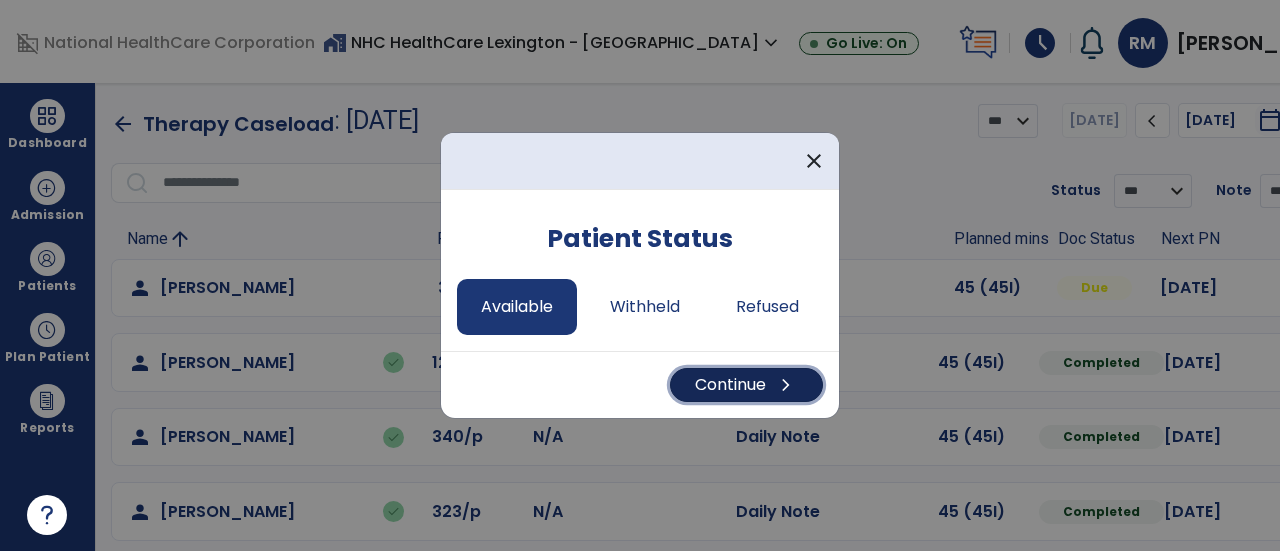click on "chevron_right" at bounding box center [786, 385] 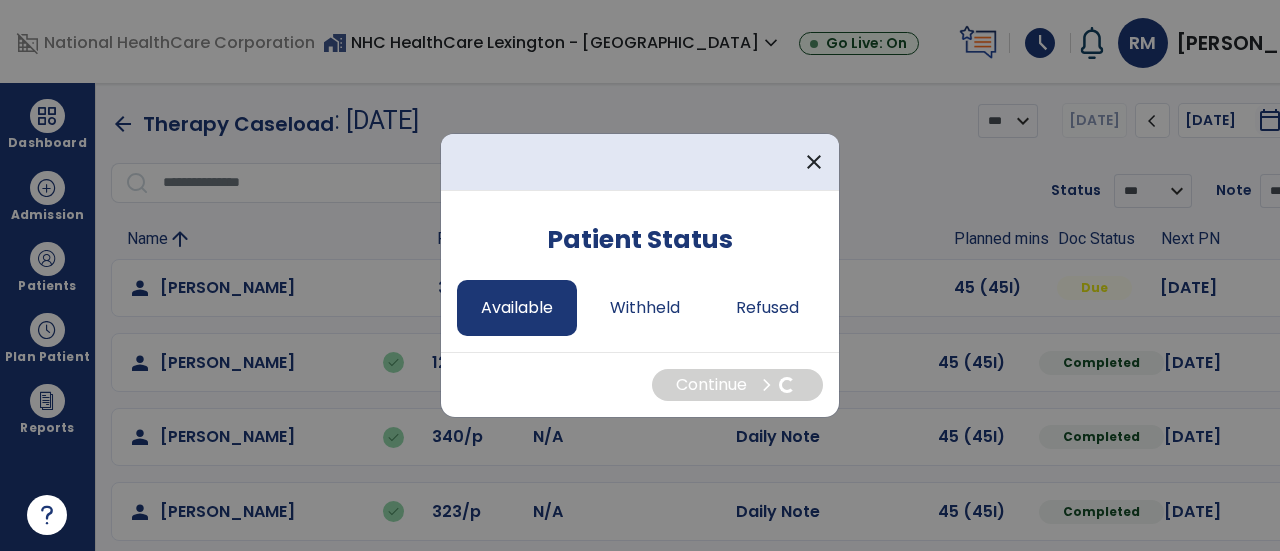 select on "*" 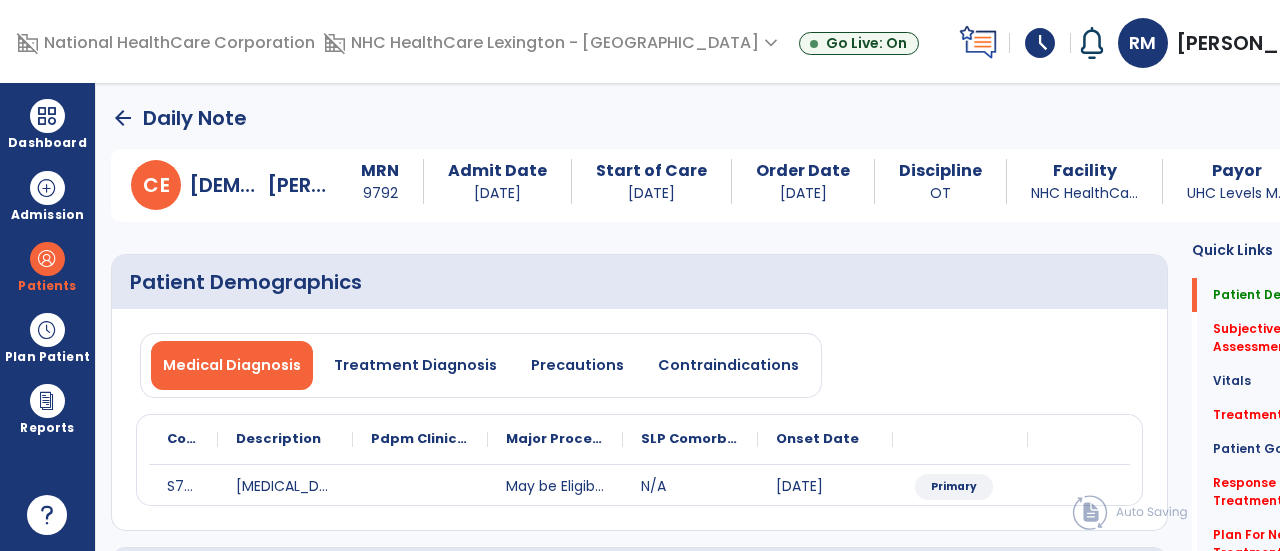 click on "Medical Diagnosis   Treatment Diagnosis   Precautions   Contraindications
Code
Description
Pdpm Clinical Category
N/A" 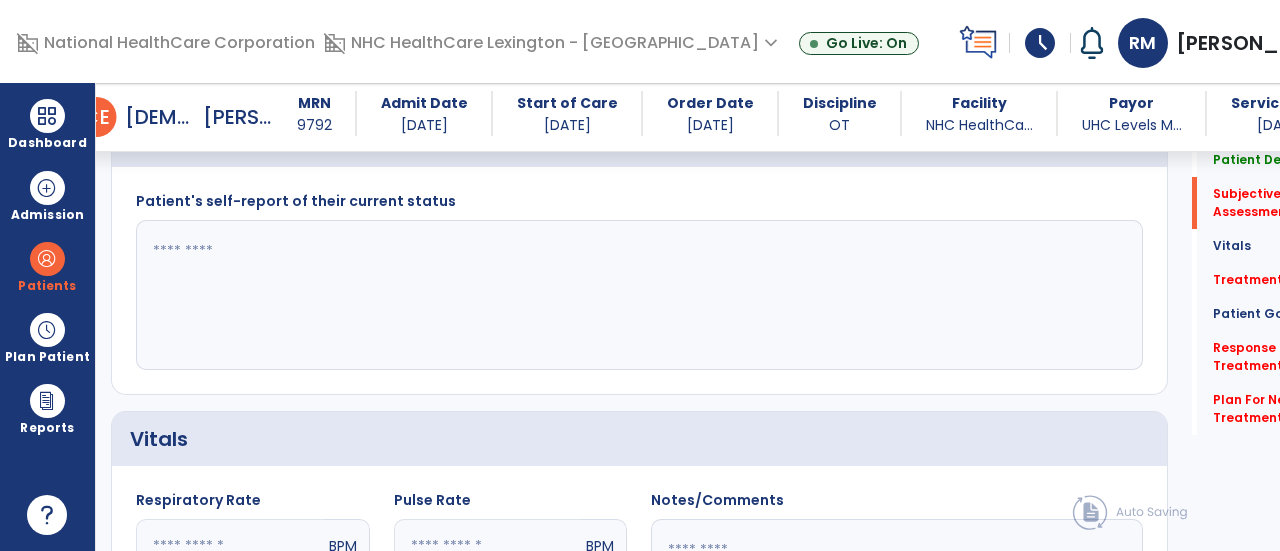 scroll, scrollTop: 440, scrollLeft: 0, axis: vertical 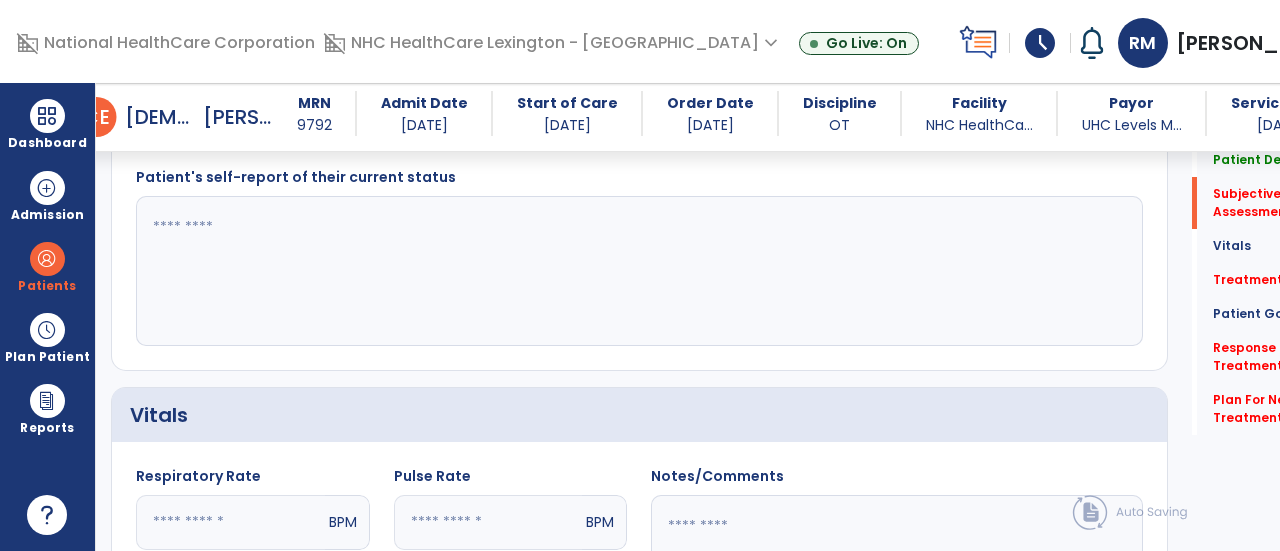 click 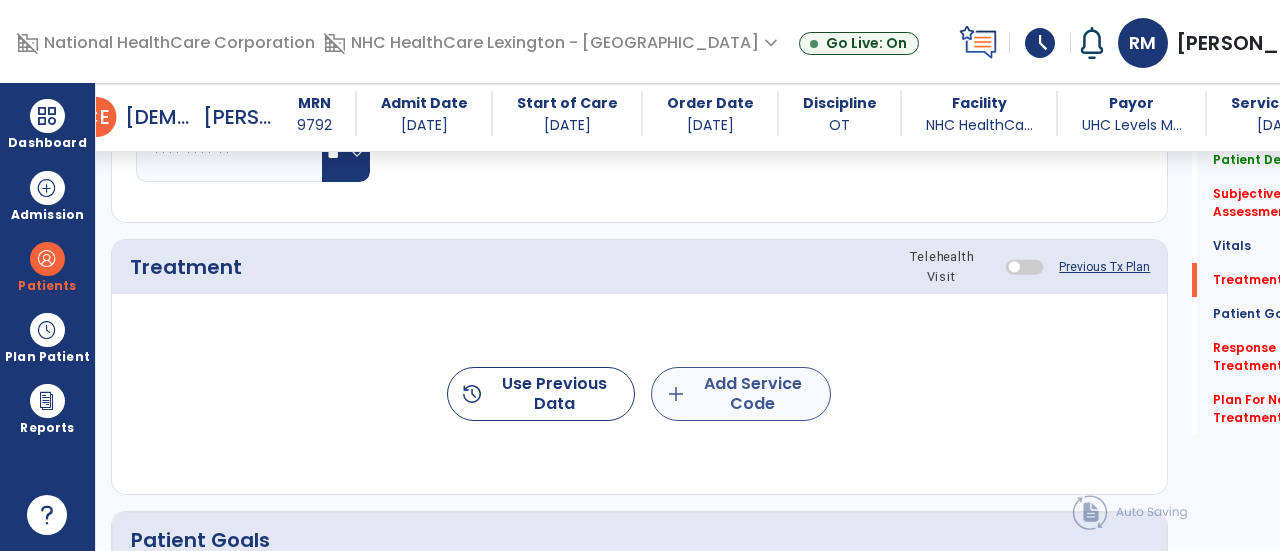 type on "**********" 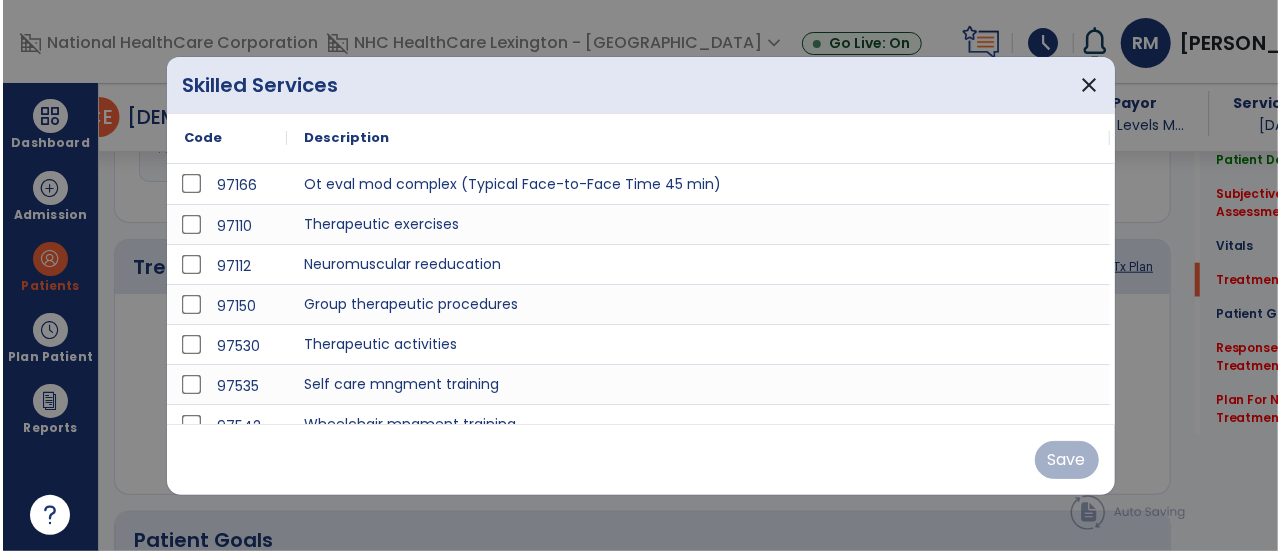 scroll, scrollTop: 1010, scrollLeft: 0, axis: vertical 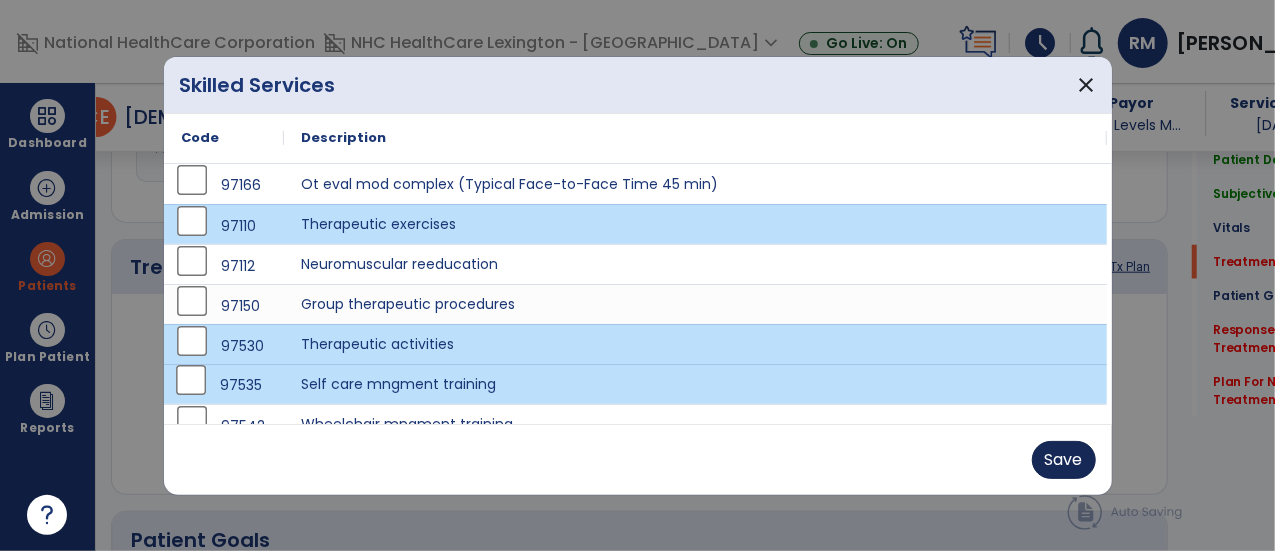 click on "Save" at bounding box center (1064, 460) 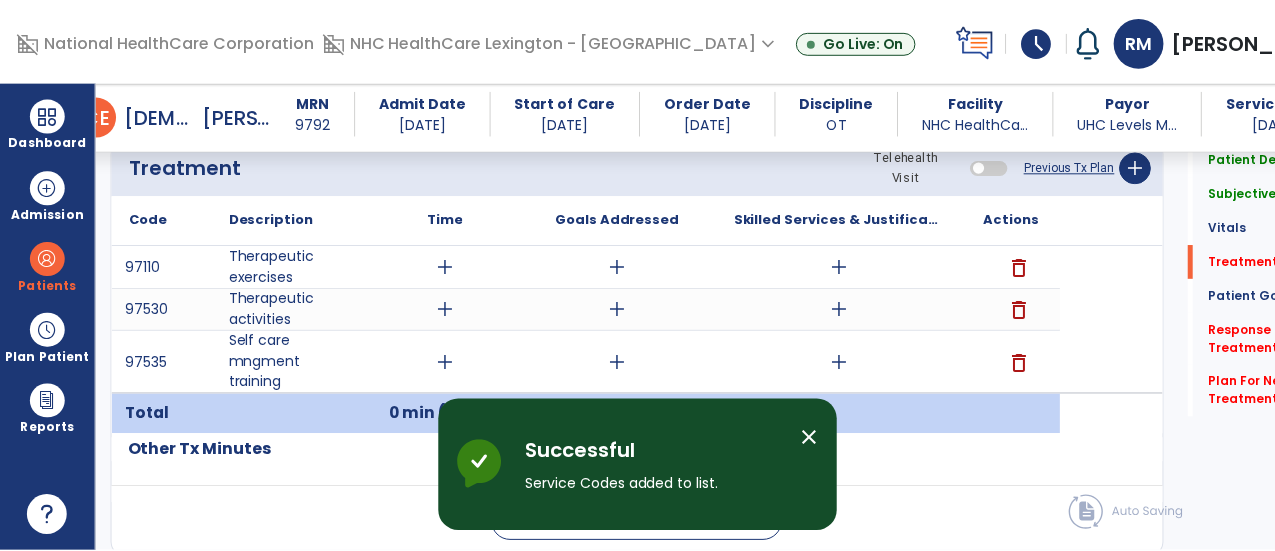 scroll, scrollTop: 1111, scrollLeft: 0, axis: vertical 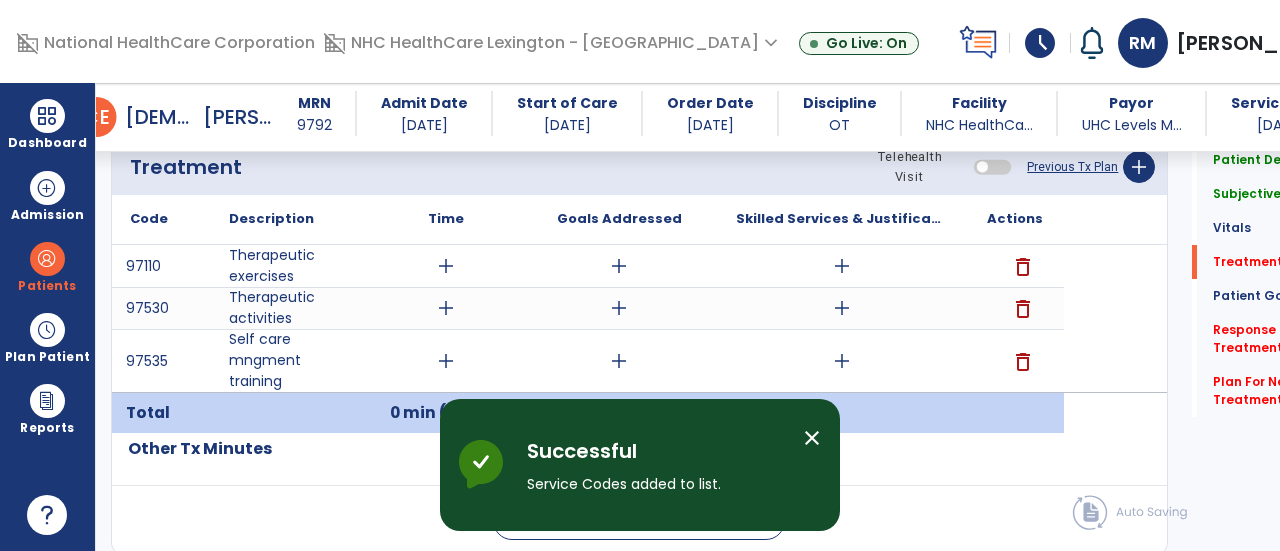 click on "add" at bounding box center (446, 266) 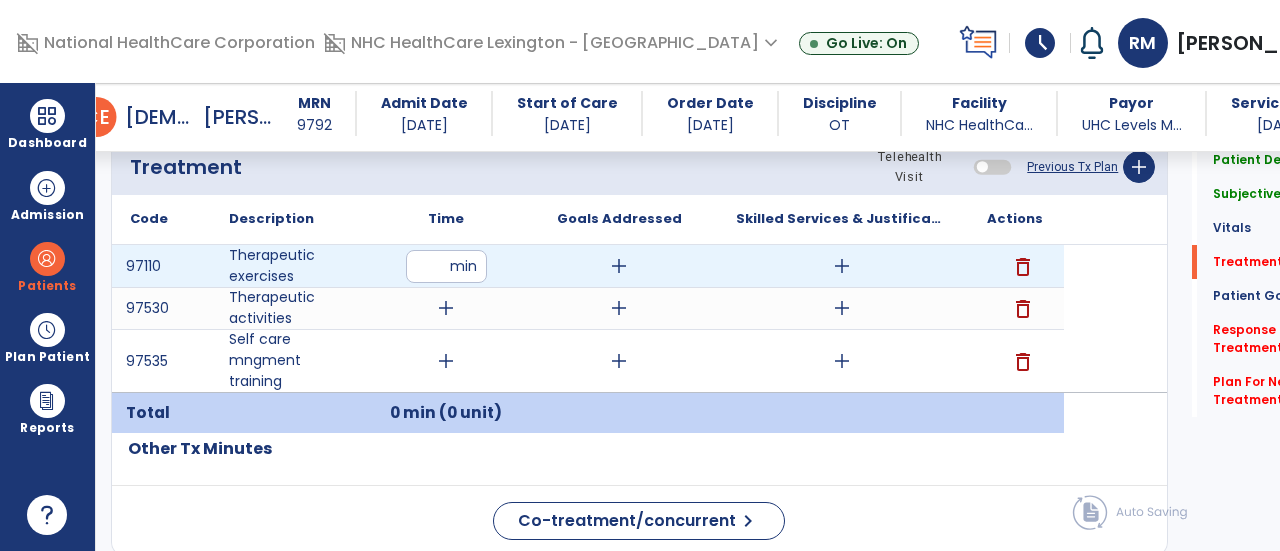 type on "**" 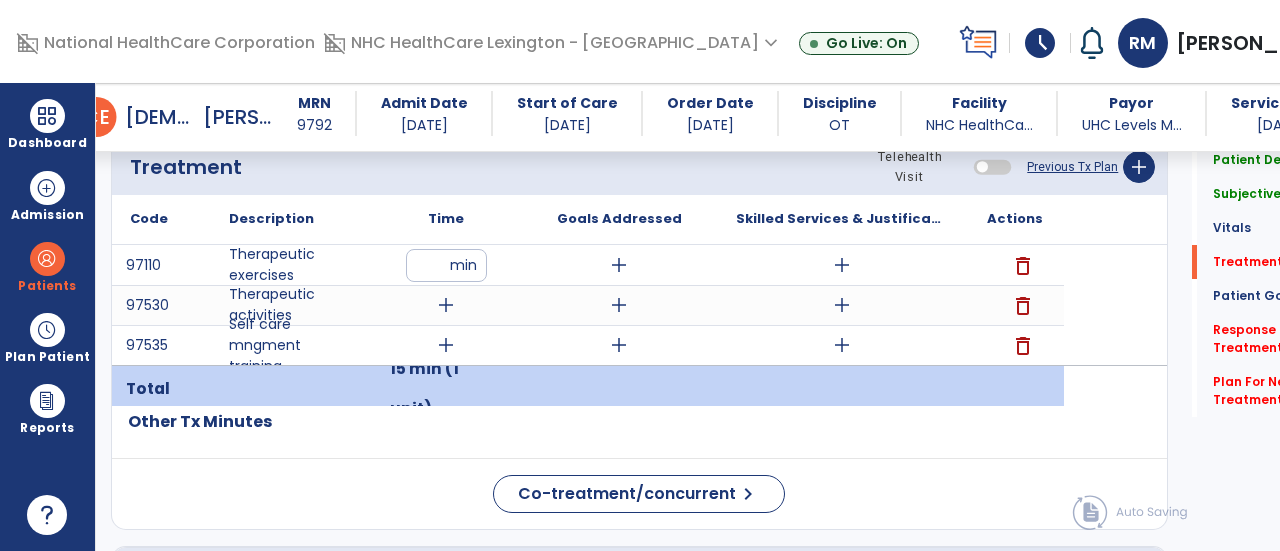 click on "add" at bounding box center (446, 305) 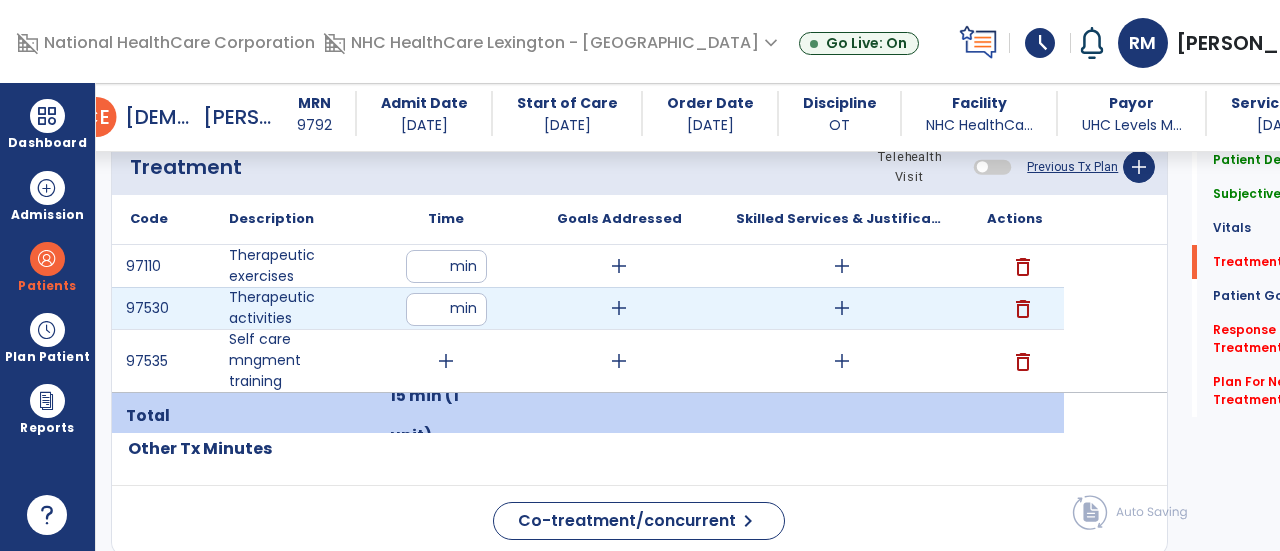 type on "**" 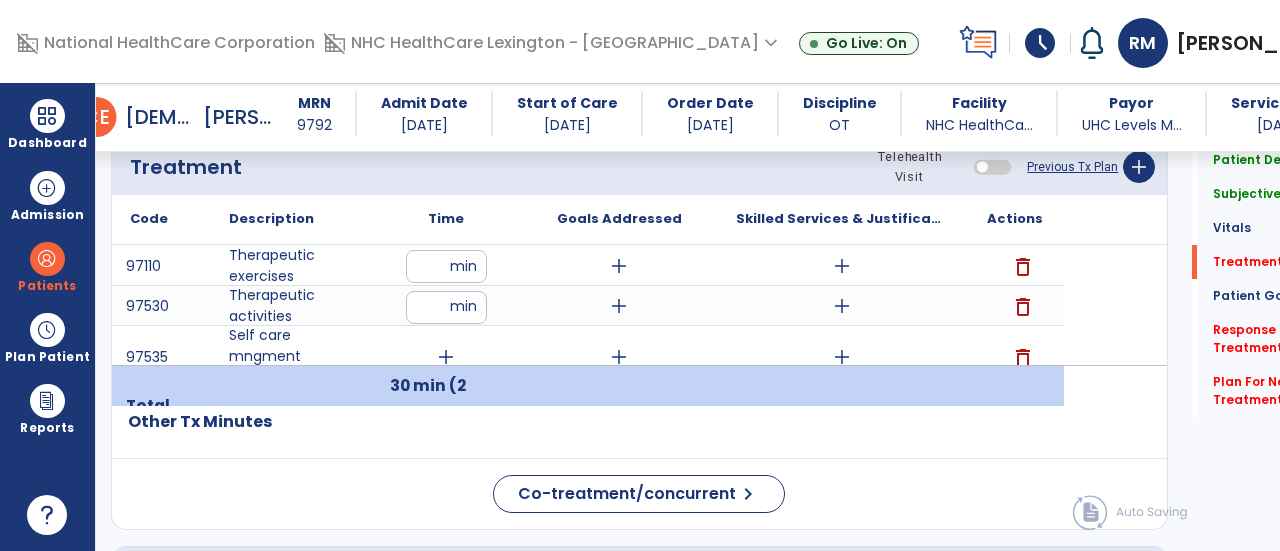 click on "add" at bounding box center [446, 357] 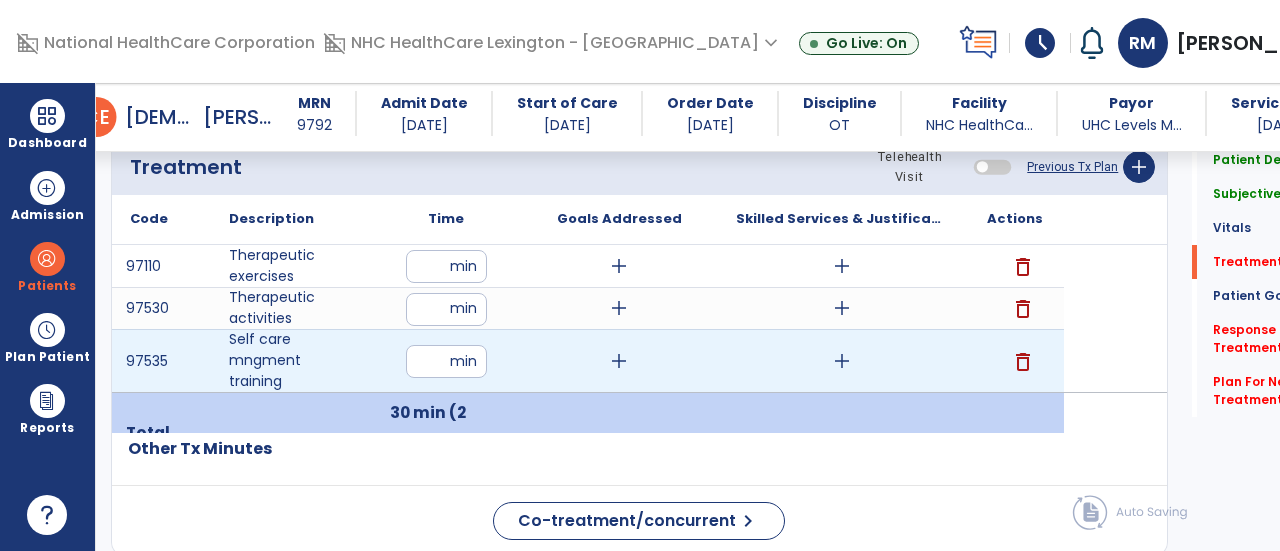 type on "**" 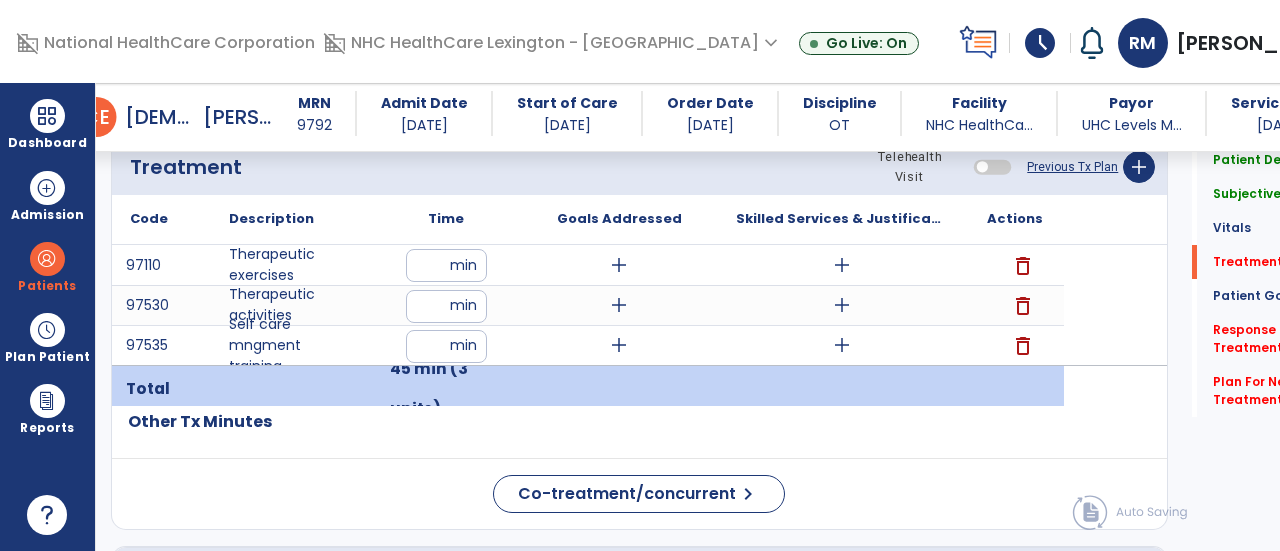 click on "add" at bounding box center [842, 265] 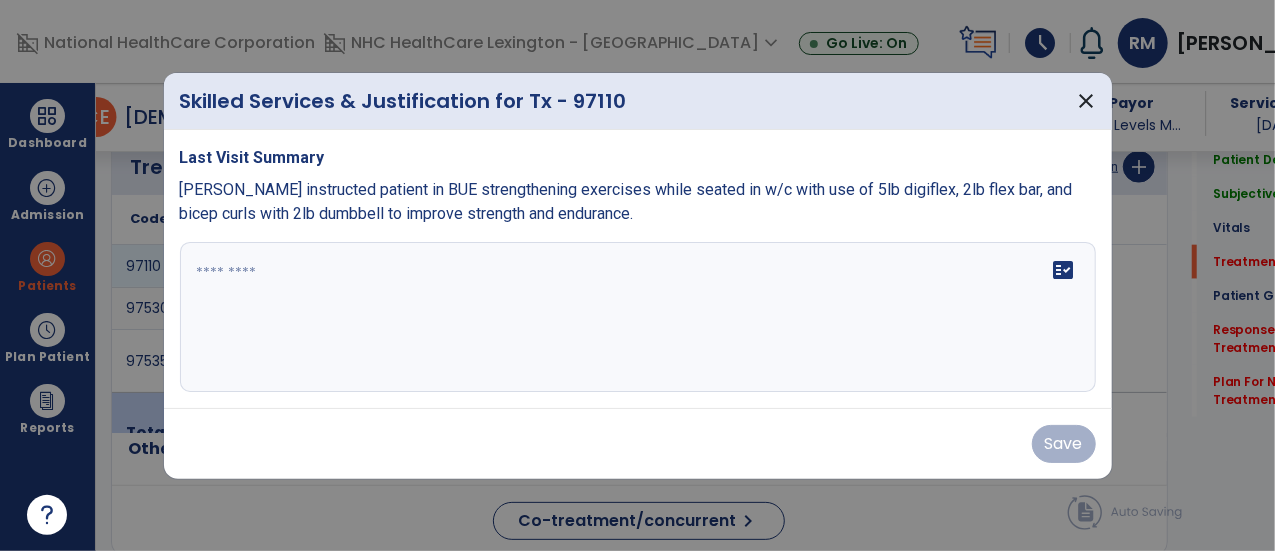 scroll, scrollTop: 1111, scrollLeft: 0, axis: vertical 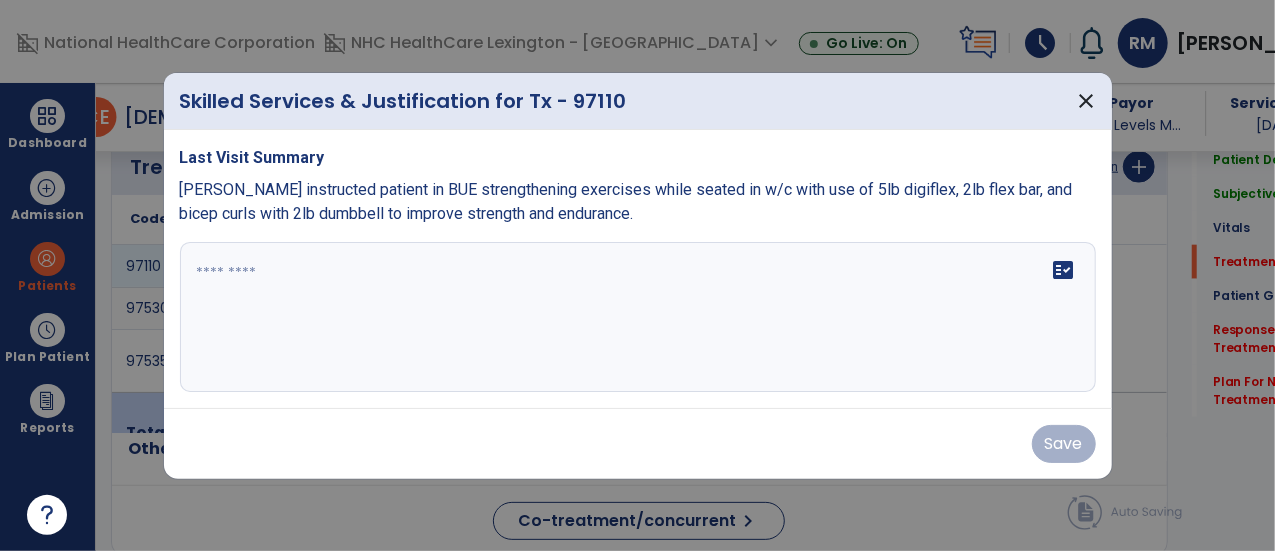 click on "fact_check" at bounding box center (638, 317) 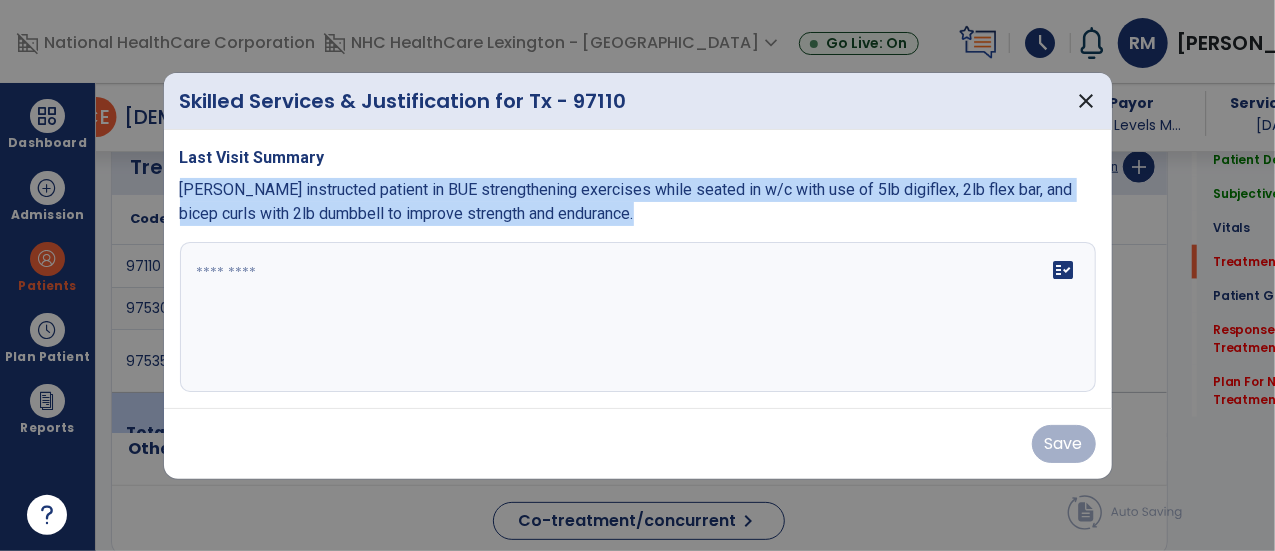 drag, startPoint x: 179, startPoint y: 191, endPoint x: 642, endPoint y: 281, distance: 471.6662 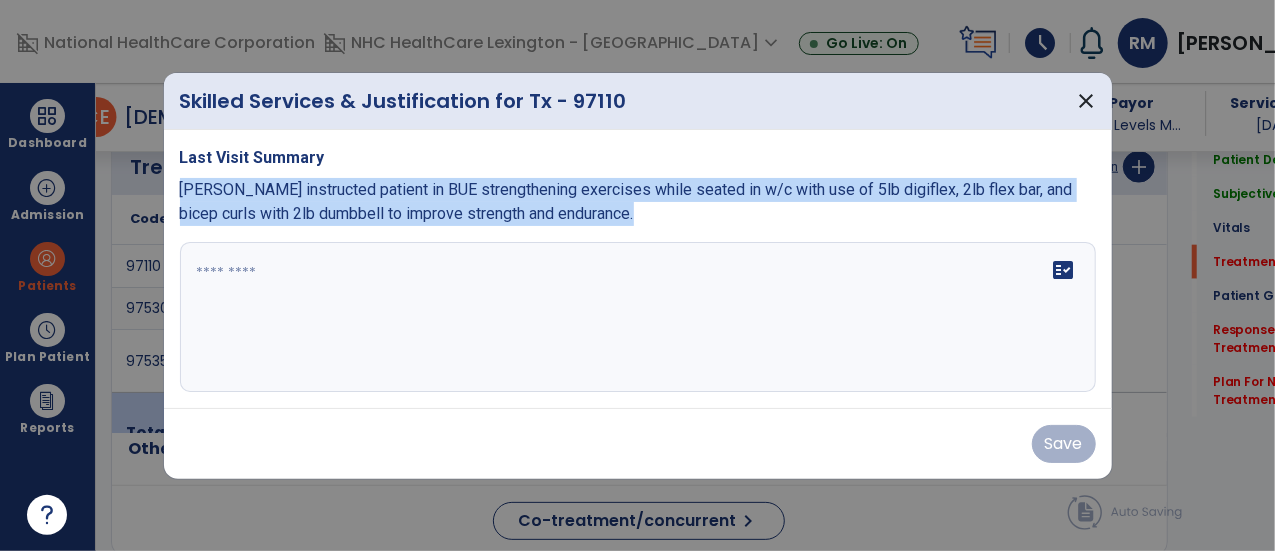 click on "Last Visit Summary [PERSON_NAME] instructed patient in BUE strengthening exercises while seated in w/c with use of 5lb digiflex, 2lb flex bar, and bicep curls with 2lb dumbbell to improve strength and endurance.   fact_check" at bounding box center (638, 269) 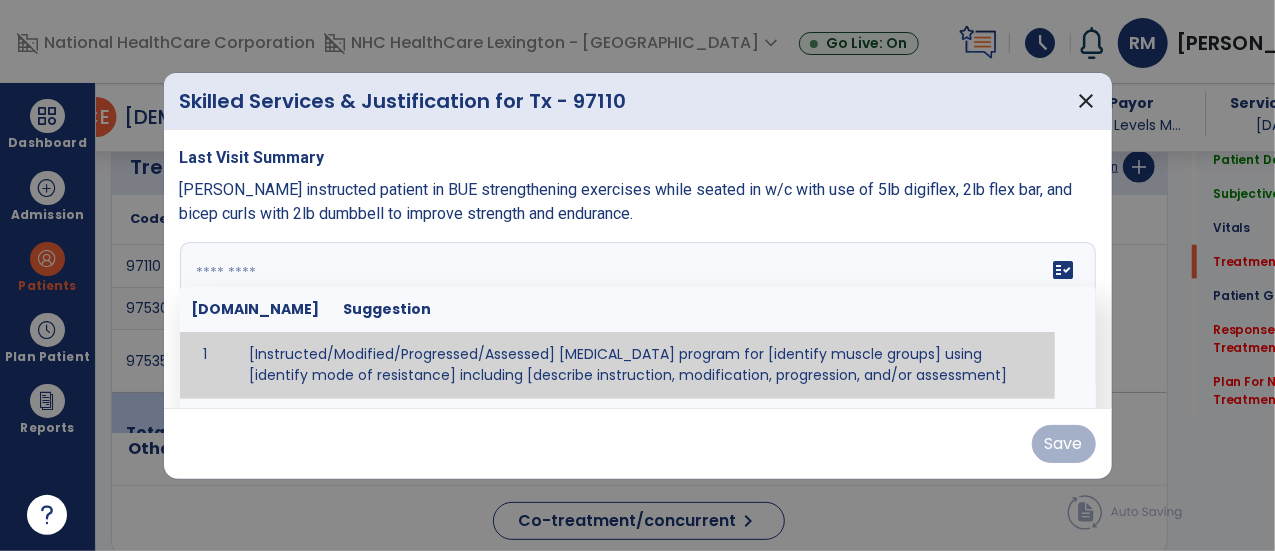 paste on "**********" 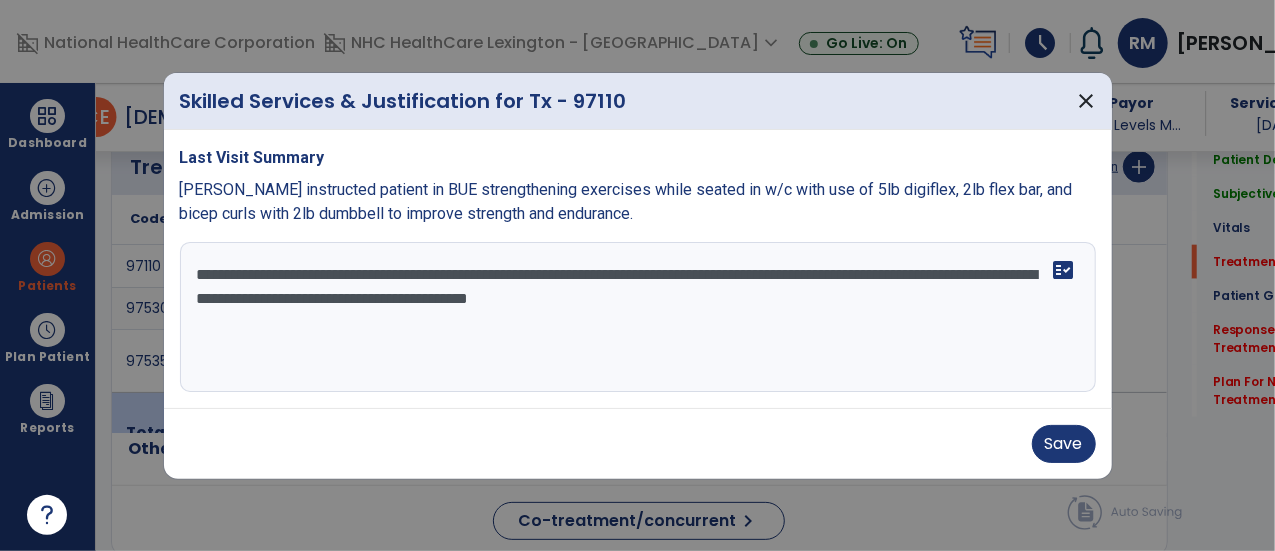 click on "**********" at bounding box center [638, 317] 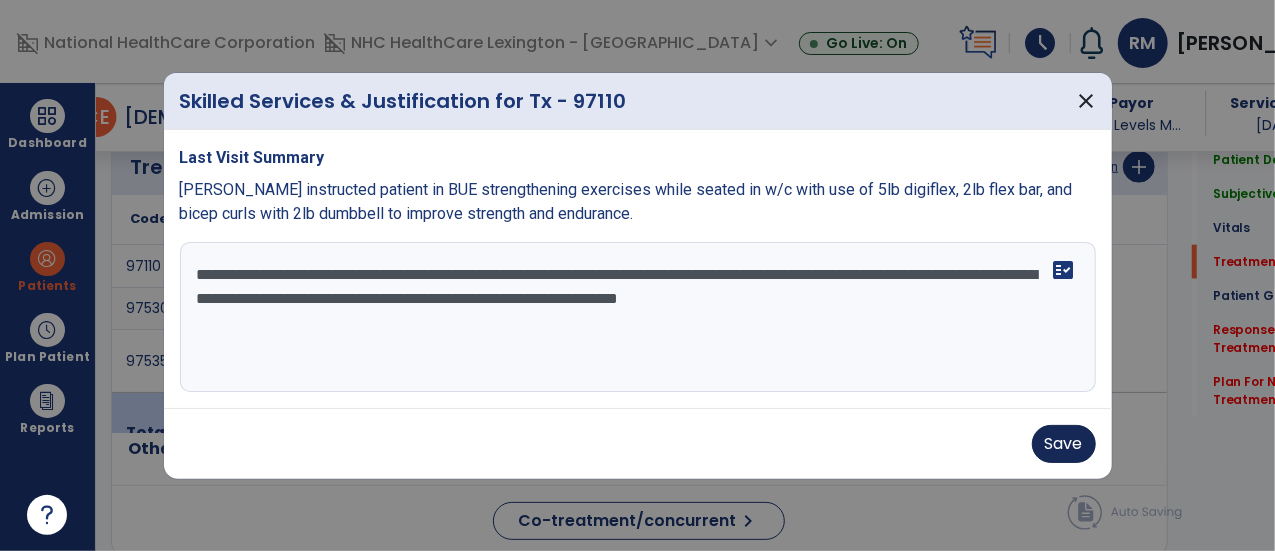 type on "**********" 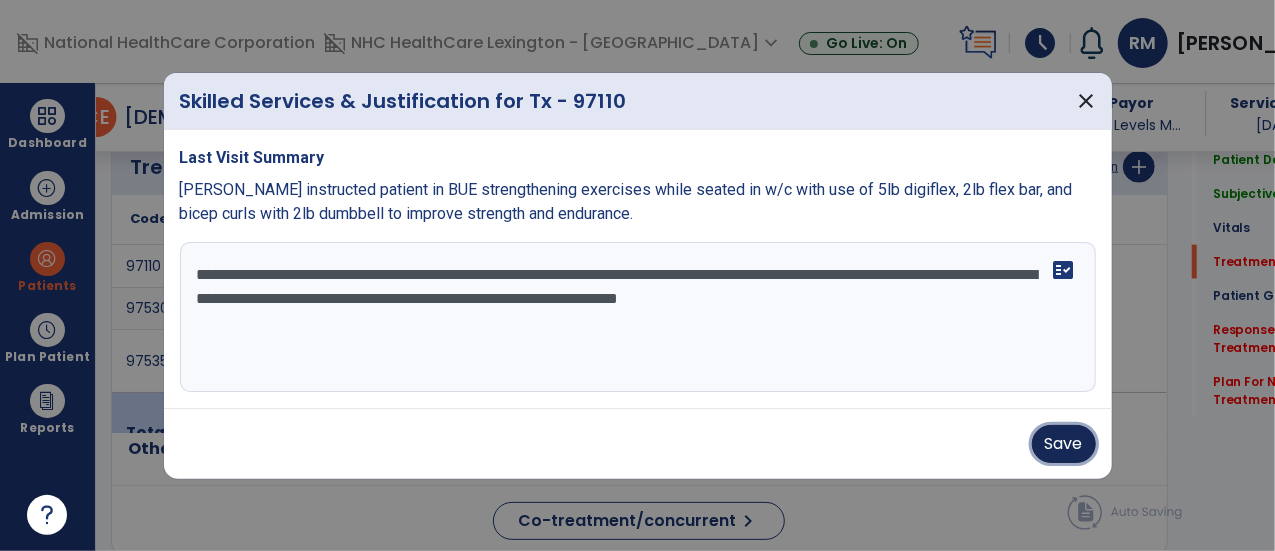 click on "Save" at bounding box center [1064, 444] 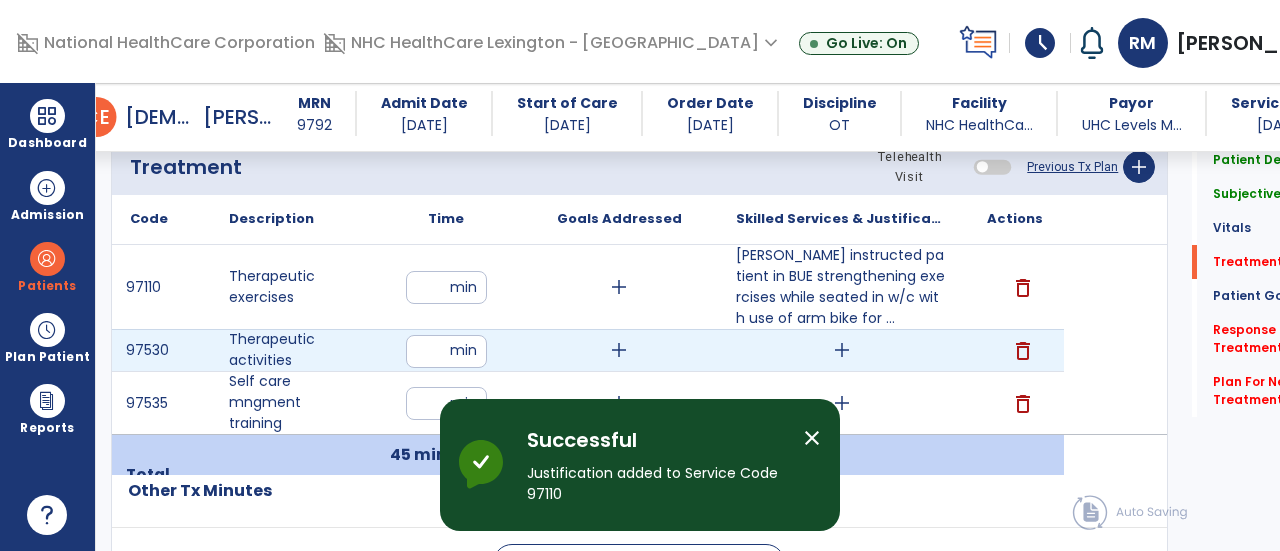 click on "add" at bounding box center (842, 350) 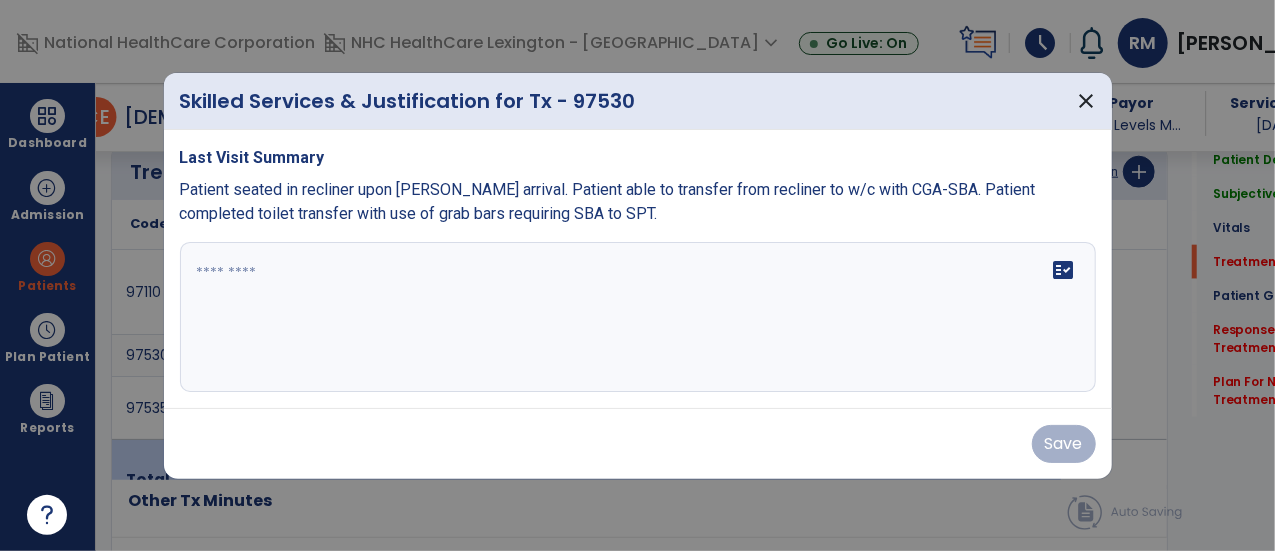 scroll, scrollTop: 1111, scrollLeft: 0, axis: vertical 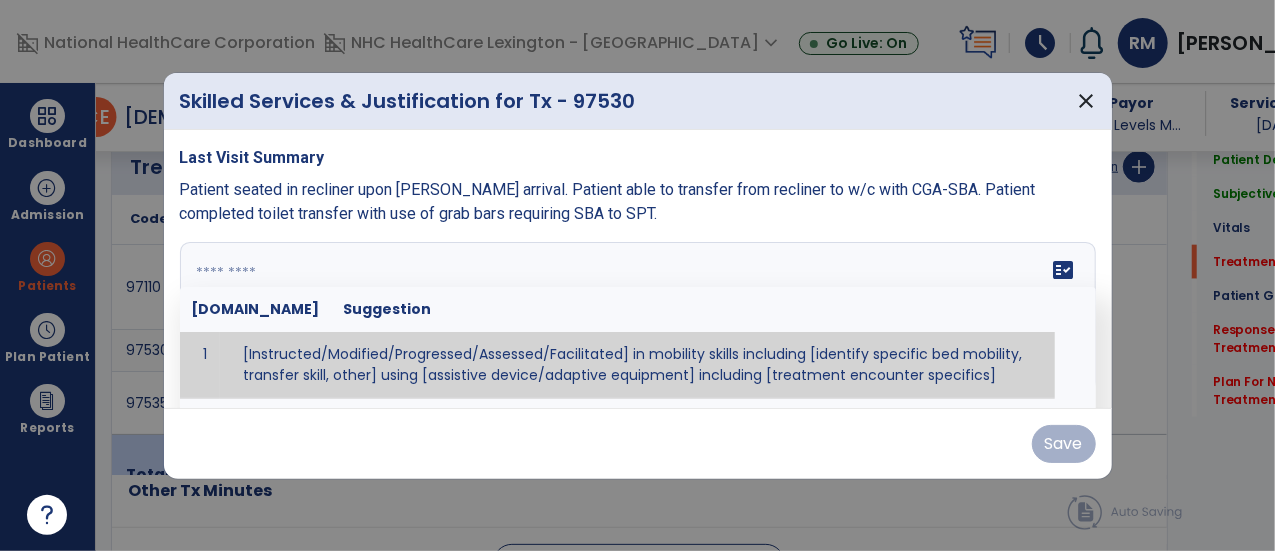 click on "fact_check  [DOMAIN_NAME] Suggestion 1 [Instructed/Modified/Progressed/Assessed/Facilitated] in mobility skills including [identify specific bed mobility, transfer skill, other] using [assistive device/adaptive equipment] including [treatment encounter specifics]" at bounding box center [638, 317] 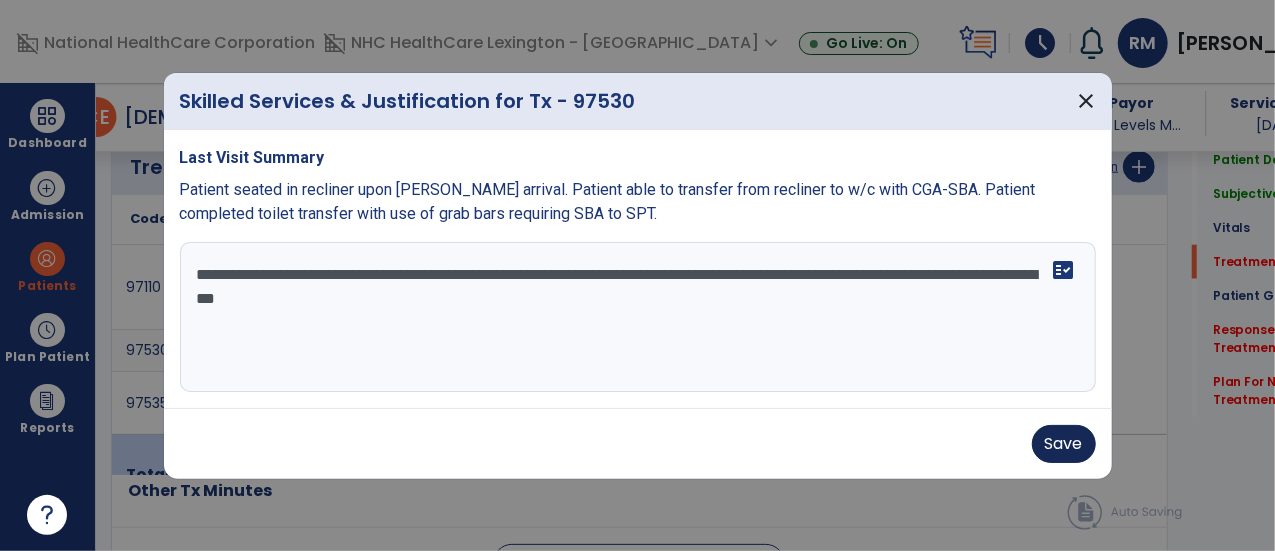 type on "**********" 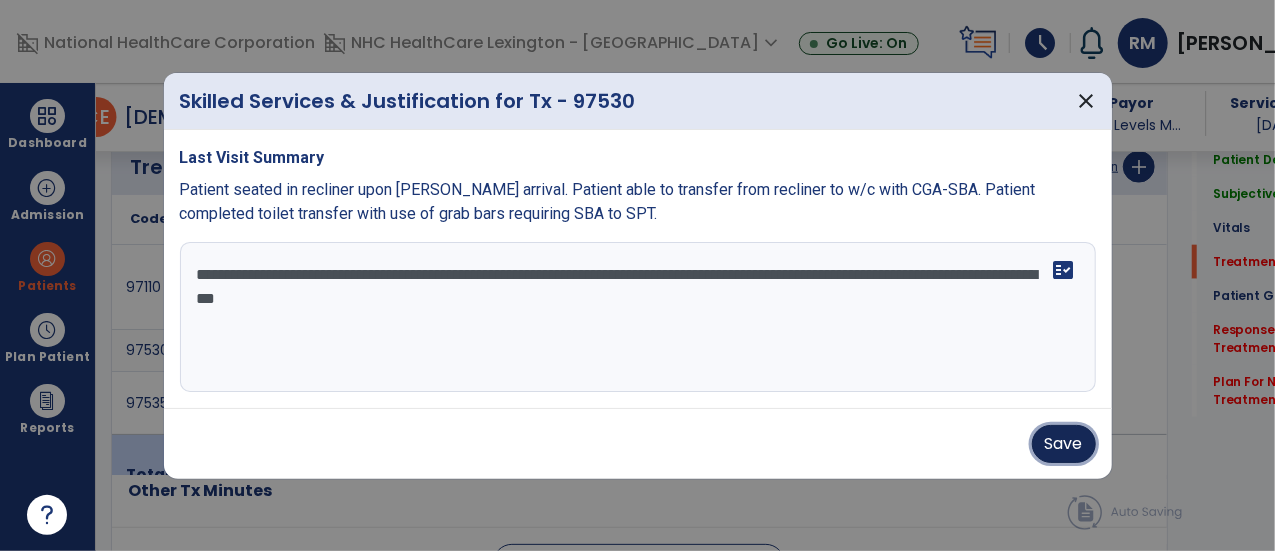 click on "Save" at bounding box center [1064, 444] 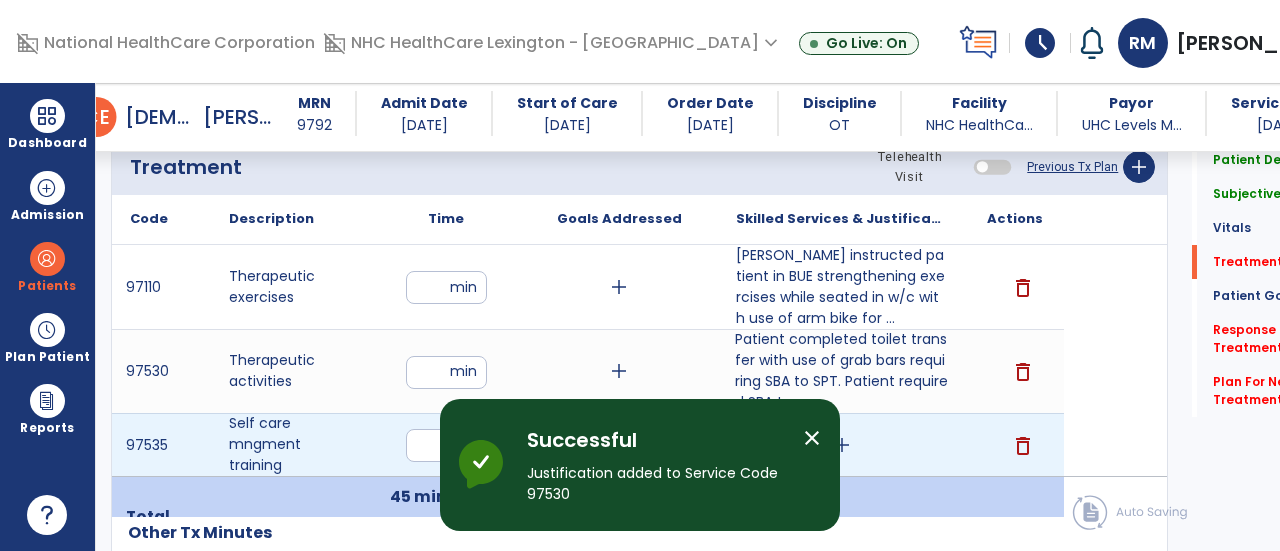click on "add" at bounding box center [842, 445] 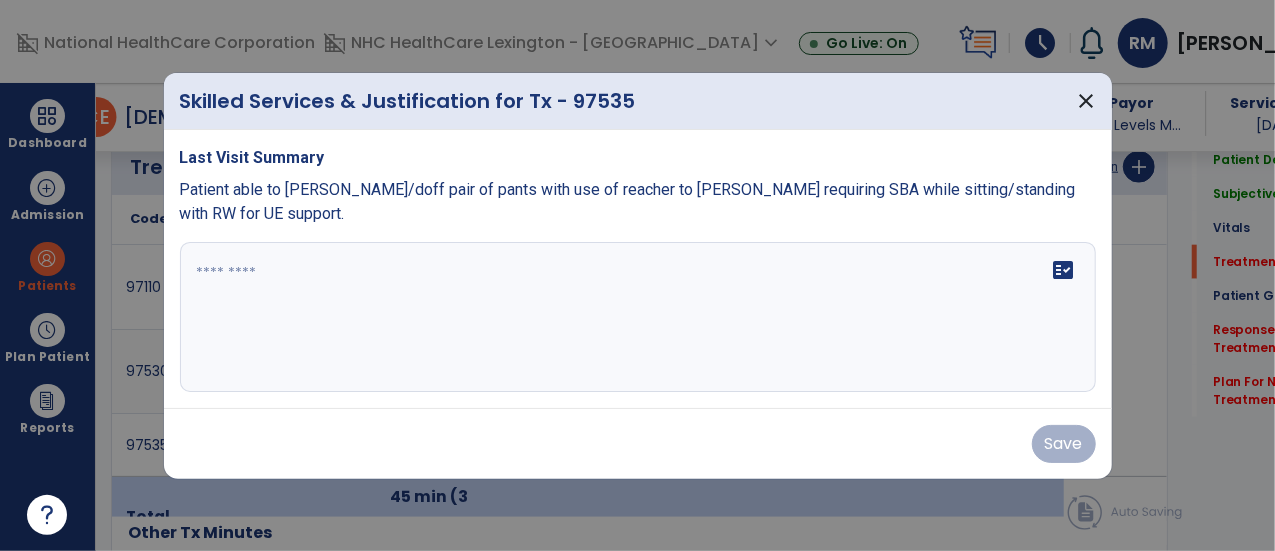 scroll, scrollTop: 1111, scrollLeft: 0, axis: vertical 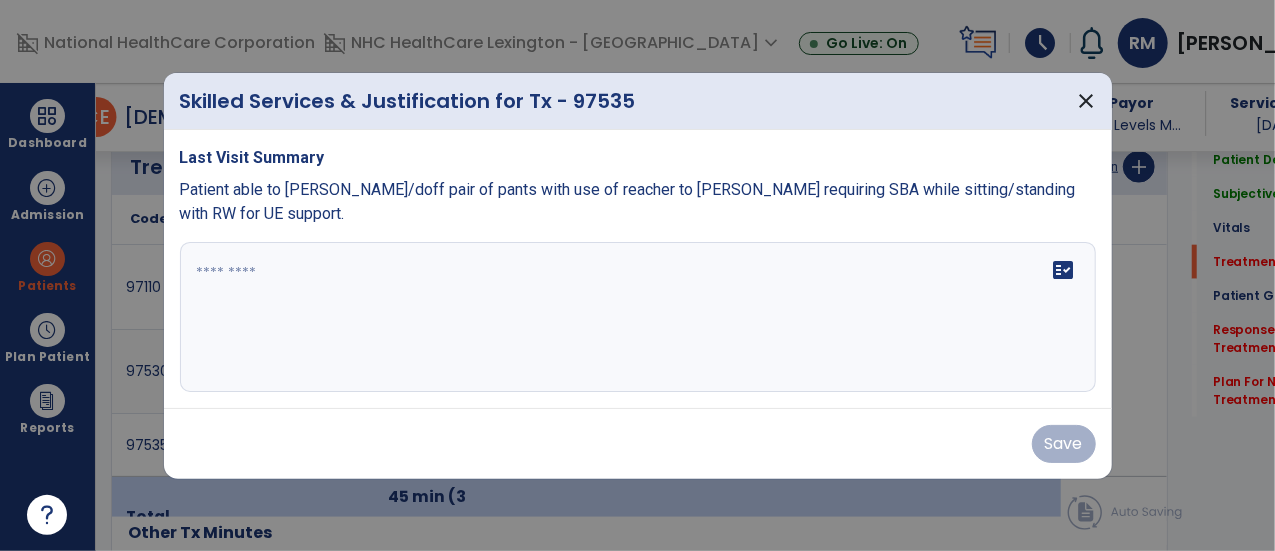 click on "fact_check" at bounding box center (638, 317) 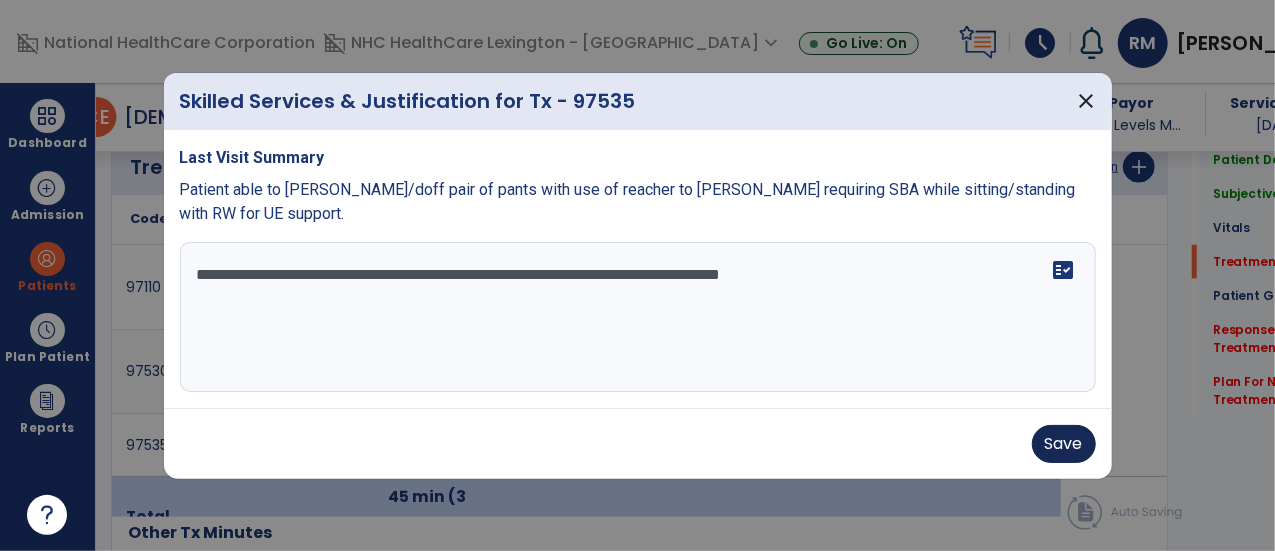 type on "**********" 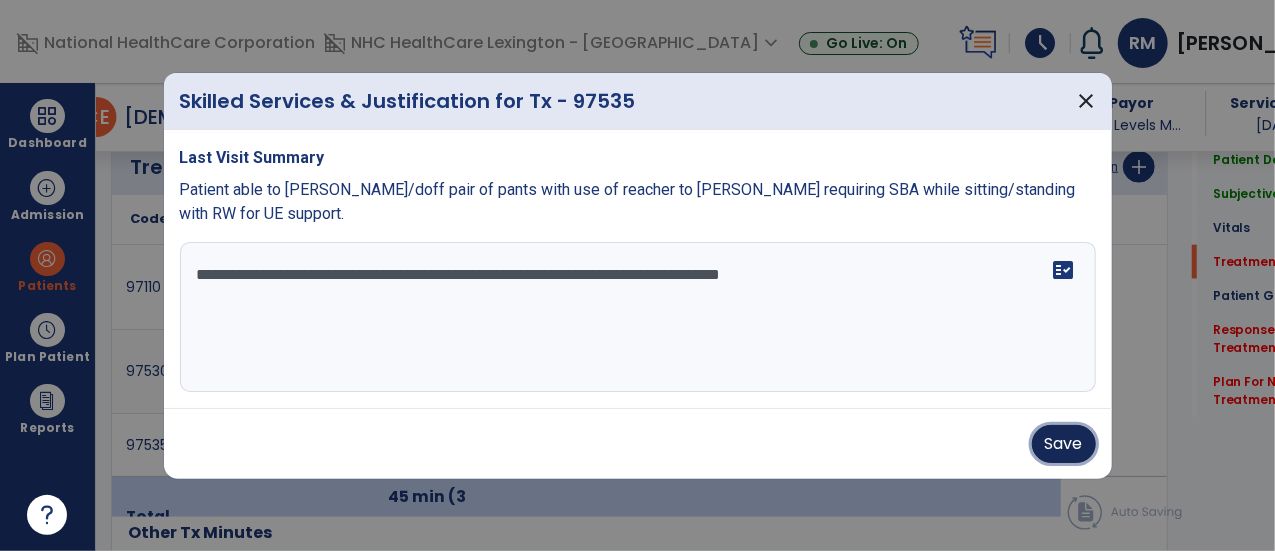 click on "Save" at bounding box center [1064, 444] 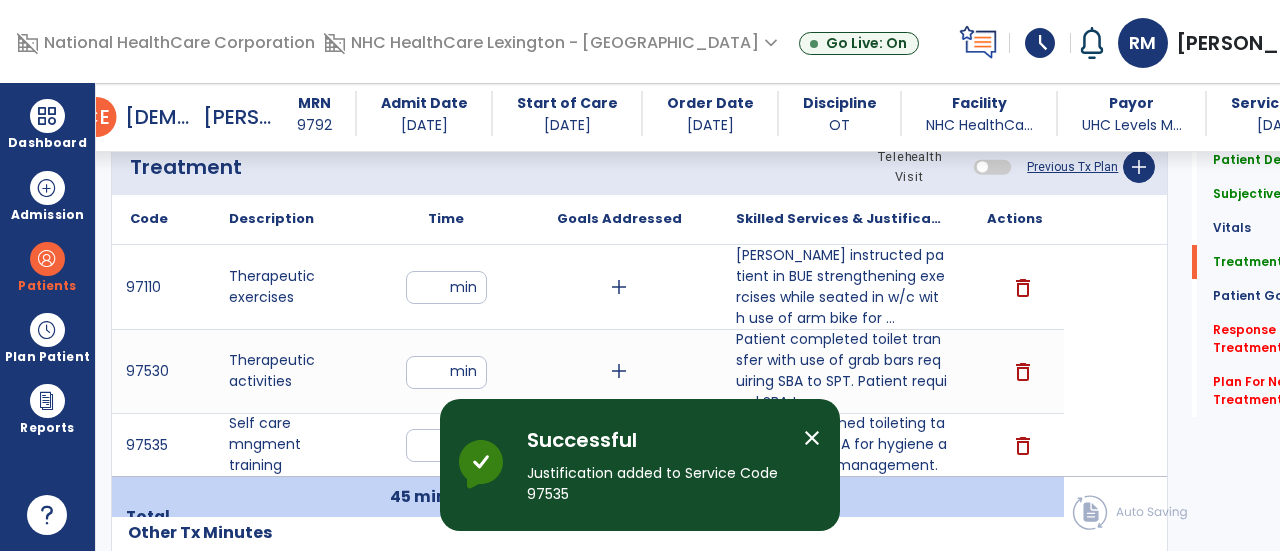 click on "close" at bounding box center (812, 438) 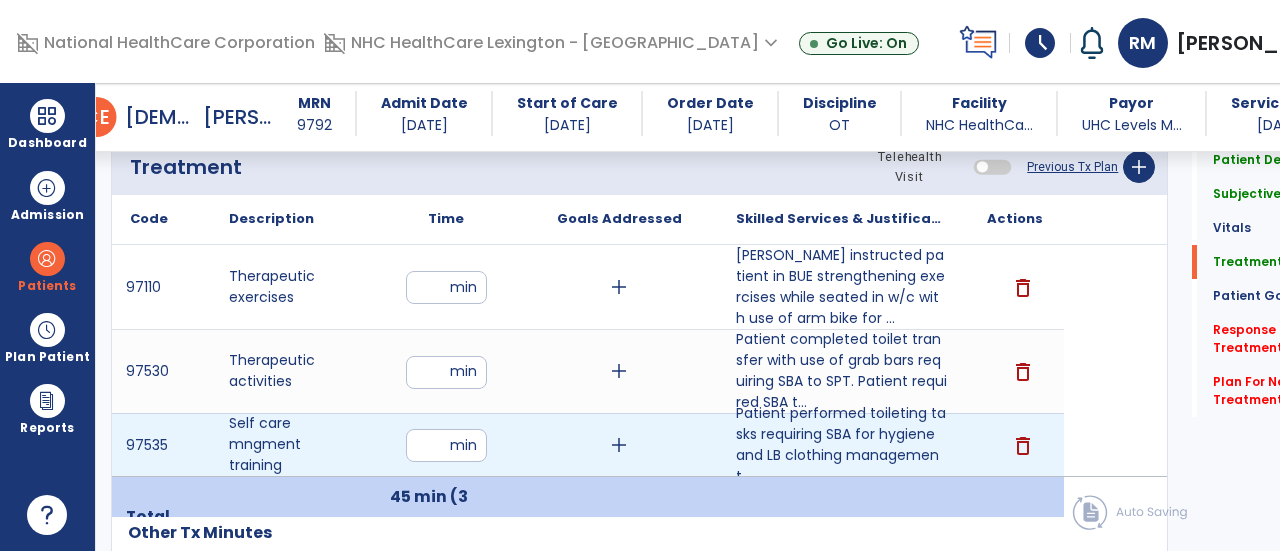 click on "add" at bounding box center (619, 445) 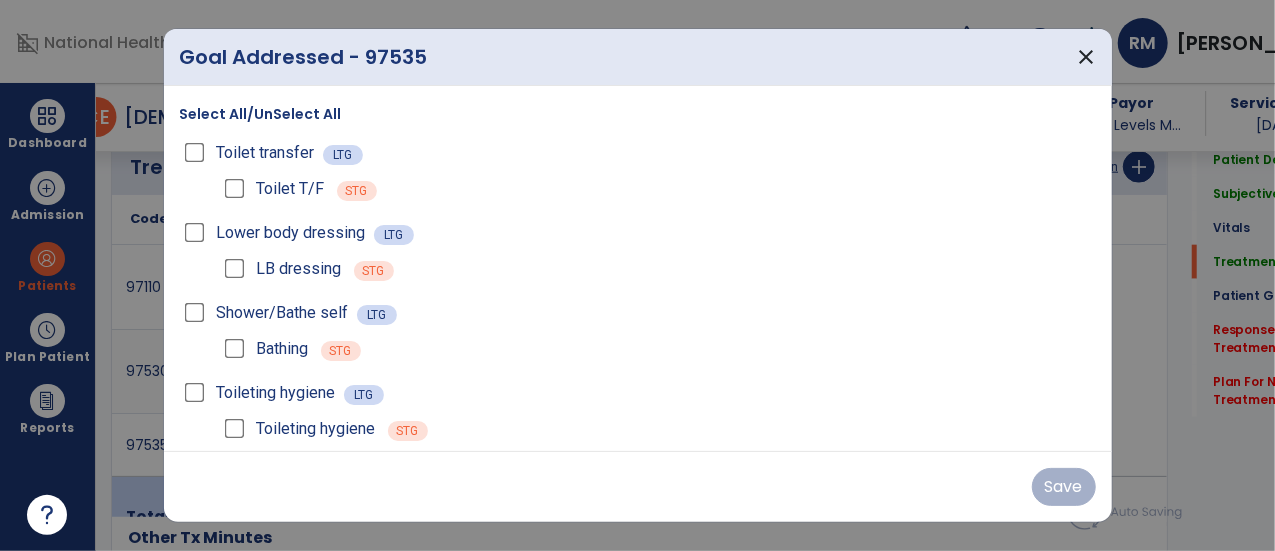 scroll, scrollTop: 1111, scrollLeft: 0, axis: vertical 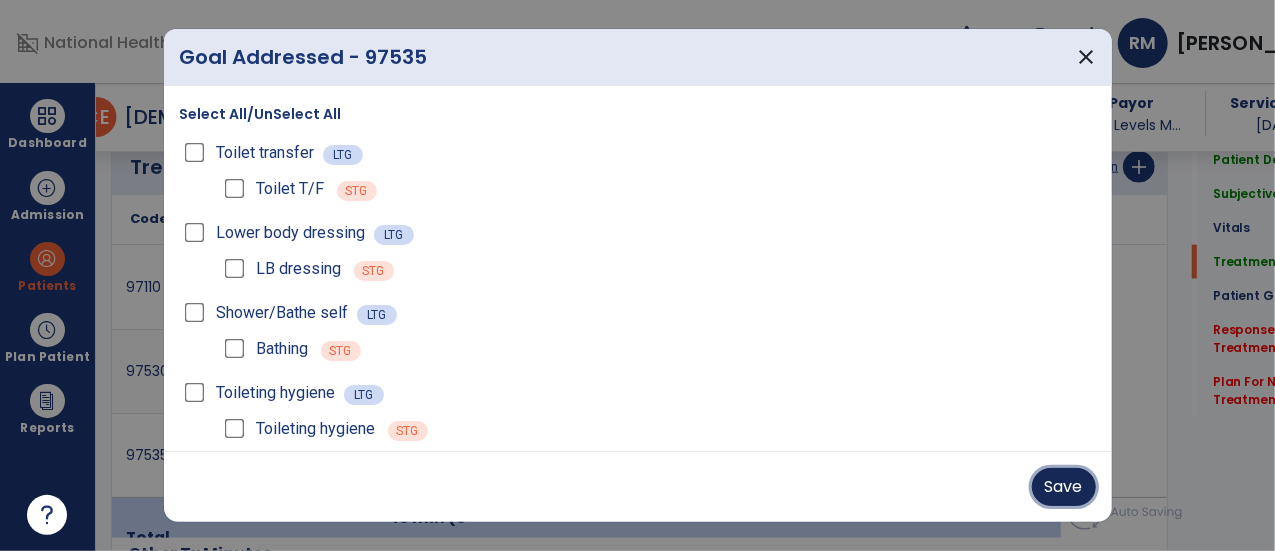 click on "Save" at bounding box center (1064, 487) 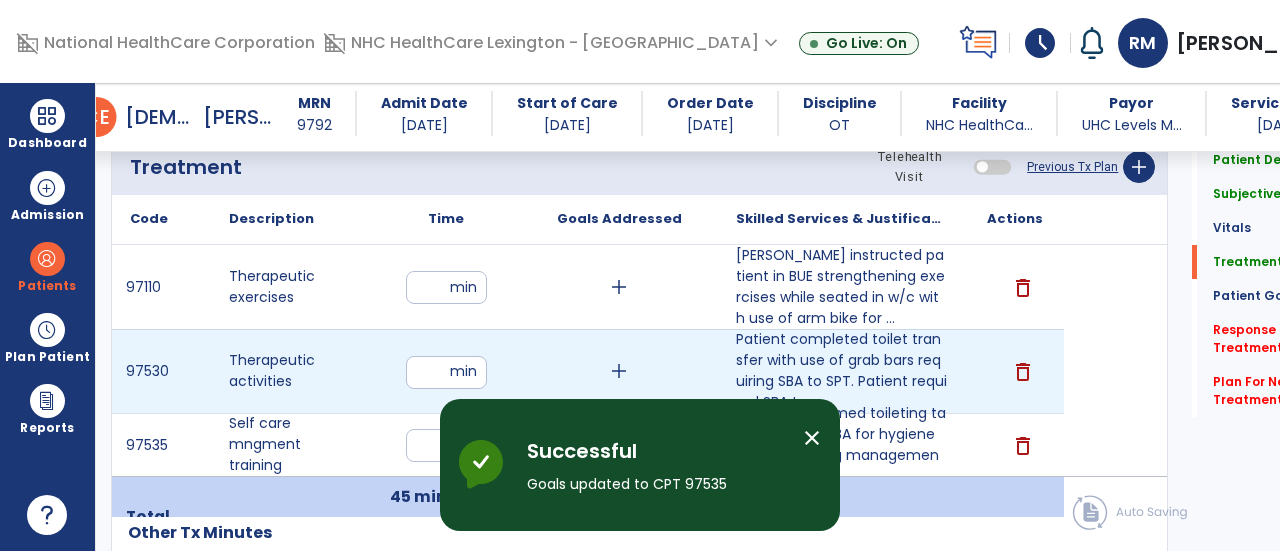 click on "add" at bounding box center [619, 371] 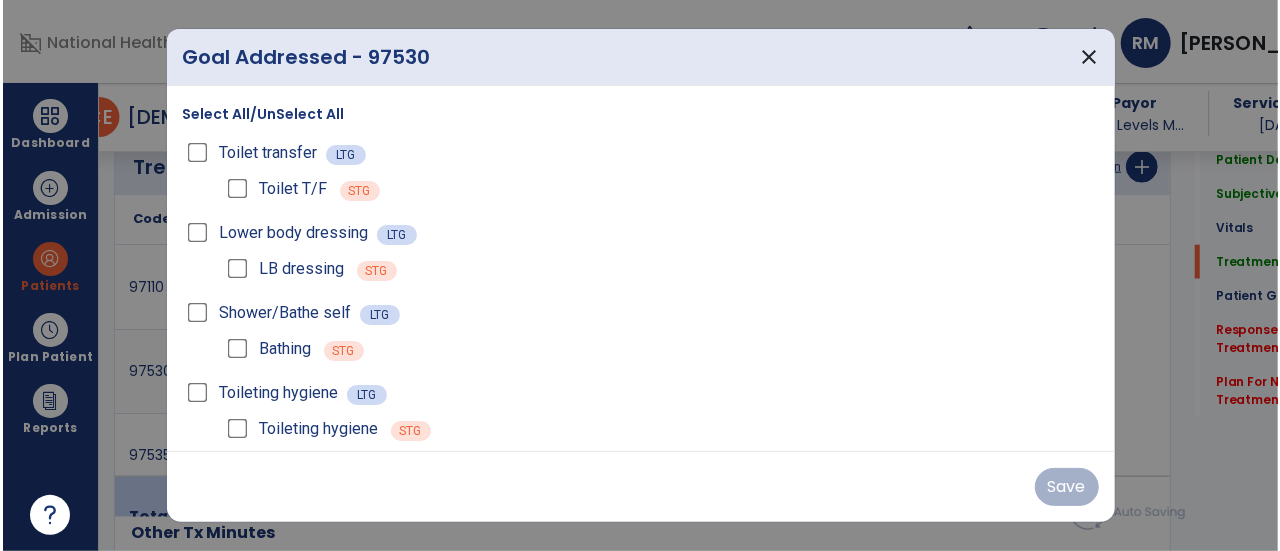 scroll, scrollTop: 1111, scrollLeft: 0, axis: vertical 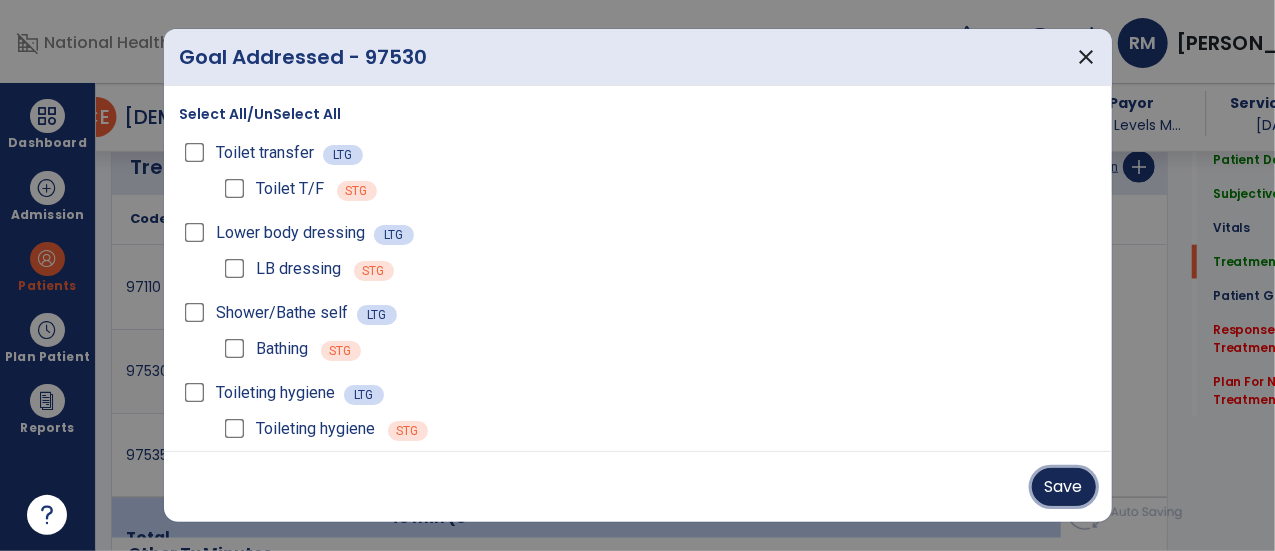 click on "Save" at bounding box center [1064, 487] 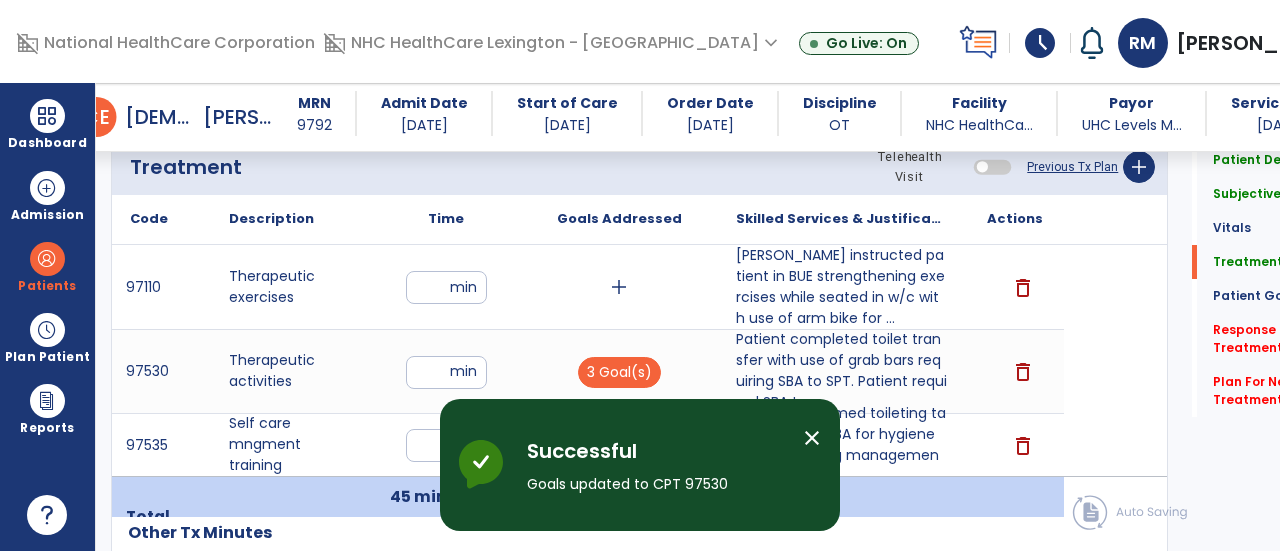 click on "Patient Demographics  Medical Diagnosis   Treatment Diagnosis   Precautions   Contraindications
Code
Description
Pdpm Clinical Category
S72.001D" 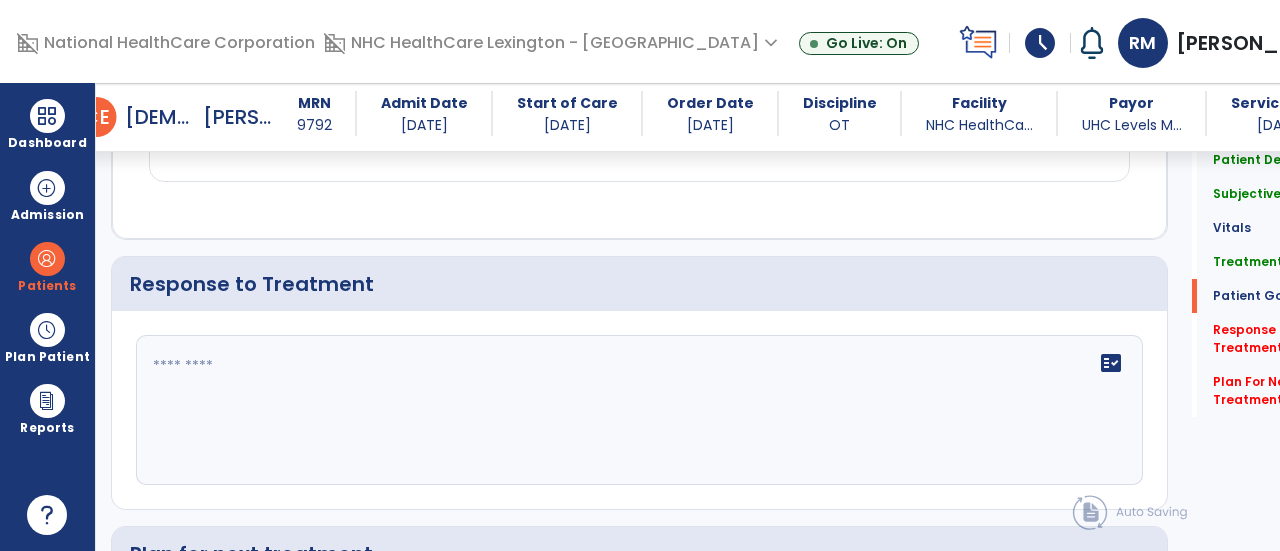 scroll, scrollTop: 2831, scrollLeft: 0, axis: vertical 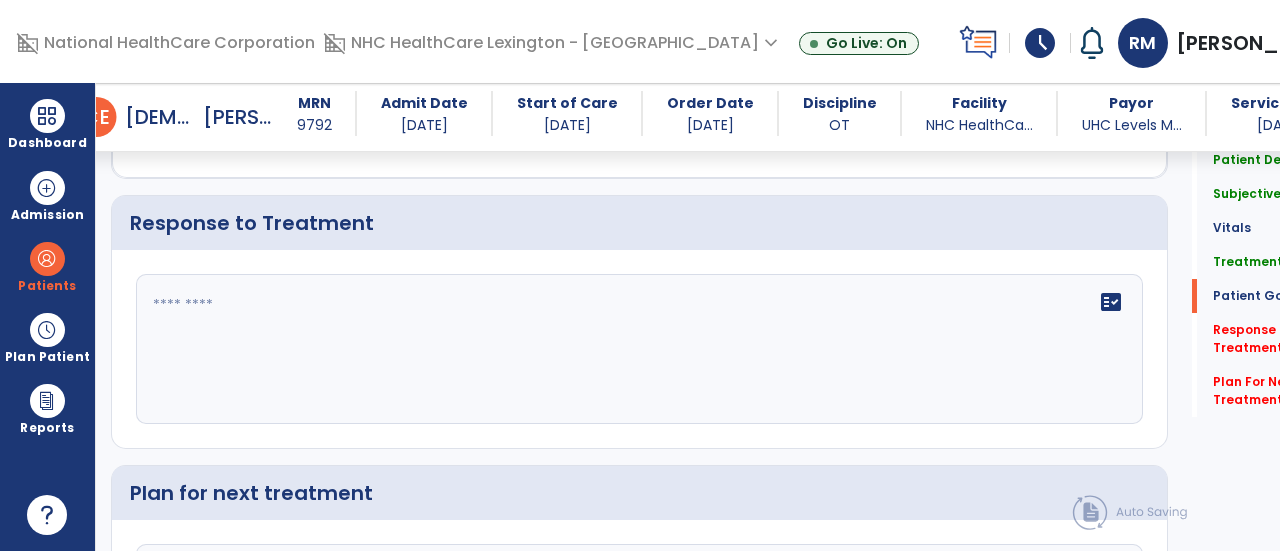 click 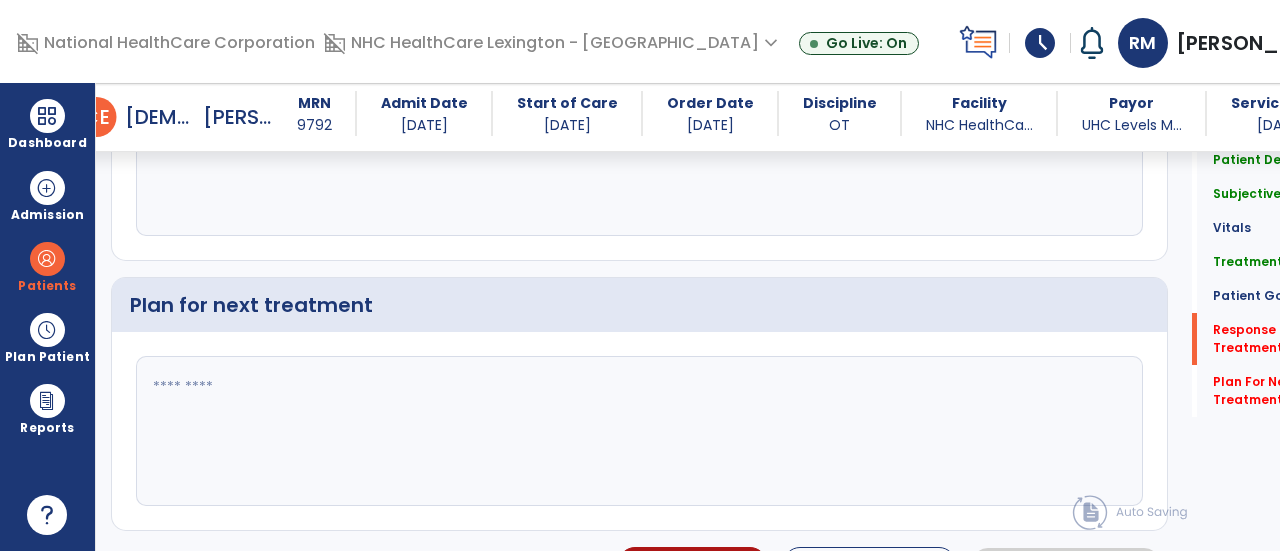 scroll, scrollTop: 3099, scrollLeft: 0, axis: vertical 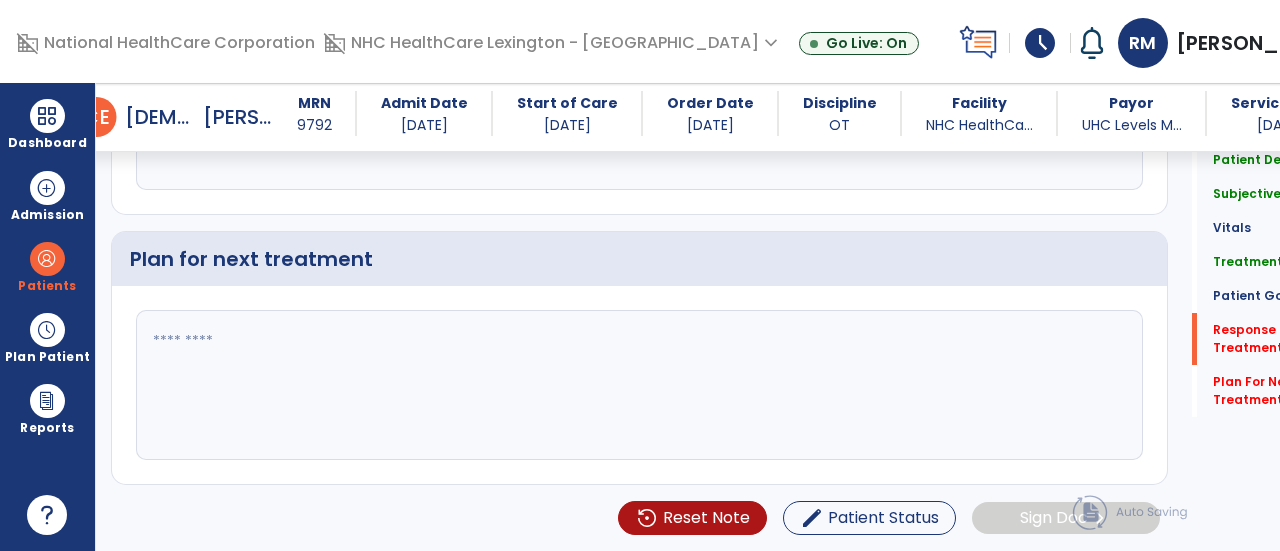 type on "****" 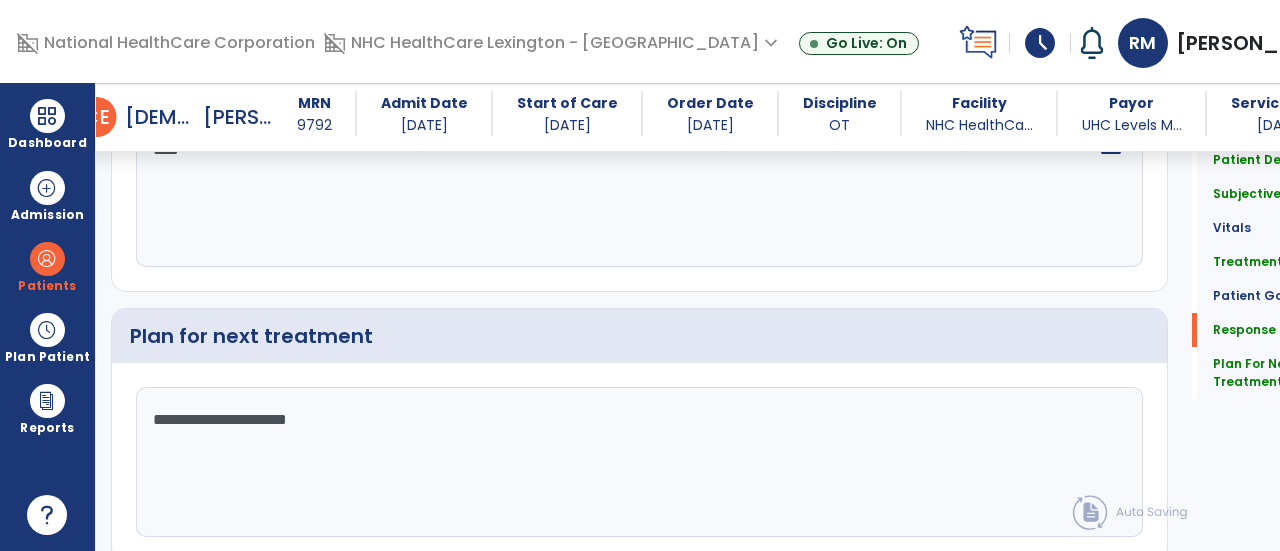 scroll, scrollTop: 3099, scrollLeft: 0, axis: vertical 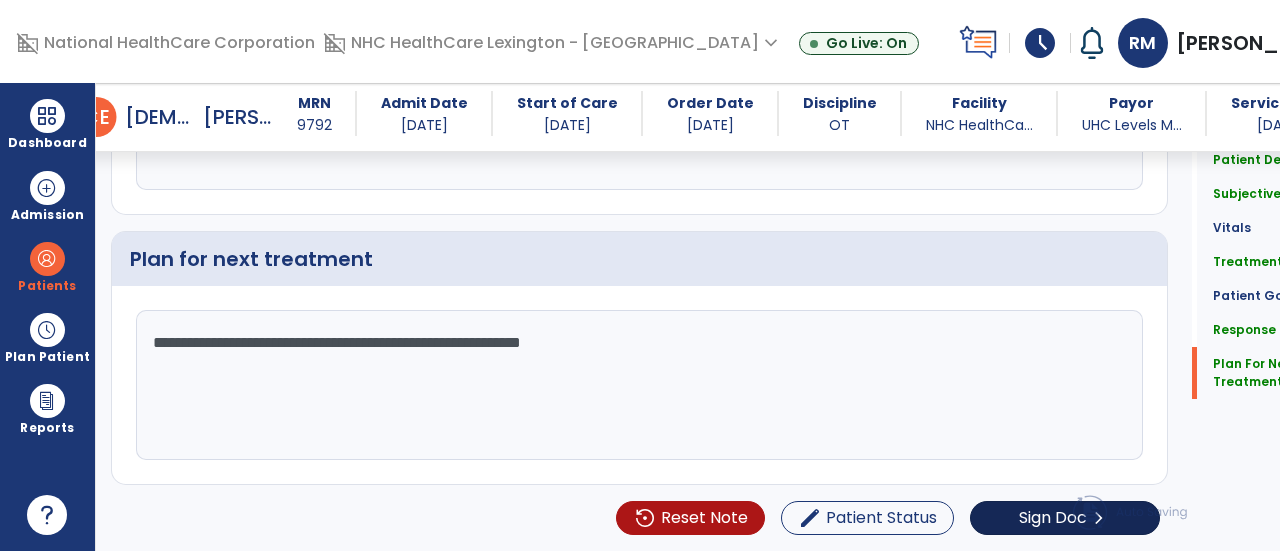 type on "**********" 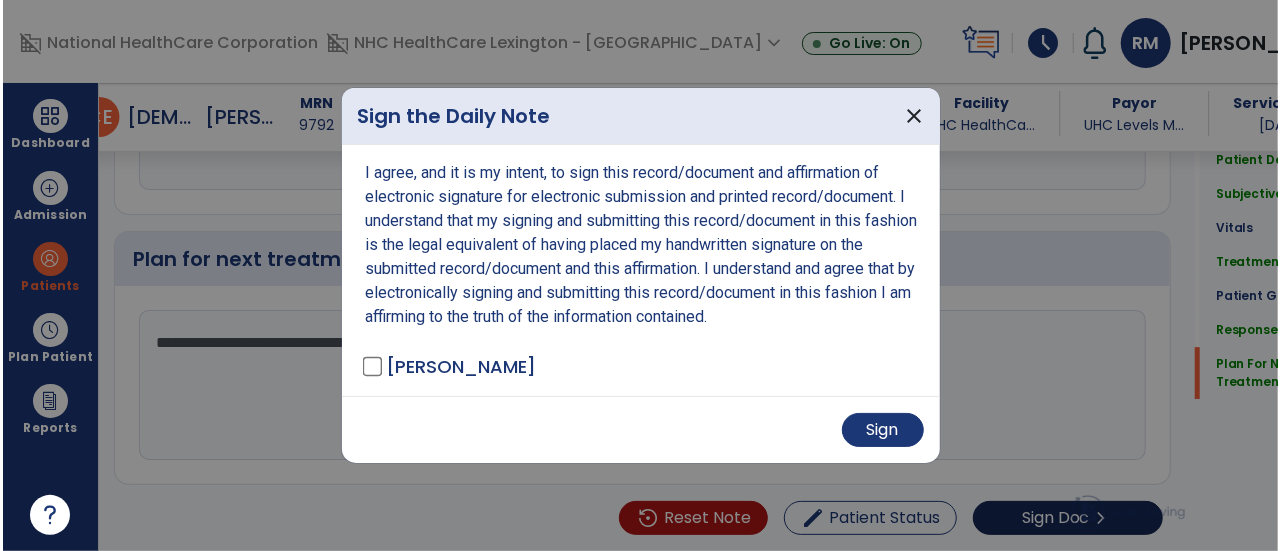 scroll, scrollTop: 3242, scrollLeft: 0, axis: vertical 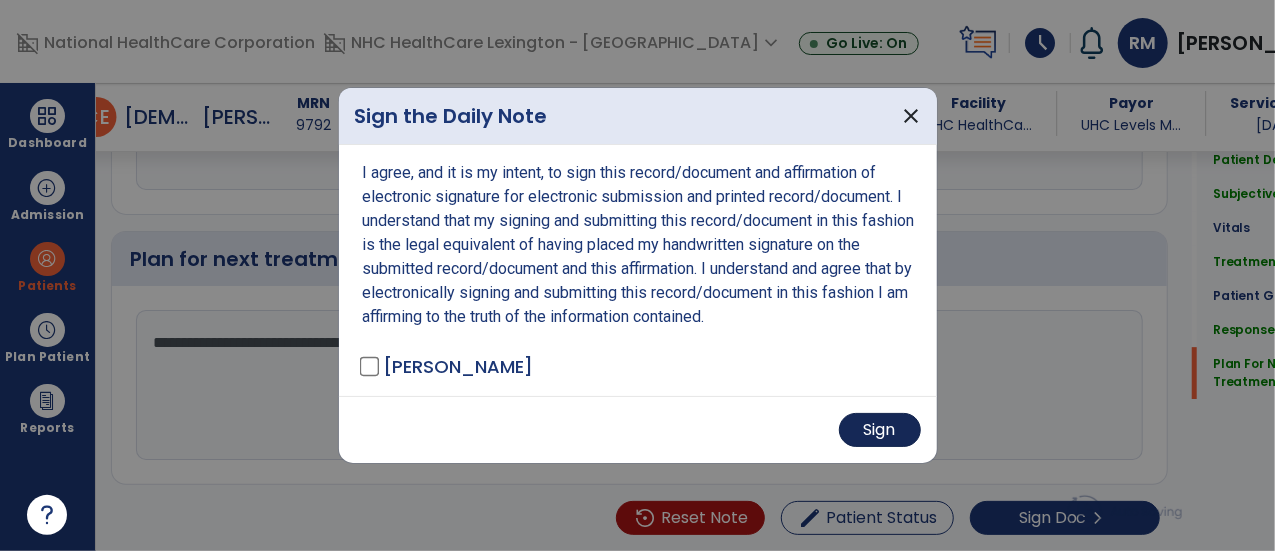 click on "Sign" at bounding box center (880, 430) 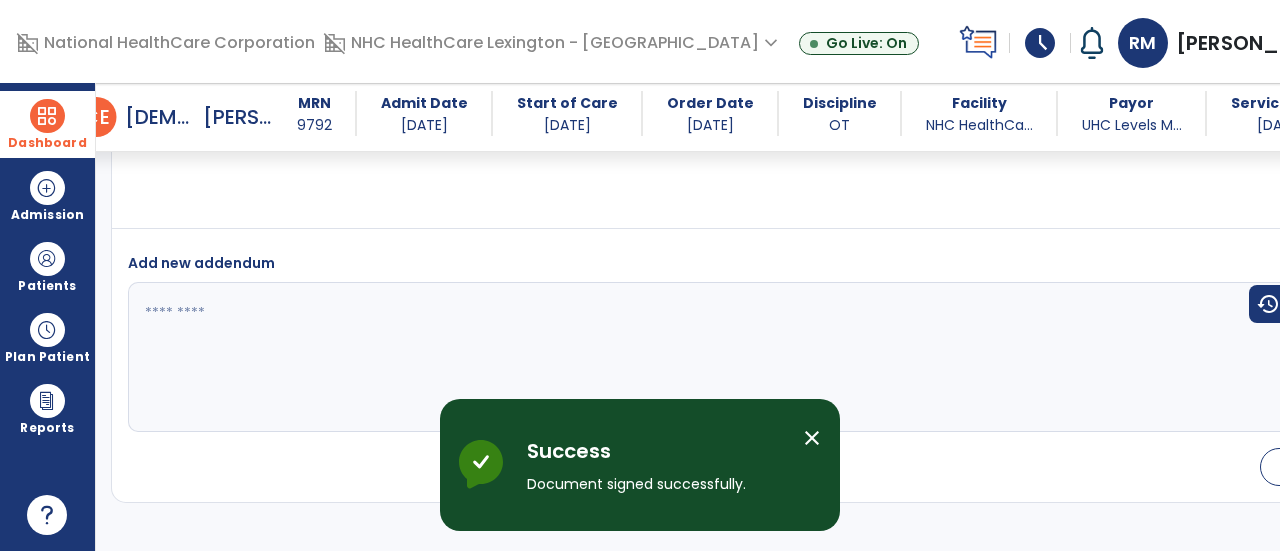 click on "Dashboard" at bounding box center [47, 124] 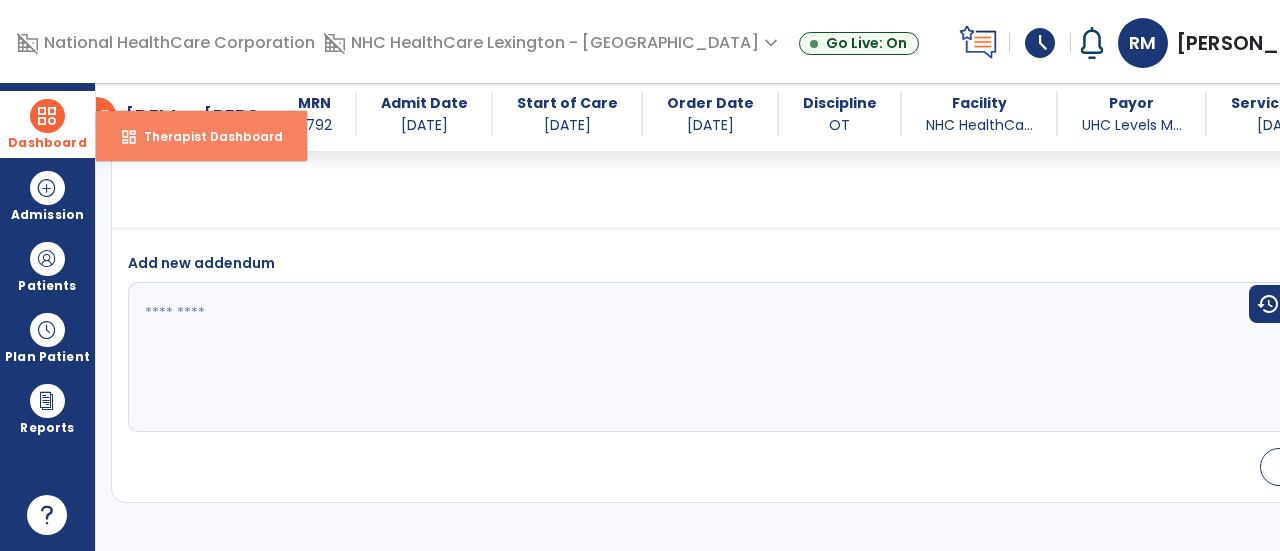 click on "dashboard  Therapist Dashboard" at bounding box center [201, 136] 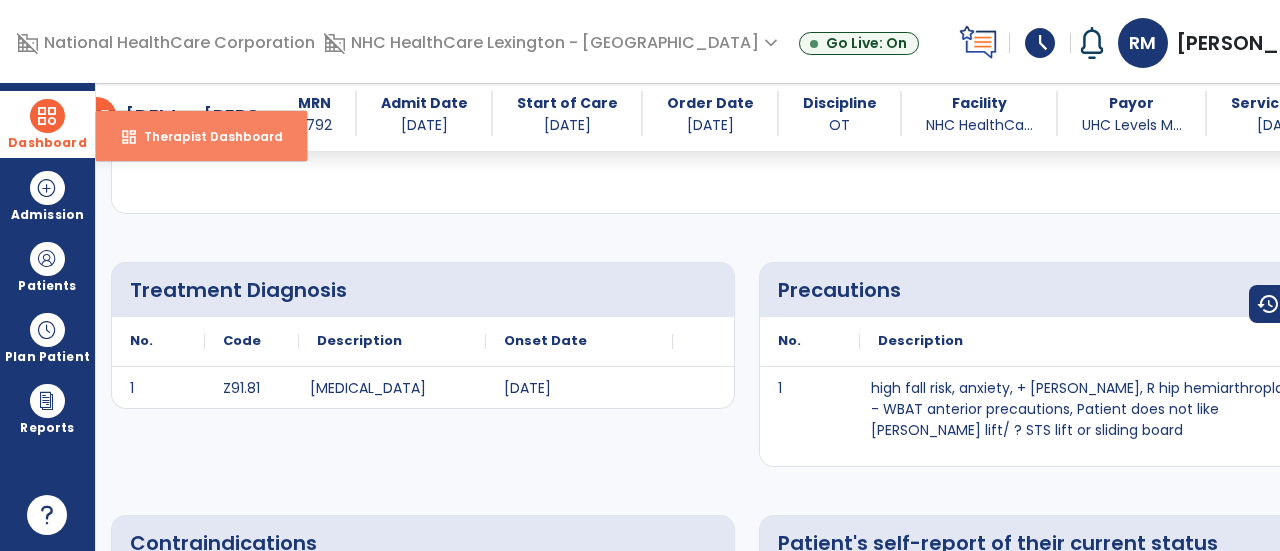 select on "****" 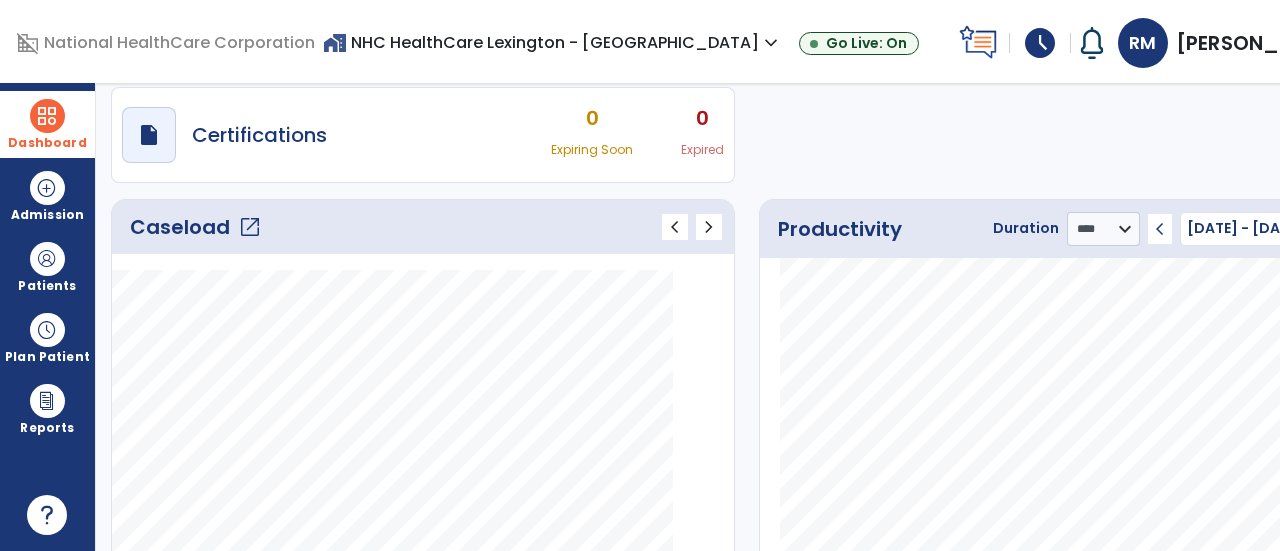 click on "open_in_new" 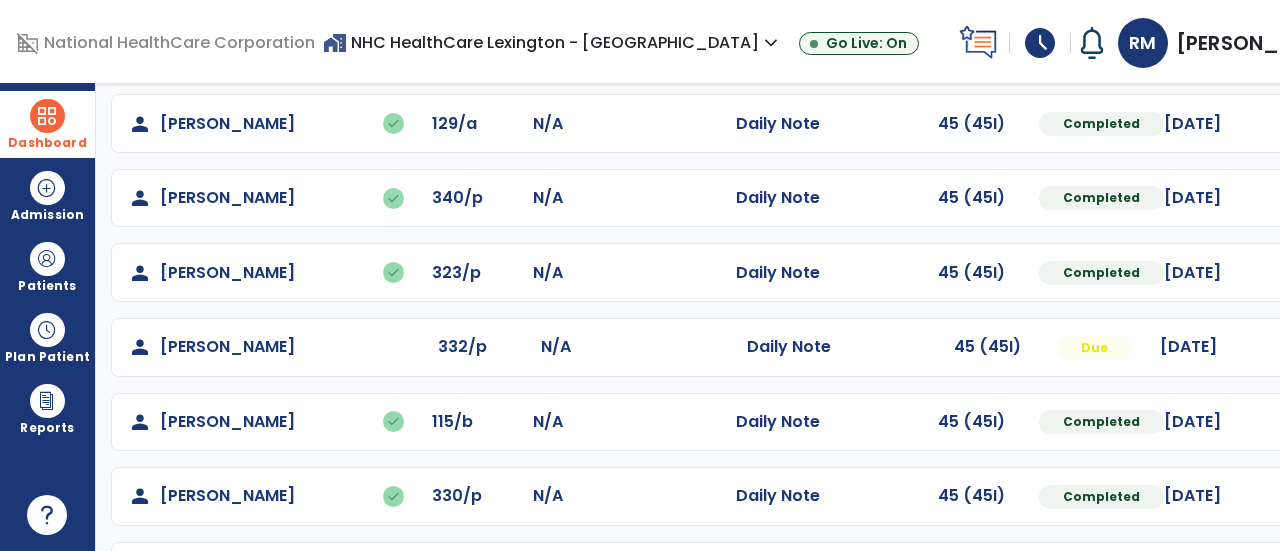 scroll, scrollTop: 333, scrollLeft: 0, axis: vertical 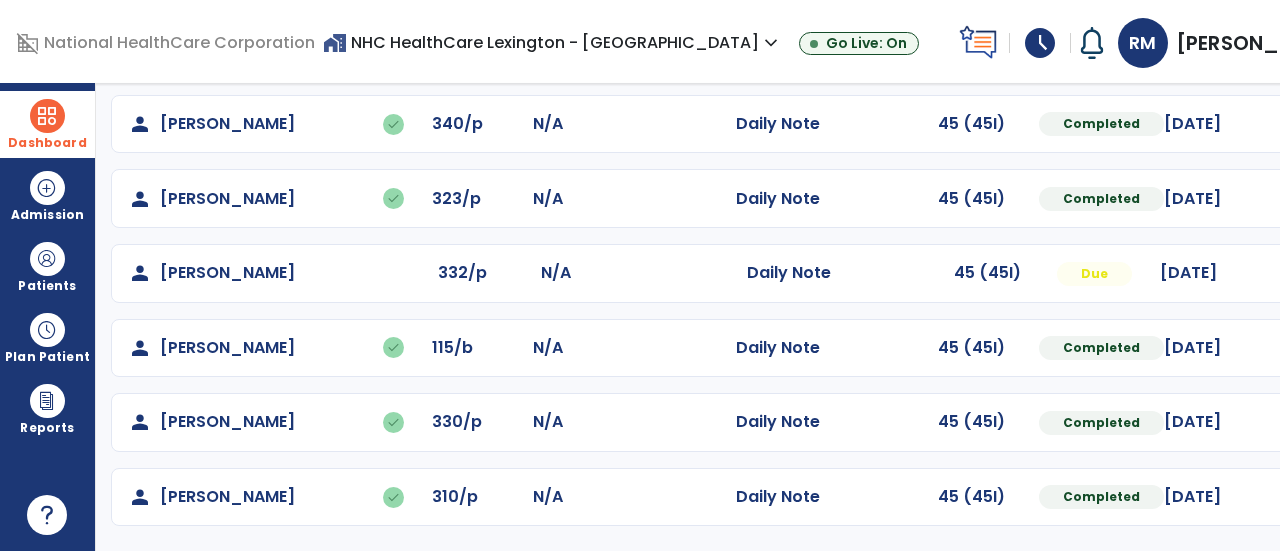 click on "Mark Visit As Complete   Reset Note   Open Document   G + C Mins" 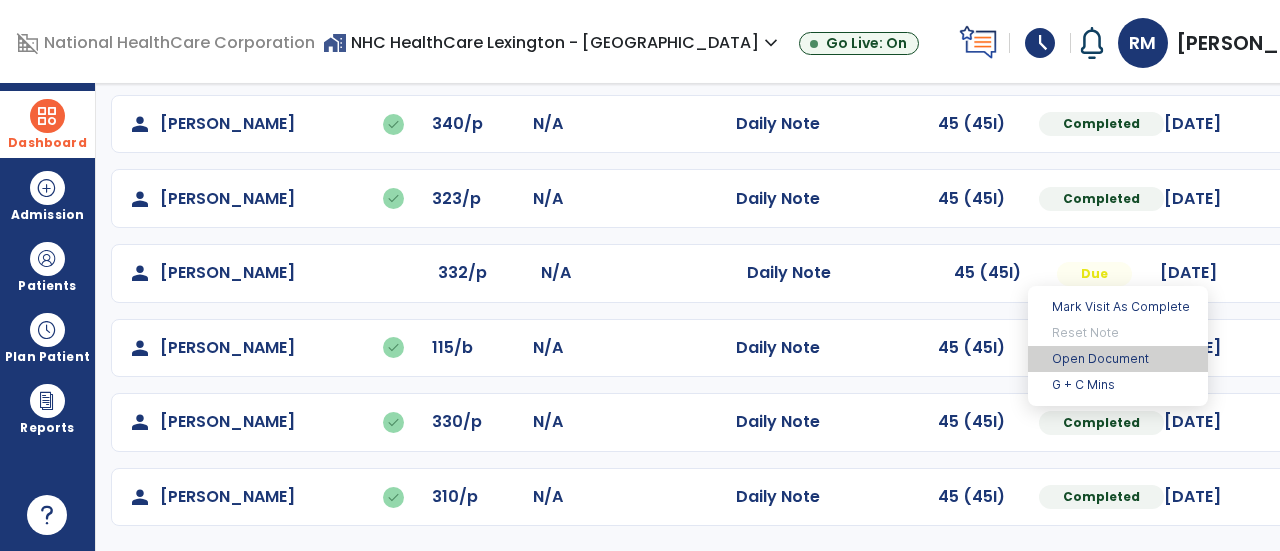 click on "Open Document" at bounding box center (1118, 359) 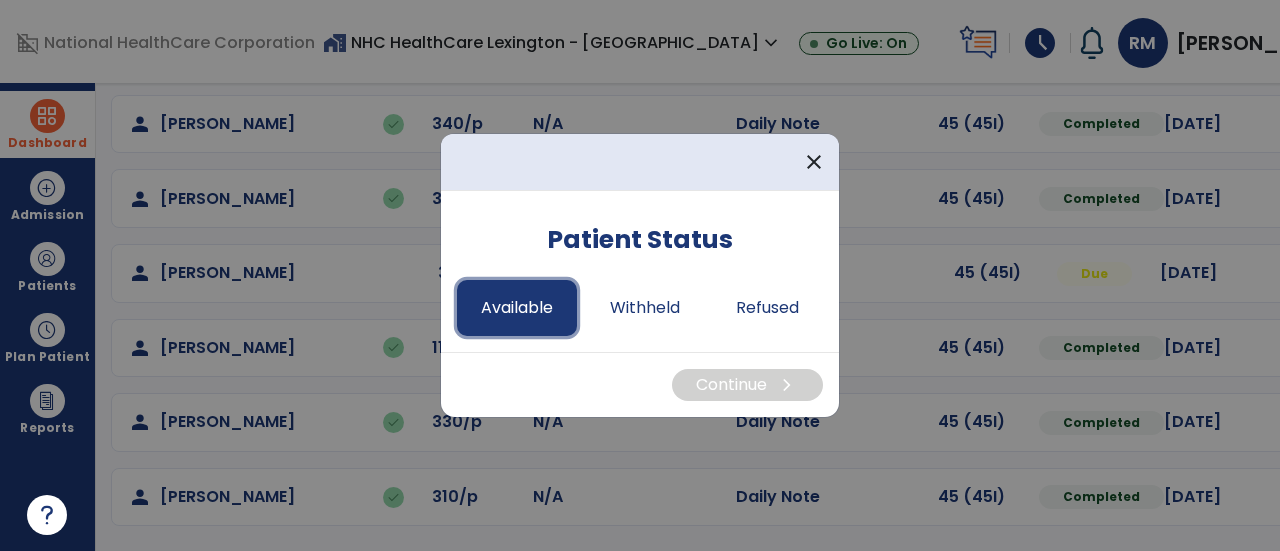 click on "Available" at bounding box center [517, 308] 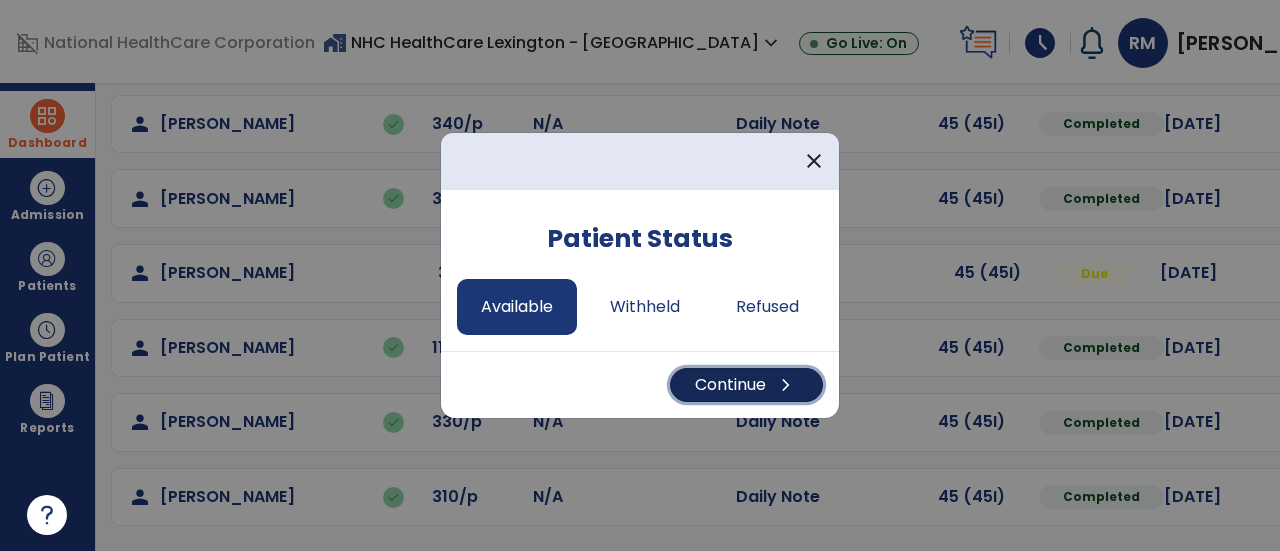 click on "Continue   chevron_right" at bounding box center [746, 385] 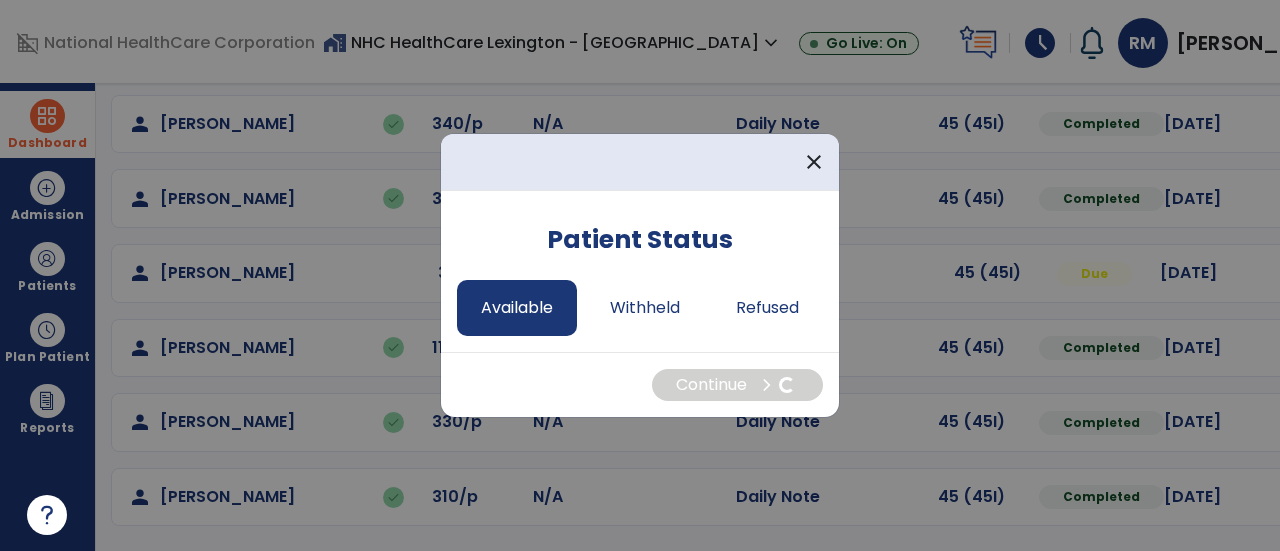 select on "*" 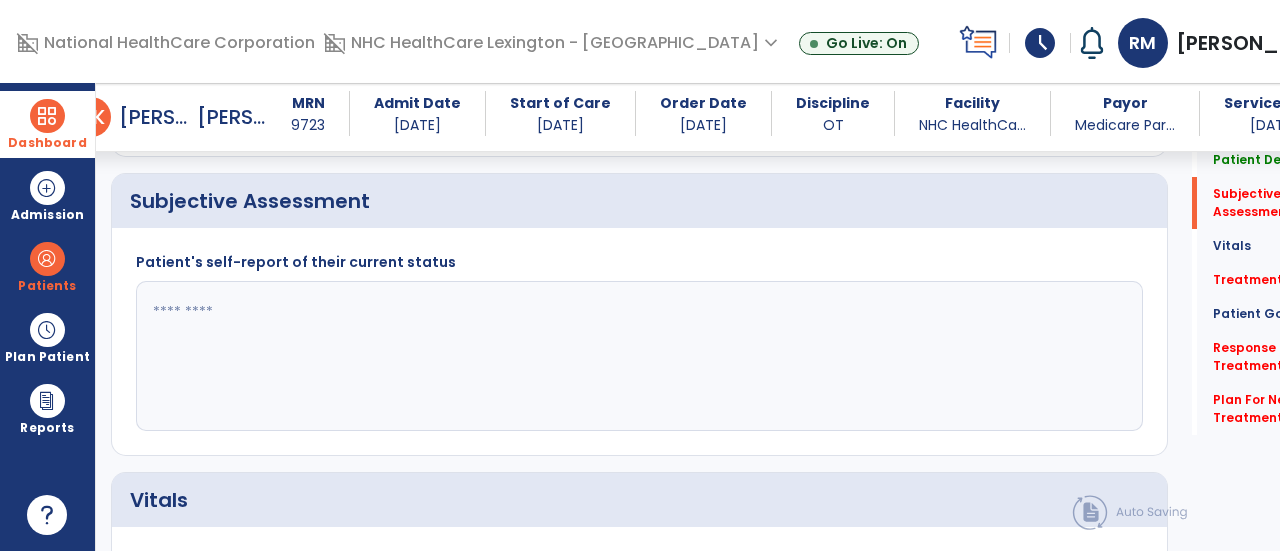 scroll, scrollTop: 580, scrollLeft: 0, axis: vertical 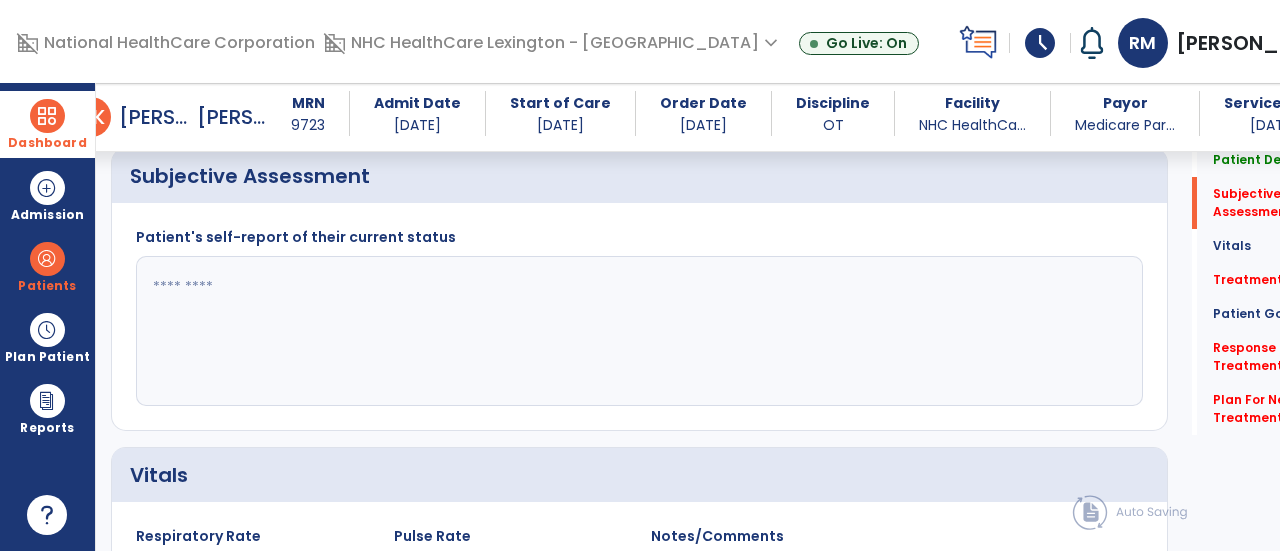 click 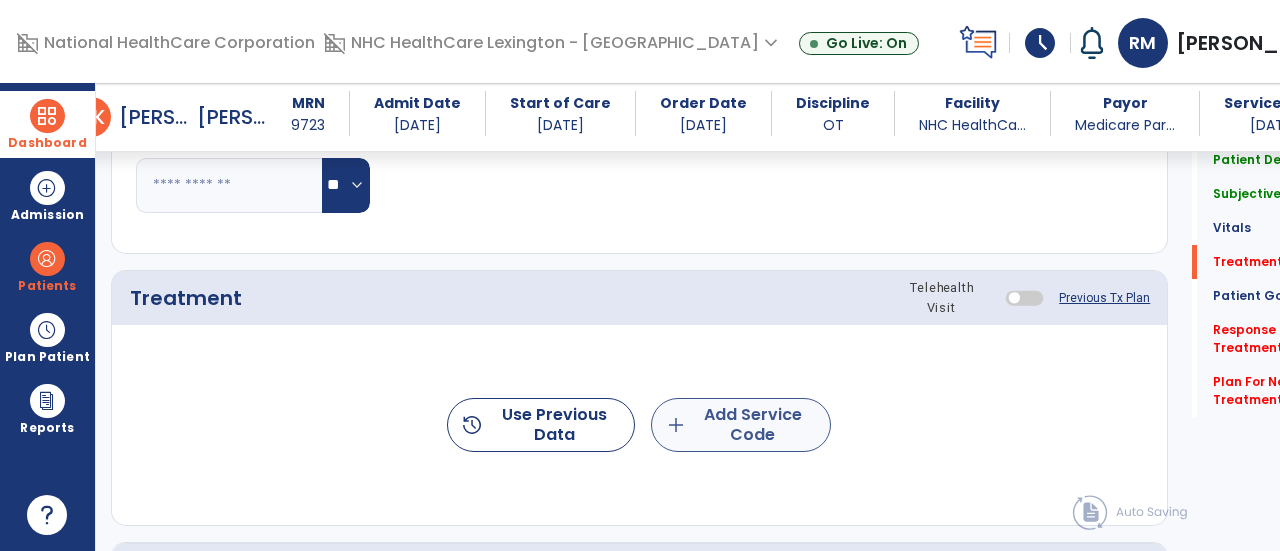 type on "**********" 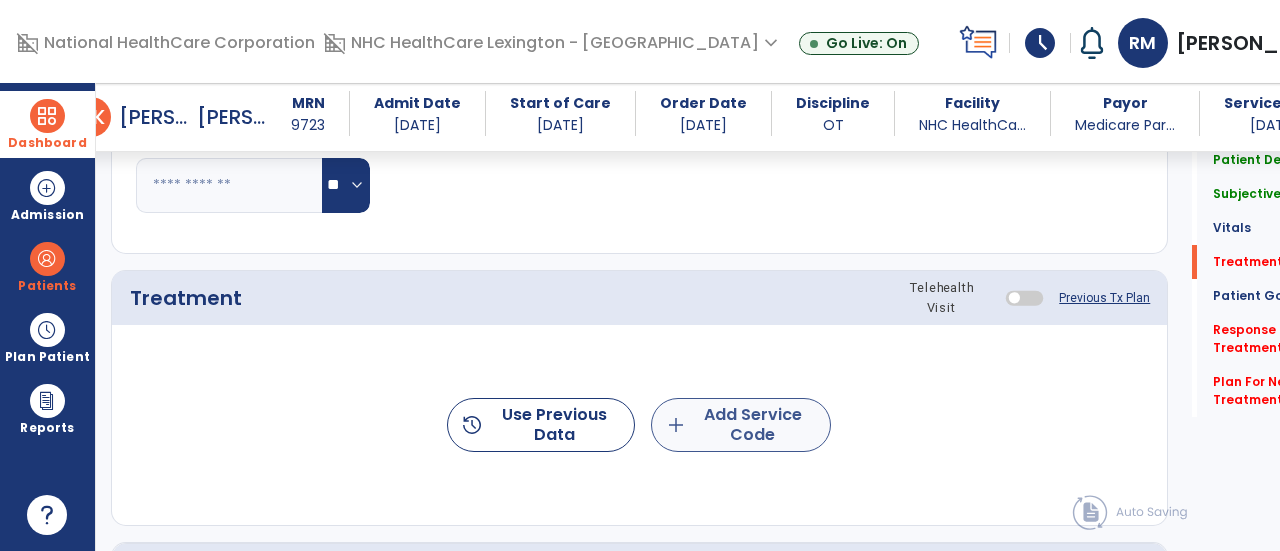 click on "add  Add Service Code" 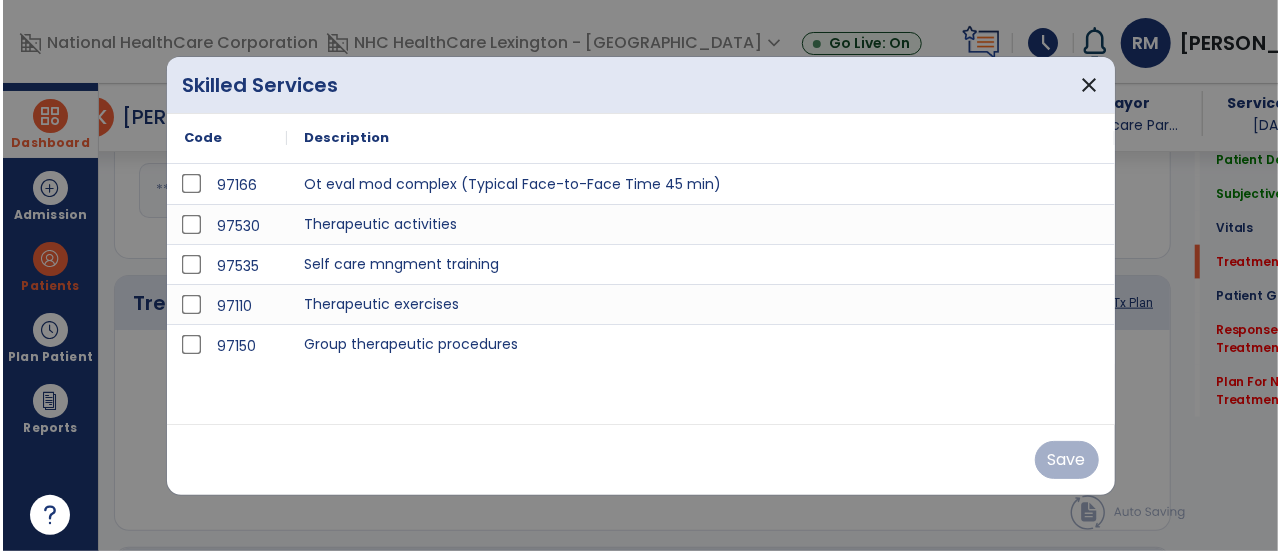 scroll, scrollTop: 1179, scrollLeft: 0, axis: vertical 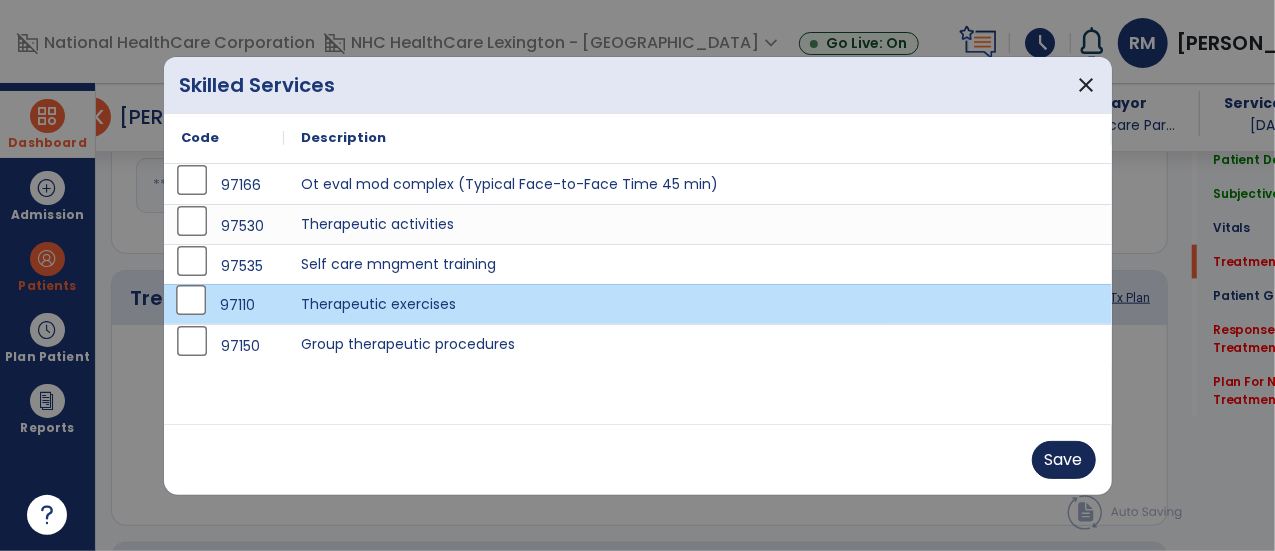 click on "Save" at bounding box center [1064, 460] 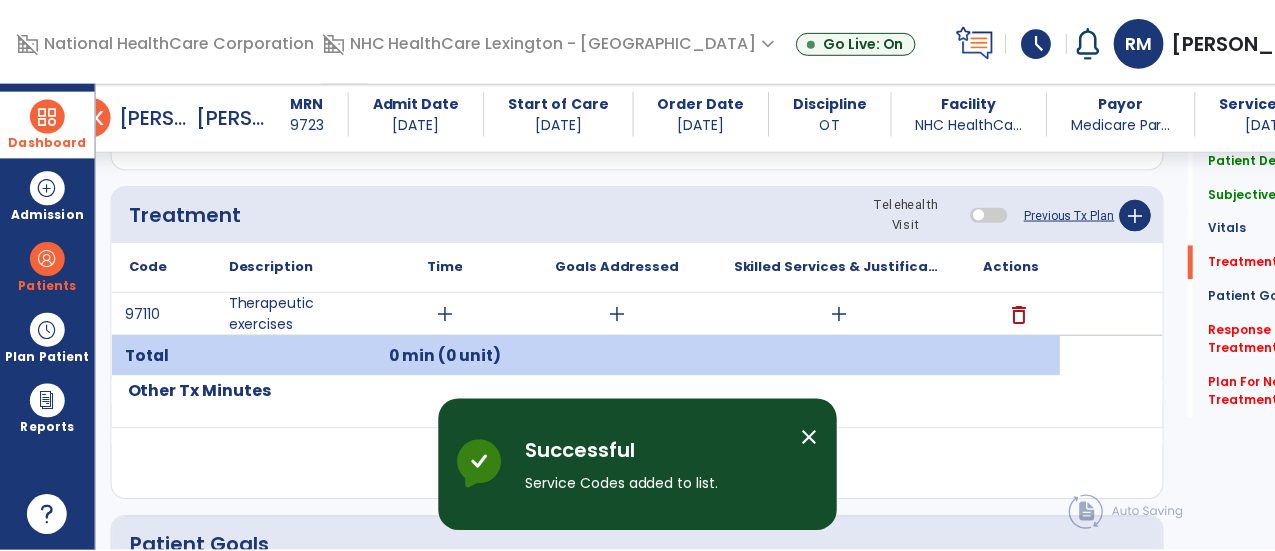 scroll, scrollTop: 1268, scrollLeft: 0, axis: vertical 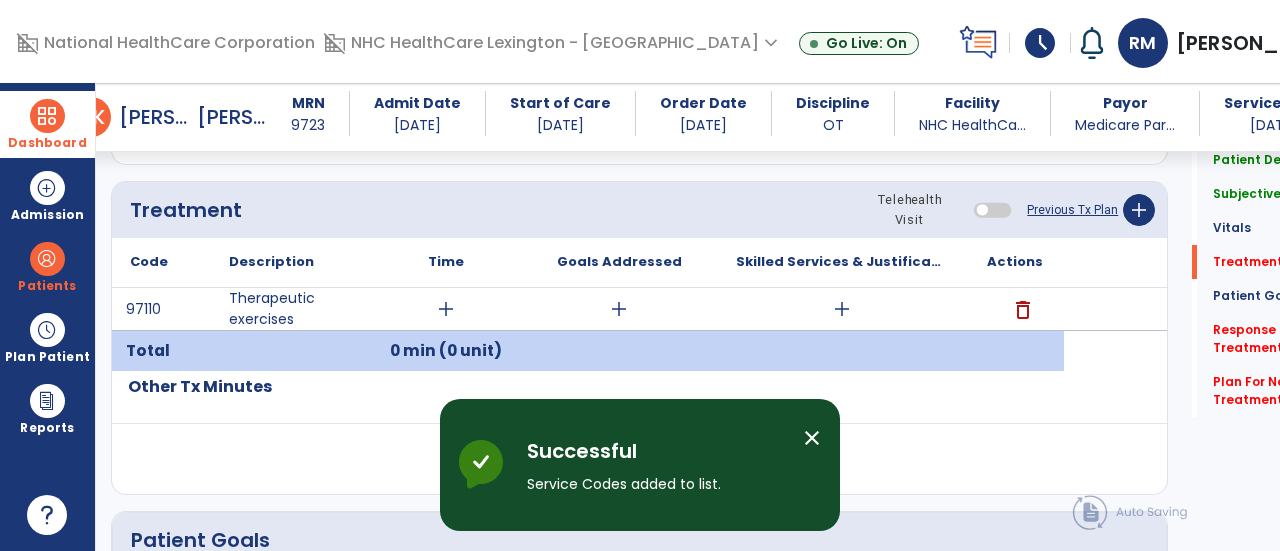 click on "add" at bounding box center [446, 309] 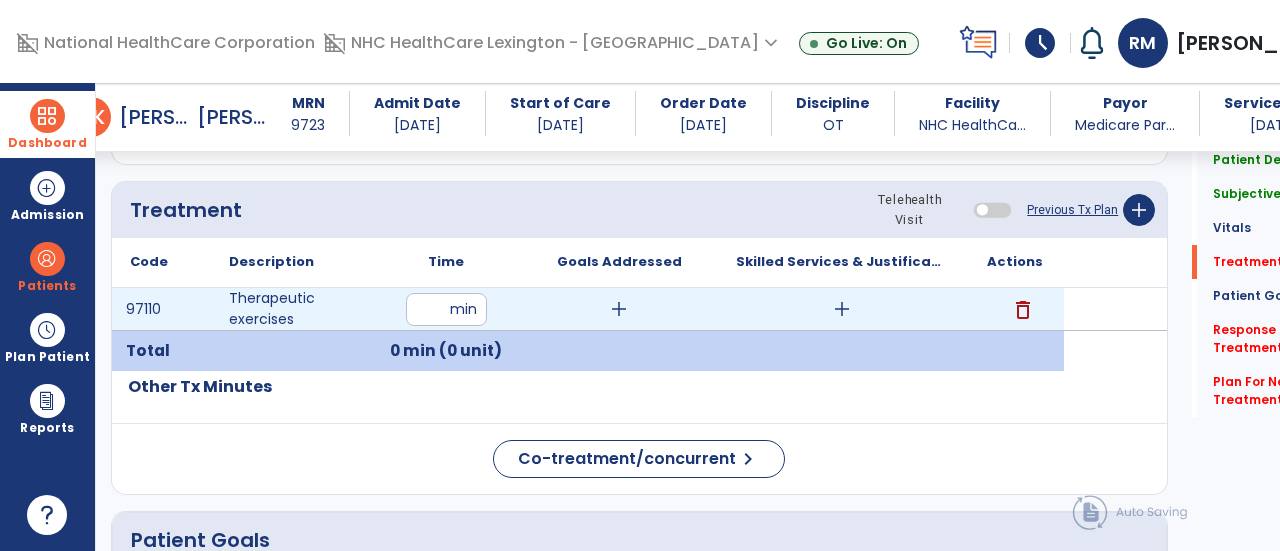 type on "**" 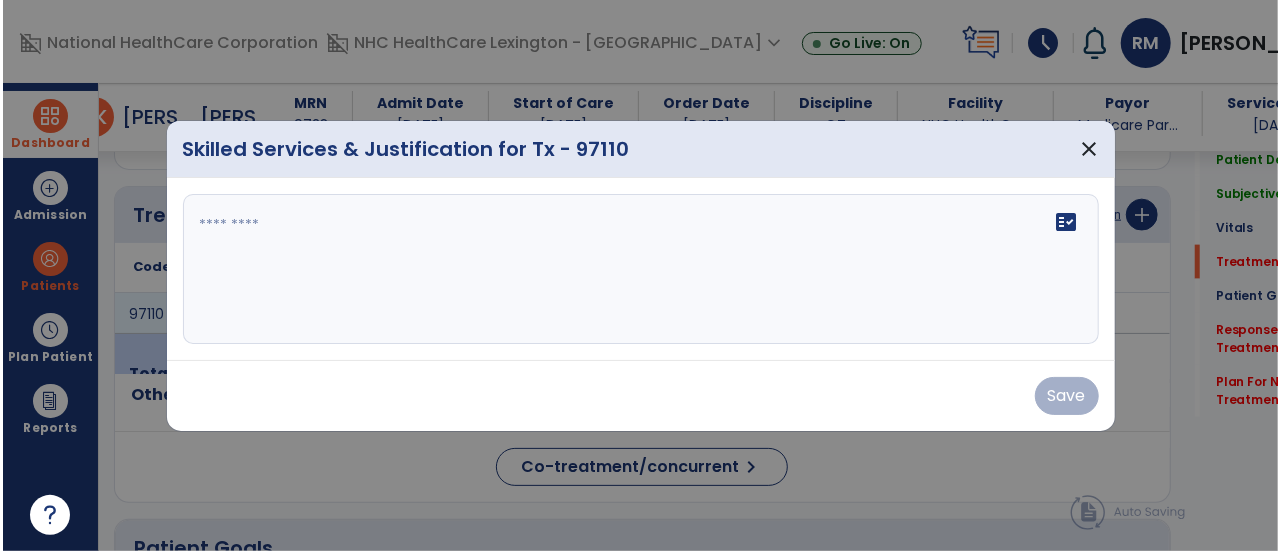 scroll, scrollTop: 1268, scrollLeft: 0, axis: vertical 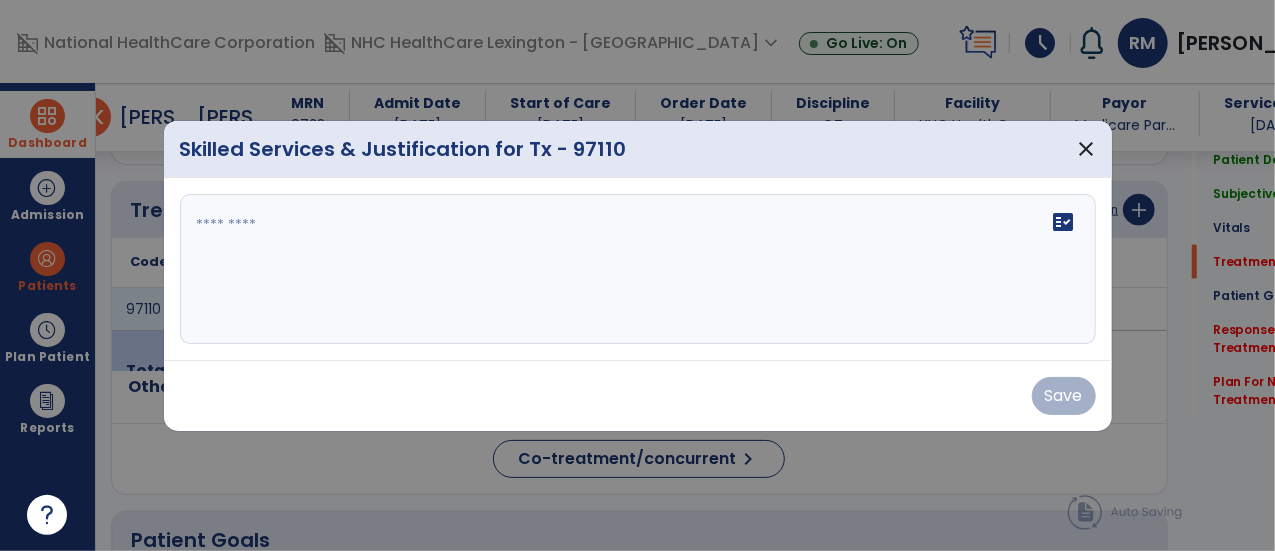 click on "fact_check" at bounding box center [638, 269] 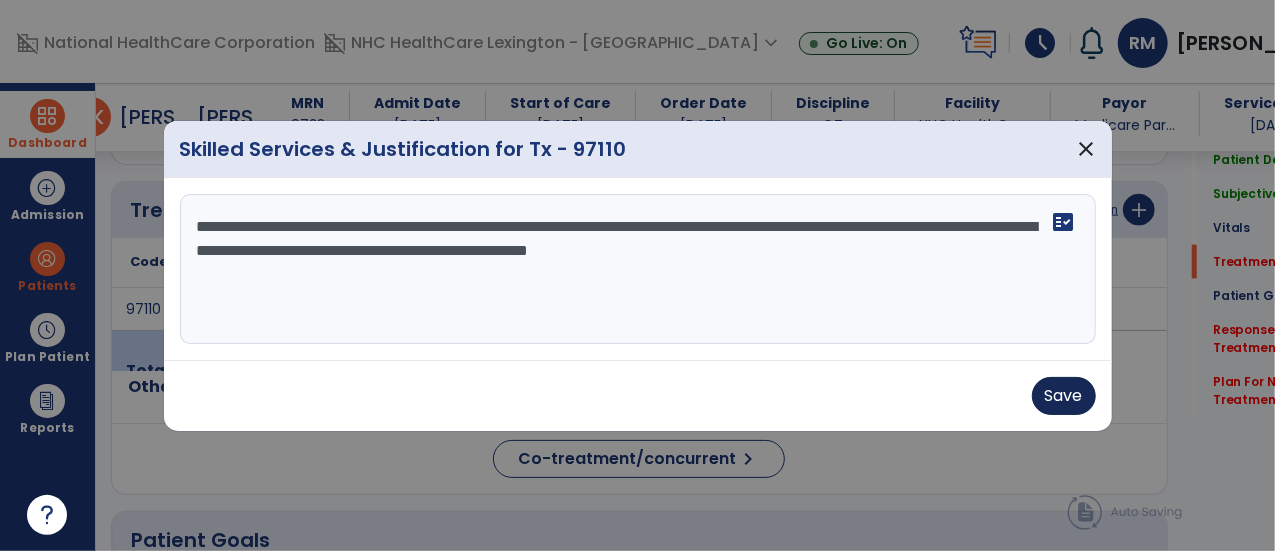 type on "**********" 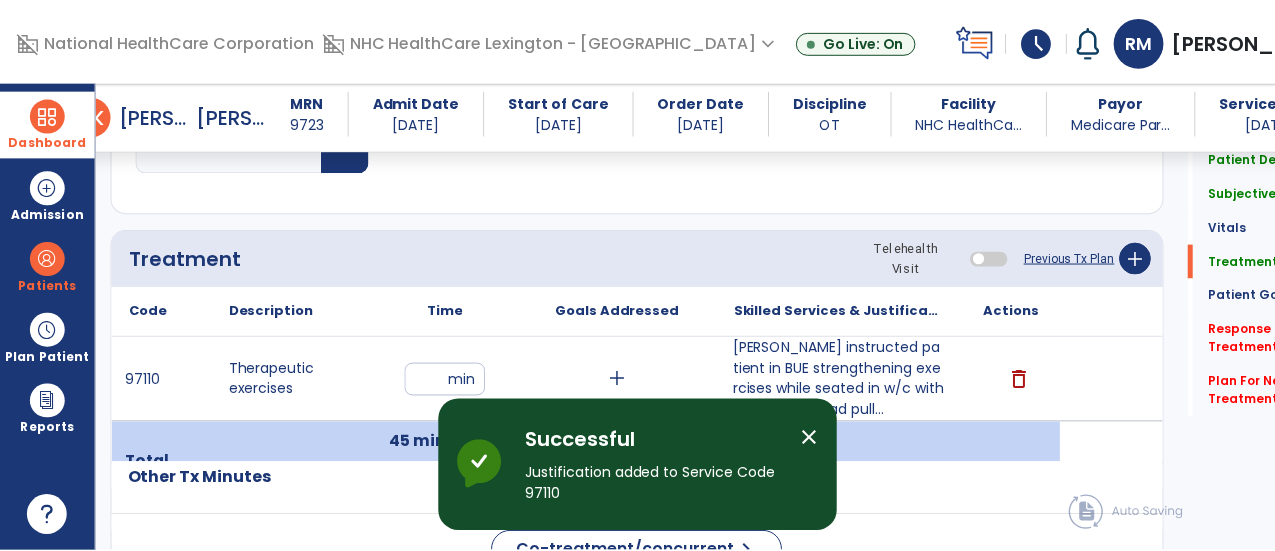 scroll, scrollTop: 1217, scrollLeft: 0, axis: vertical 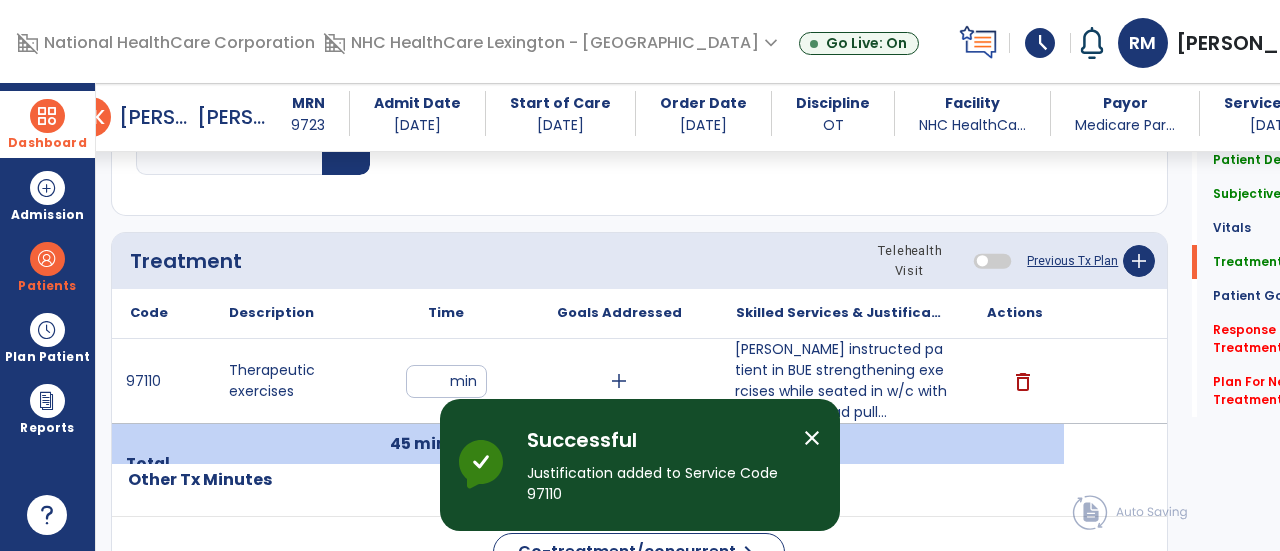 click on "**" at bounding box center [446, 381] 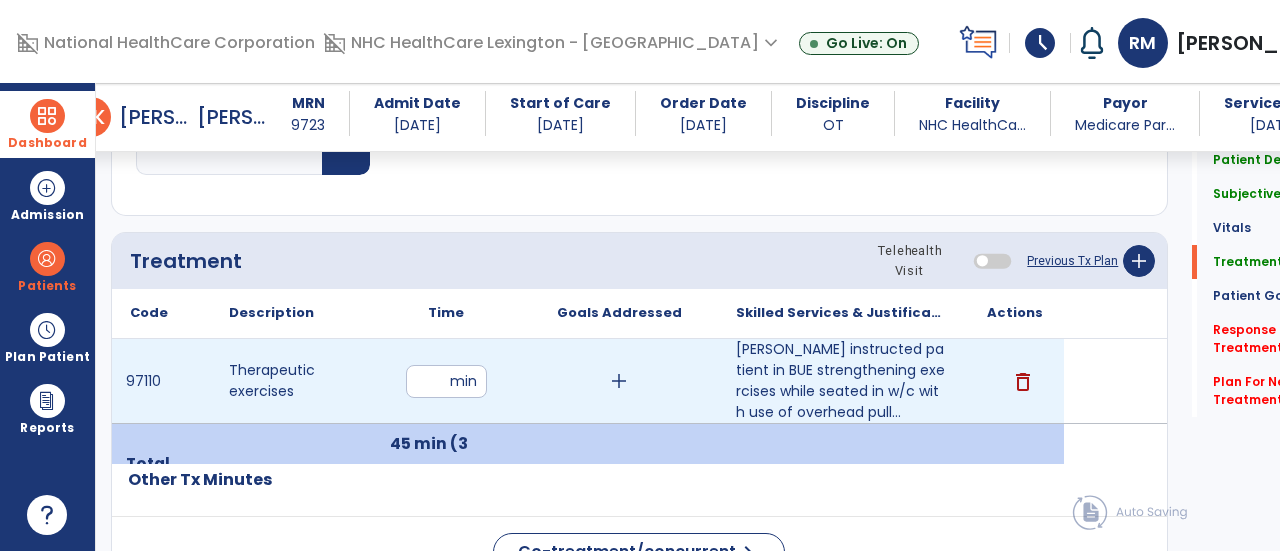 type on "*" 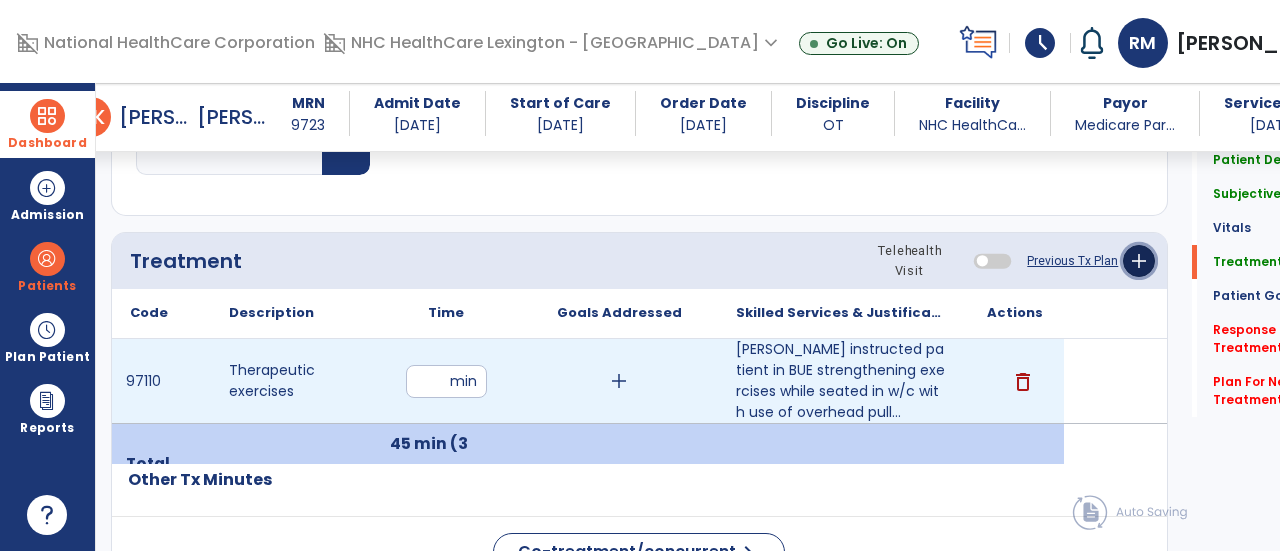 click on "add" 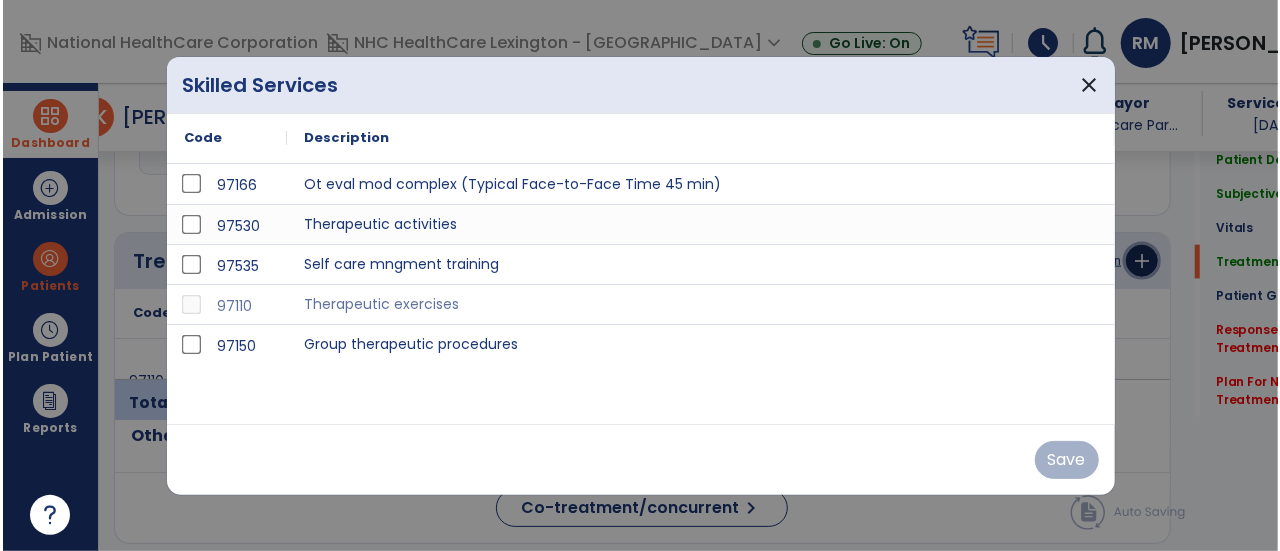 scroll, scrollTop: 1217, scrollLeft: 0, axis: vertical 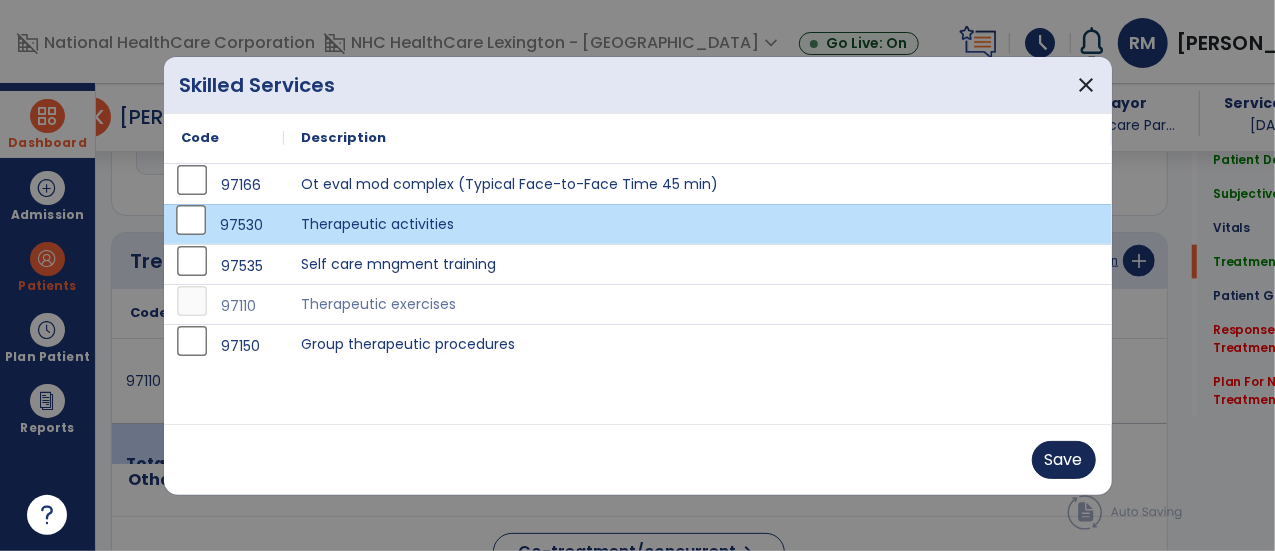 click on "Save" at bounding box center (1064, 460) 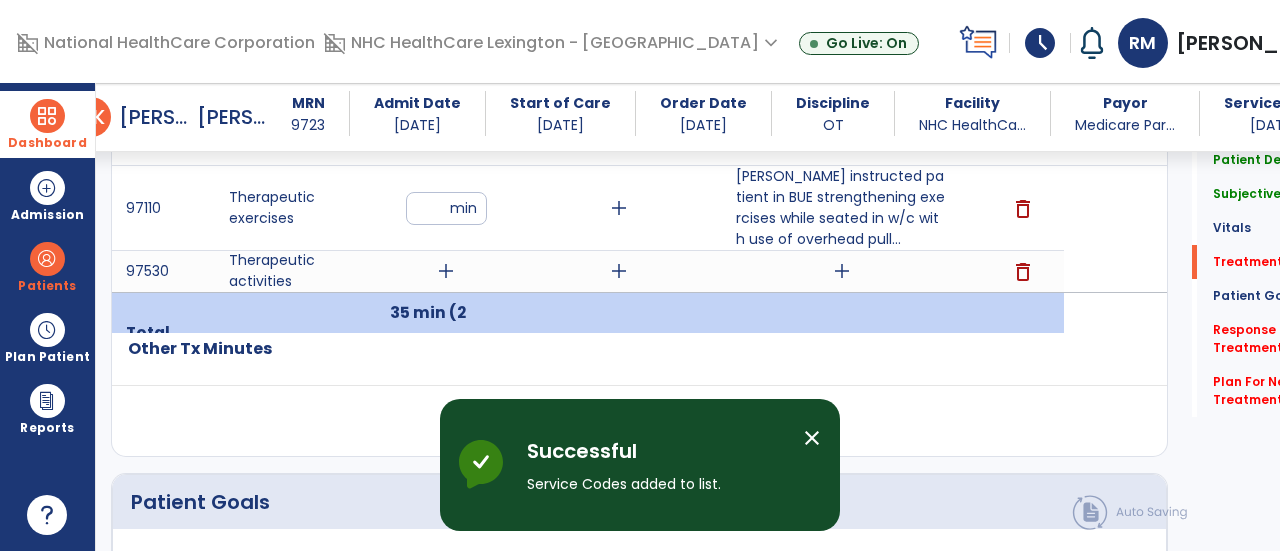 click on "add" at bounding box center [841, 271] 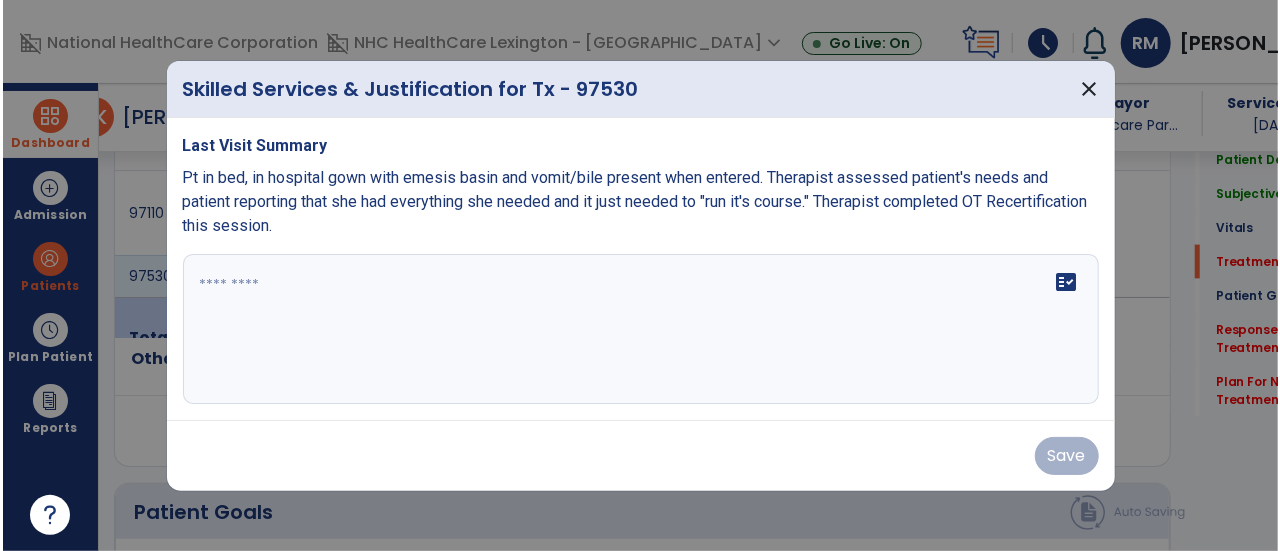 scroll, scrollTop: 1390, scrollLeft: 0, axis: vertical 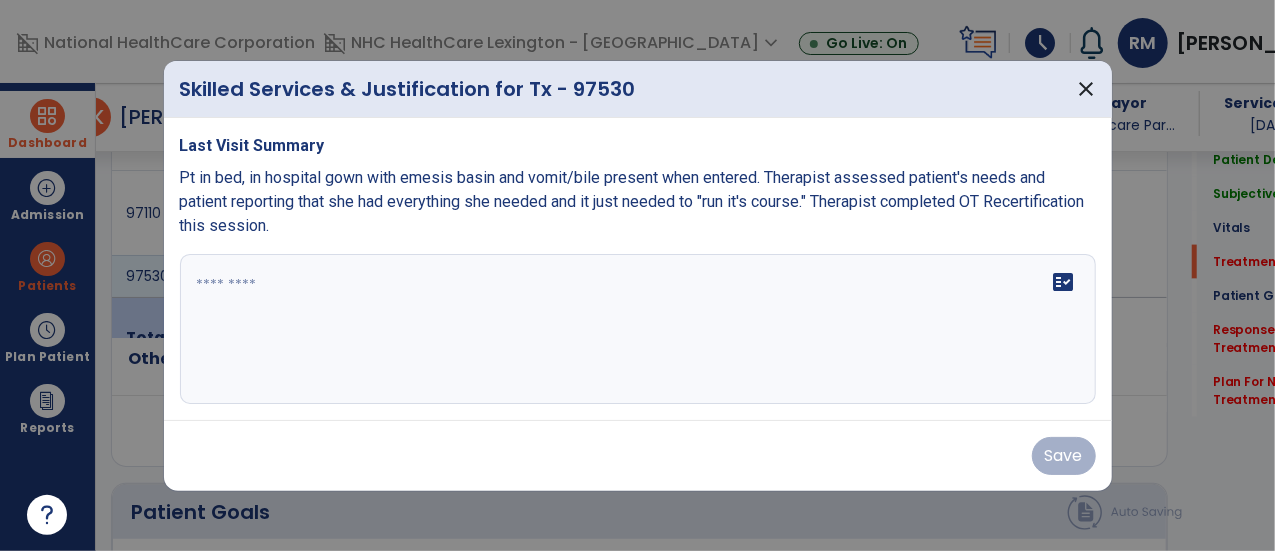 click at bounding box center (638, 329) 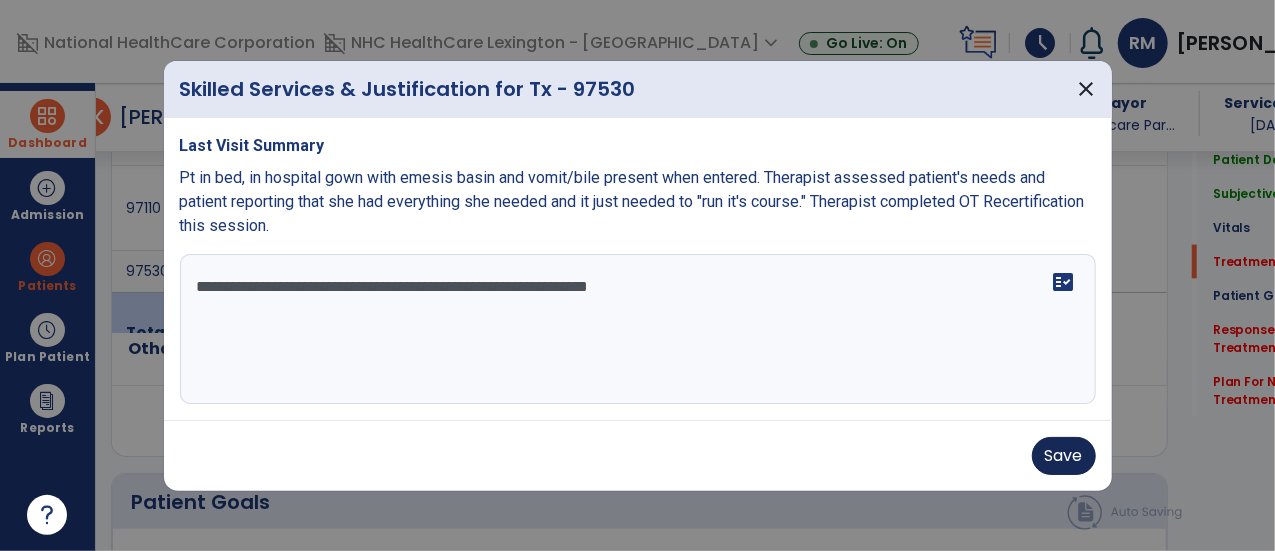 type on "**********" 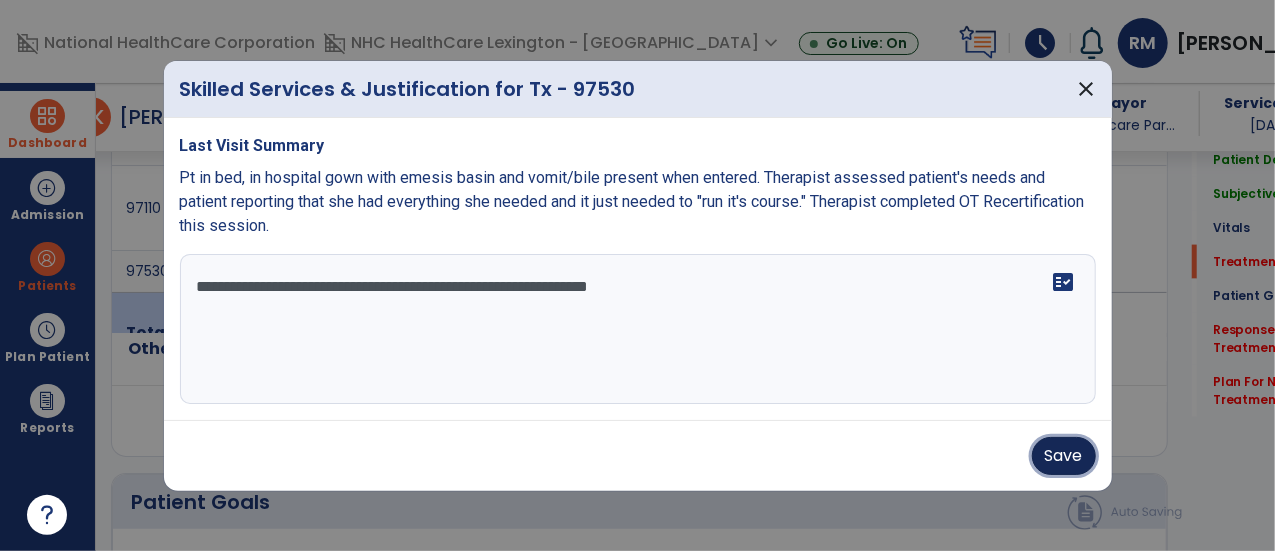 click on "Save" at bounding box center (1064, 456) 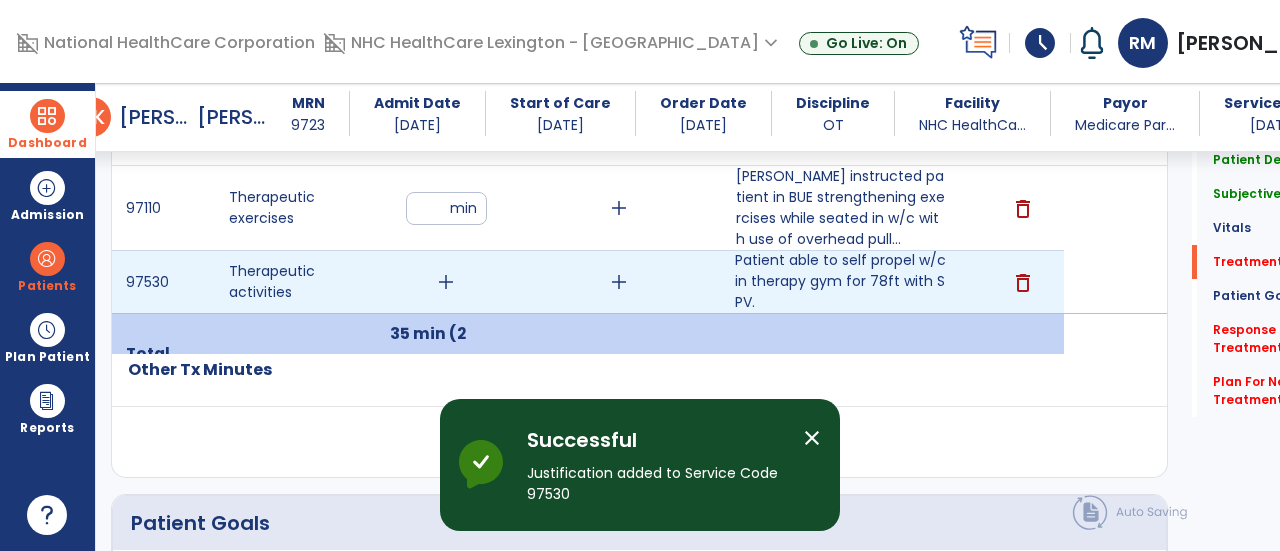 click on "add" at bounding box center (446, 282) 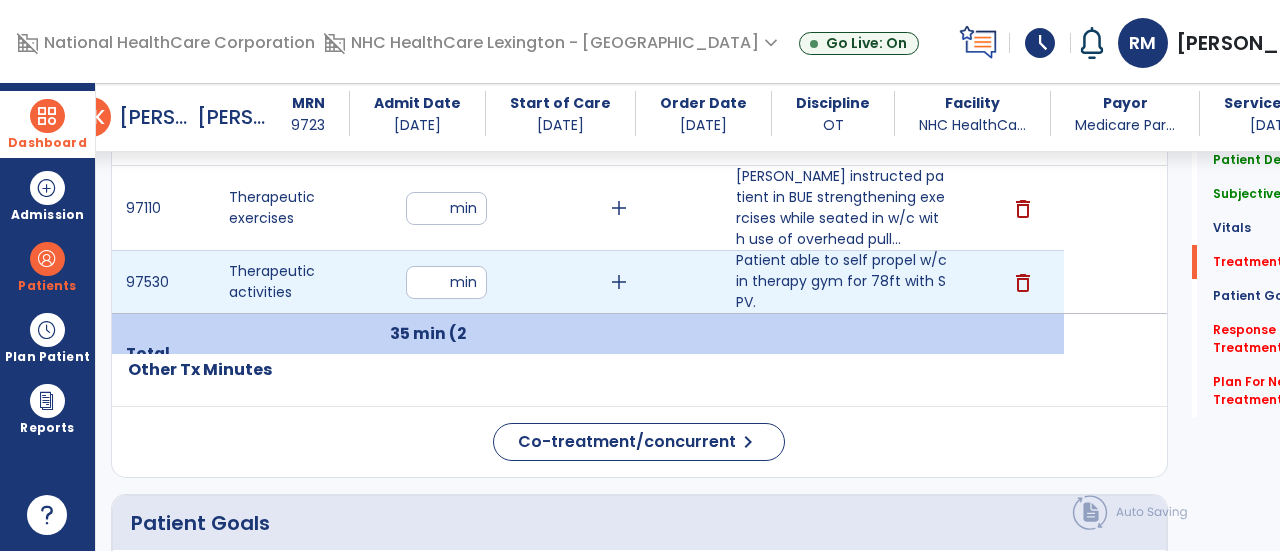 type on "**" 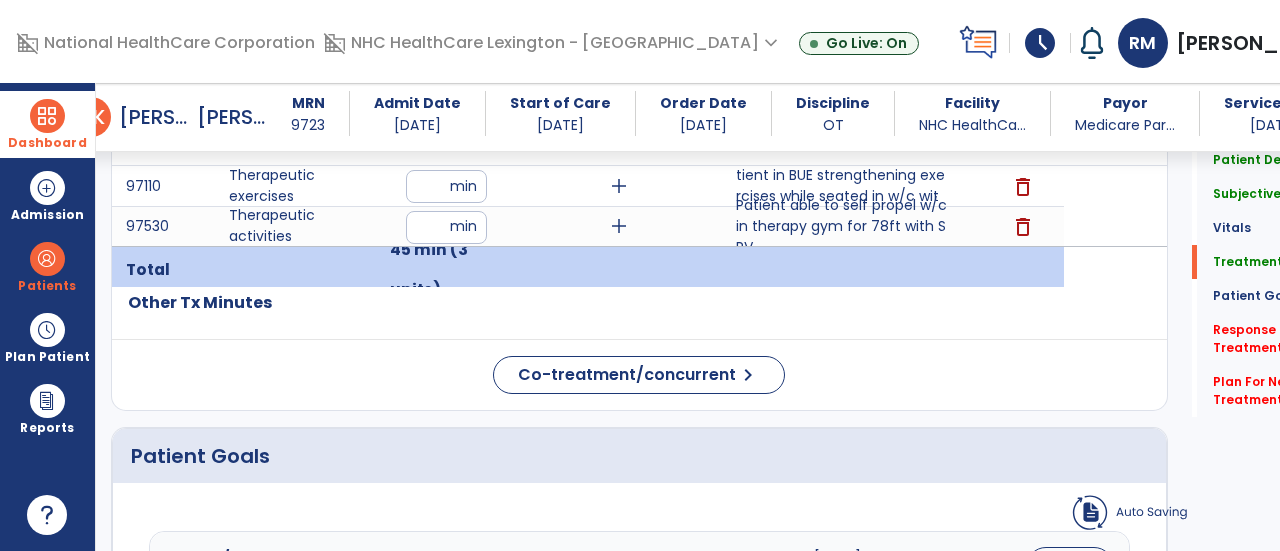 click on "Quick Links  Patient Demographics   Patient Demographics   Subjective Assessment   Subjective Assessment   Vitals   Vitals   Treatment   Treatment   Patient Goals   Patient Goals   Response To Treatment   *  Response To Treatment   *  Plan For Next Treatment   *  Plan For Next Treatment   *" 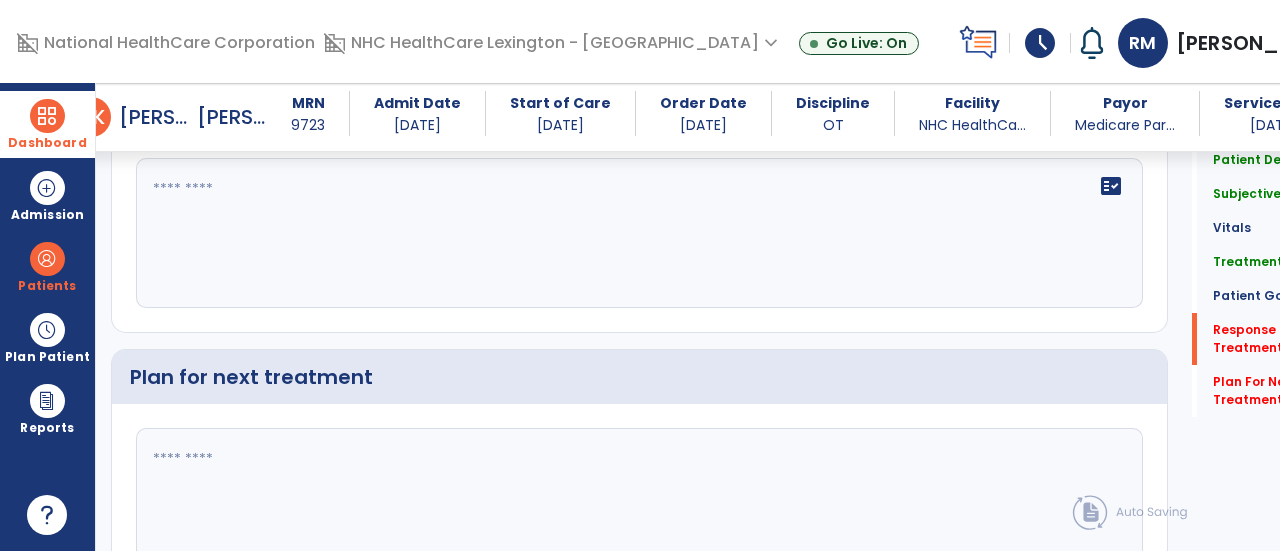 scroll, scrollTop: 3070, scrollLeft: 0, axis: vertical 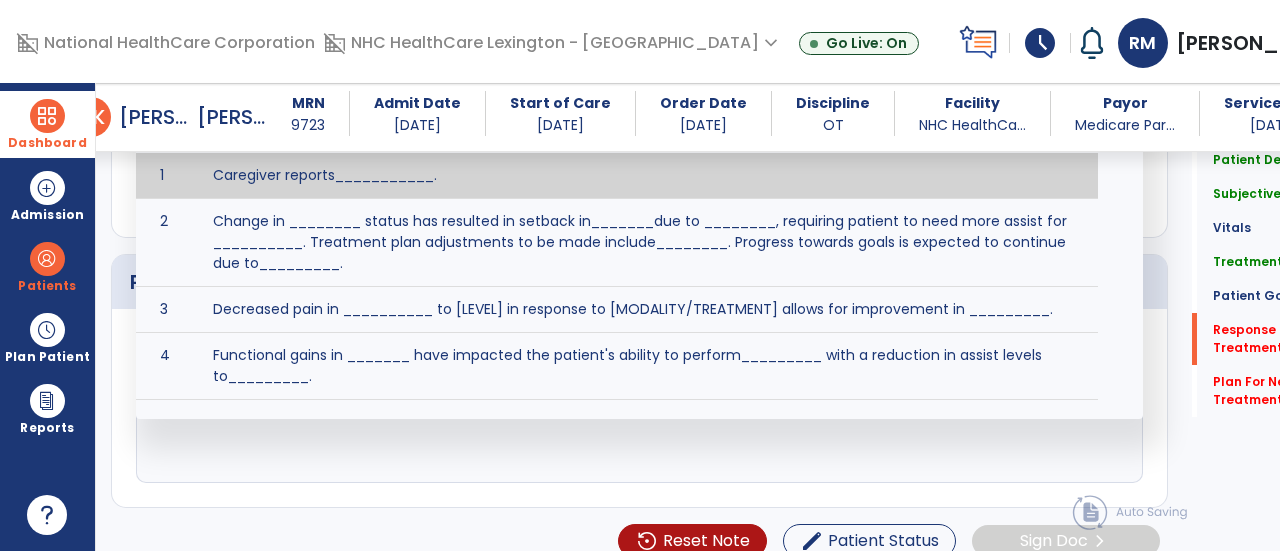 click on "fact_check  [DOMAIN_NAME] Suggestion 1 Caregiver reports___________. 2 Change in ________ status has resulted in setback in_______due to ________, requiring patient to need more assist for __________.   Treatment plan adjustments to be made include________.  Progress towards goals is expected to continue due to_________. 3 Decreased pain in __________ to [LEVEL] in response to [MODALITY/TREATMENT] allows for improvement in _________. 4 Functional gains in _______ have impacted the patient's ability to perform_________ with a reduction in assist levels to_________. 5 Functional progress this week has been significant due to__________. 6 Gains in ________ have improved the patient's ability to perform ______with decreased levels of assist to___________. 7 Improvement in ________allows patient to tolerate higher levels of challenges in_________. 8 Pain in [AREA] has decreased to [LEVEL] in response to [TREATMENT/MODALITY], allowing fore ease in completing__________. 9 10 11 12 13 14 15 16 17 18 19 20 21" 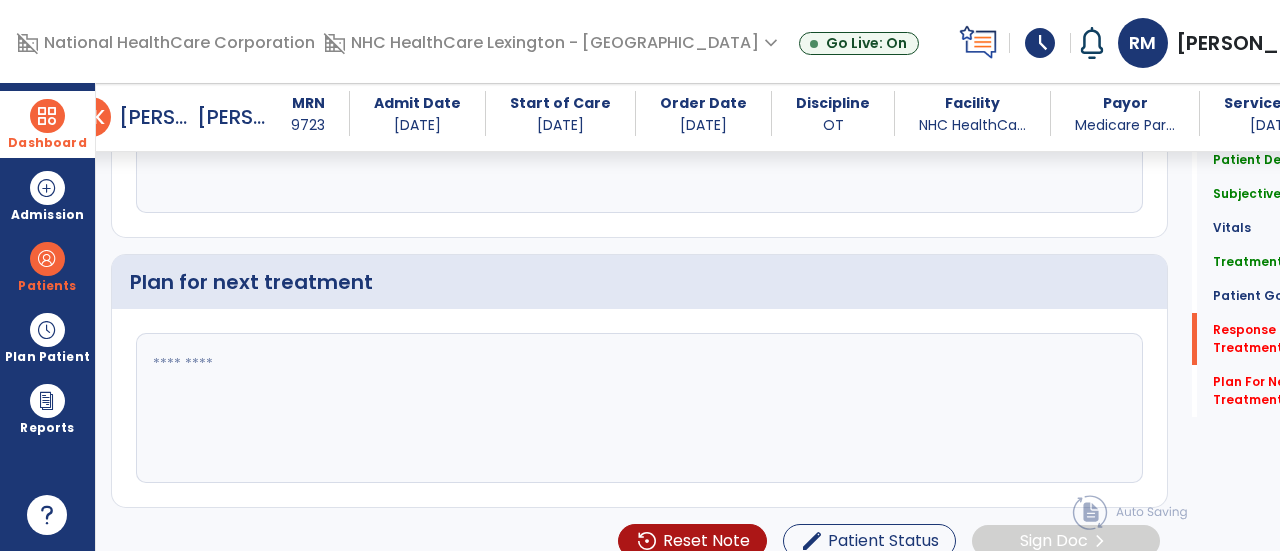 scroll, scrollTop: 3166, scrollLeft: 0, axis: vertical 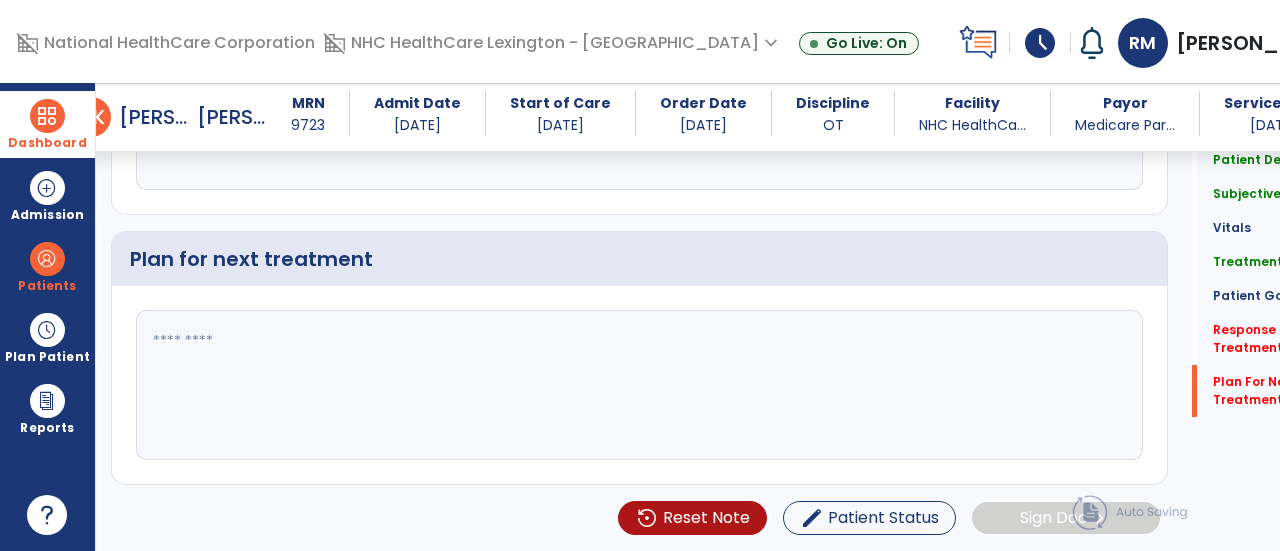 type on "****" 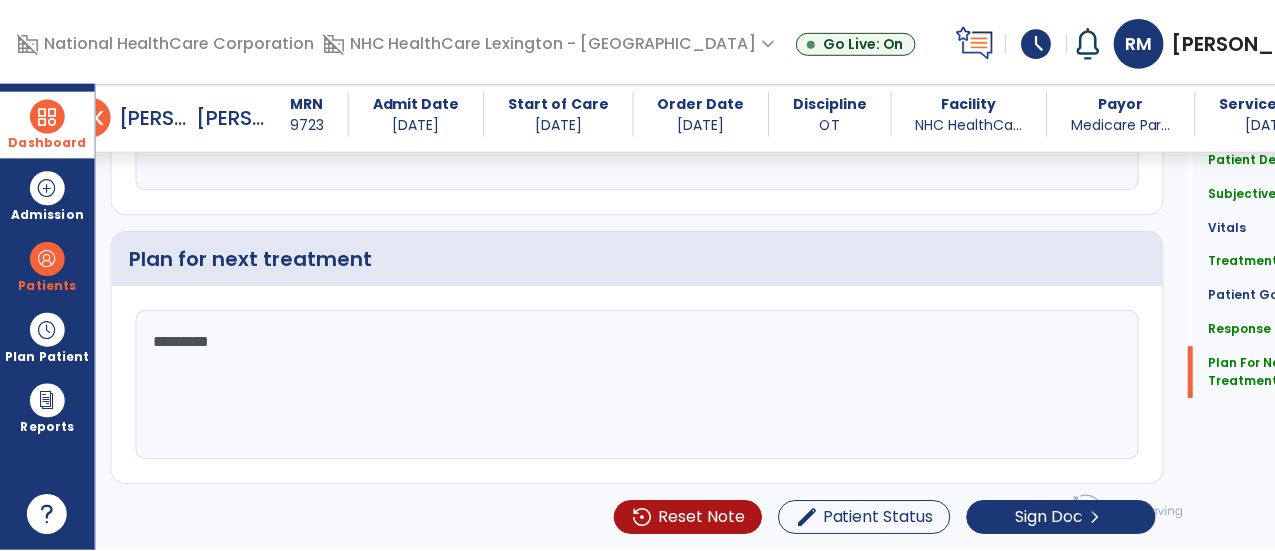 scroll, scrollTop: 3166, scrollLeft: 0, axis: vertical 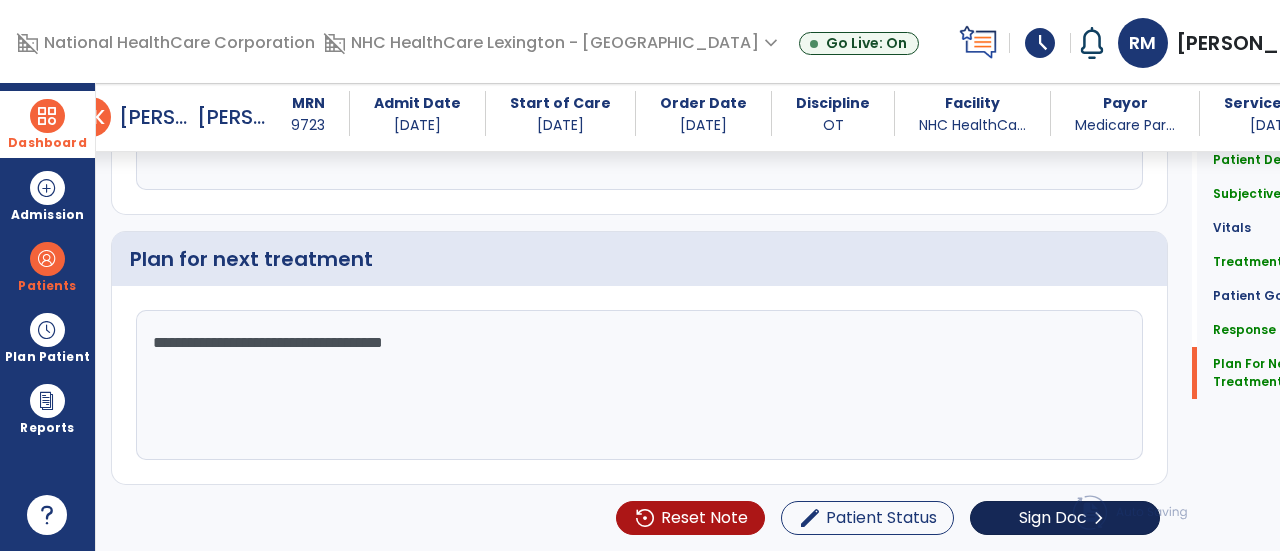 type on "**********" 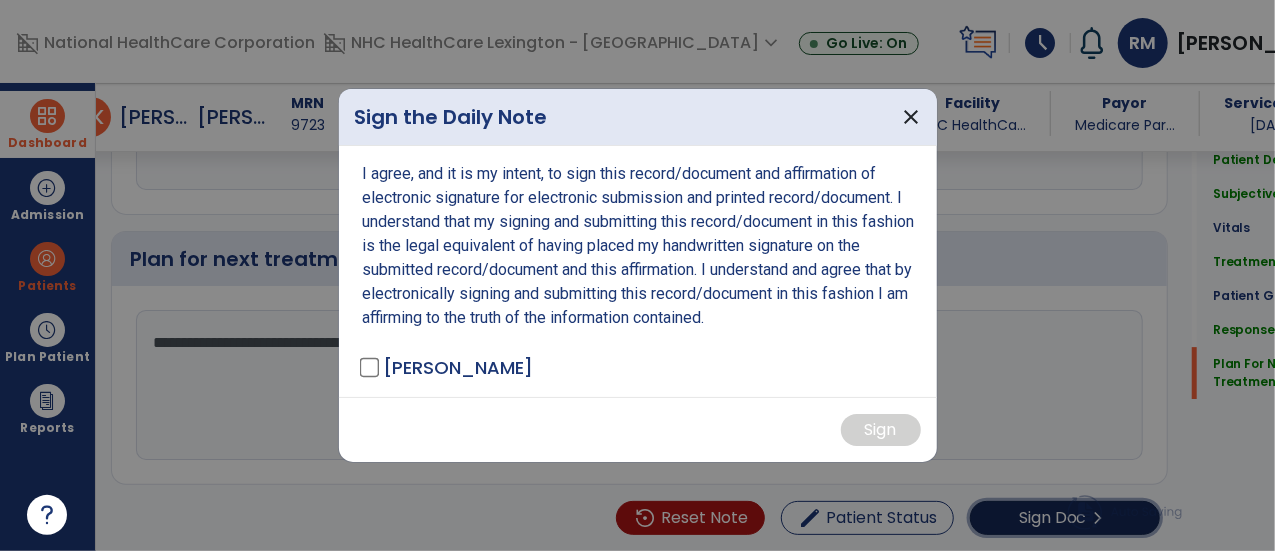 scroll, scrollTop: 3166, scrollLeft: 0, axis: vertical 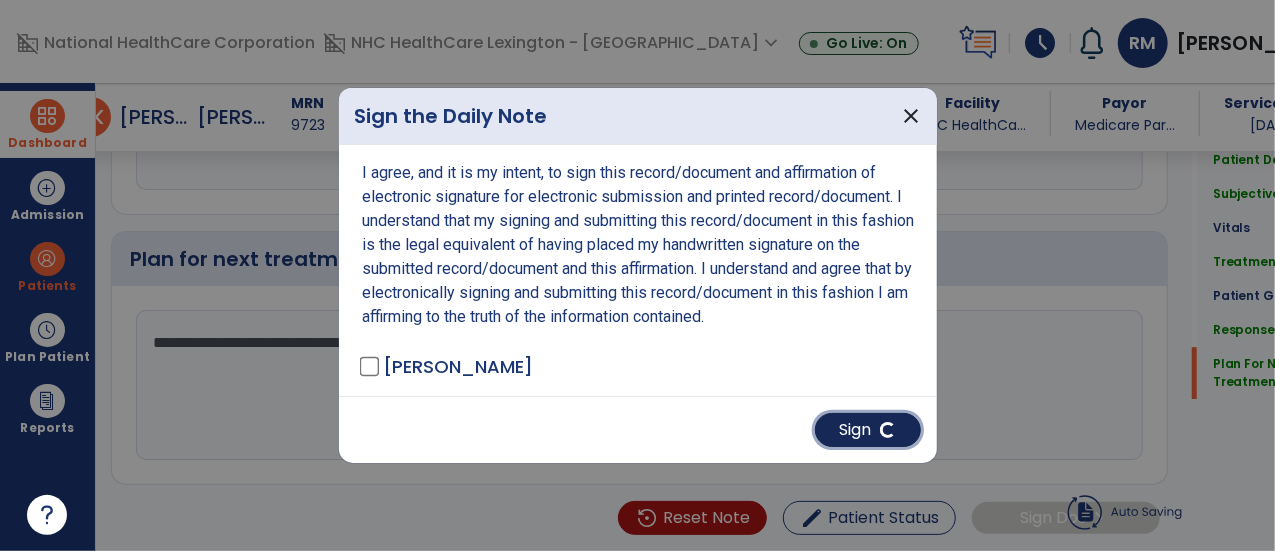 click on "Sign" at bounding box center (868, 430) 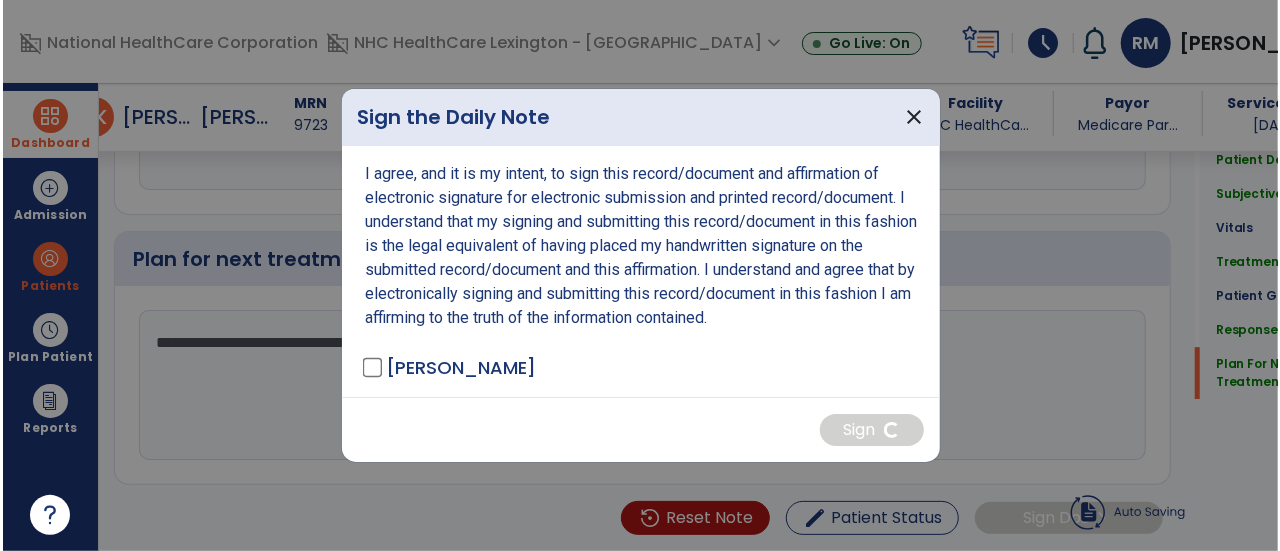 scroll, scrollTop: 3166, scrollLeft: 0, axis: vertical 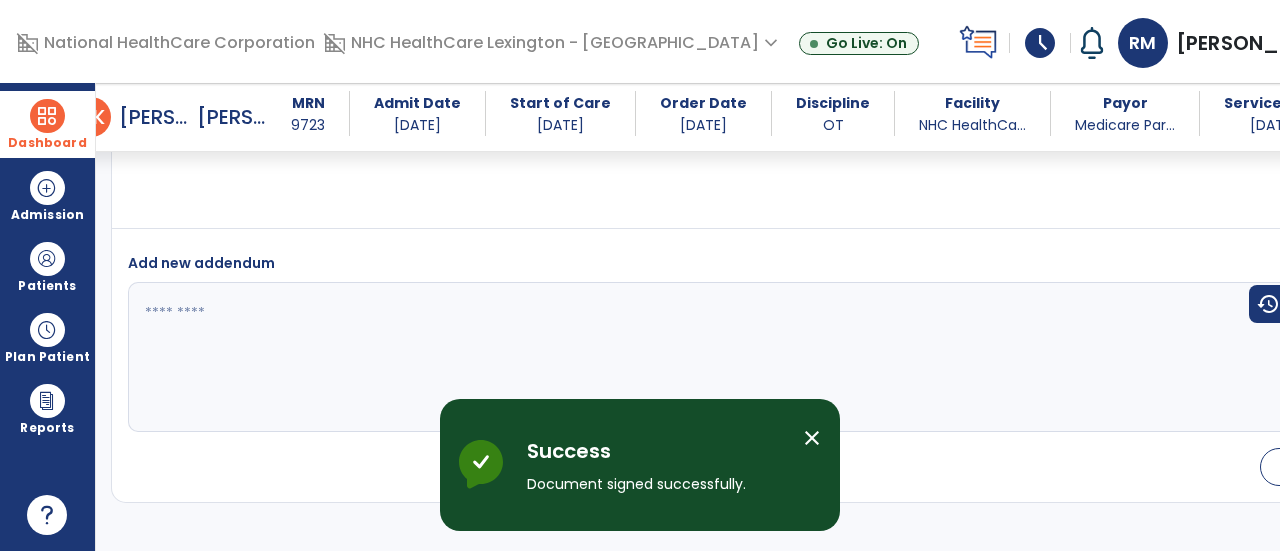 click on "Dashboard" at bounding box center [47, 143] 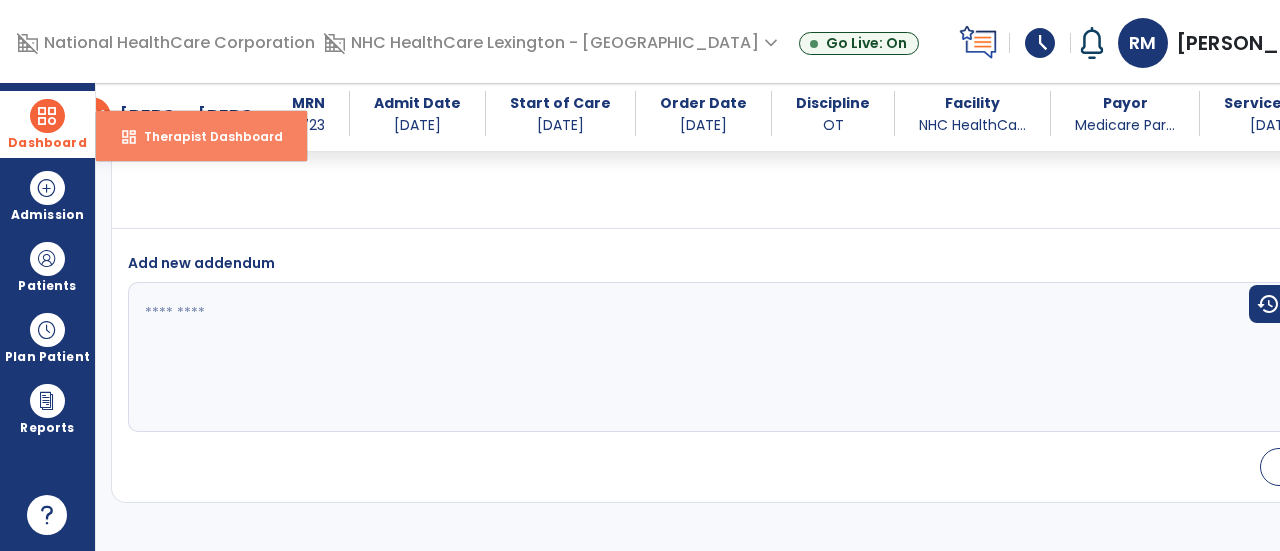 click on "Therapist Dashboard" at bounding box center [205, 136] 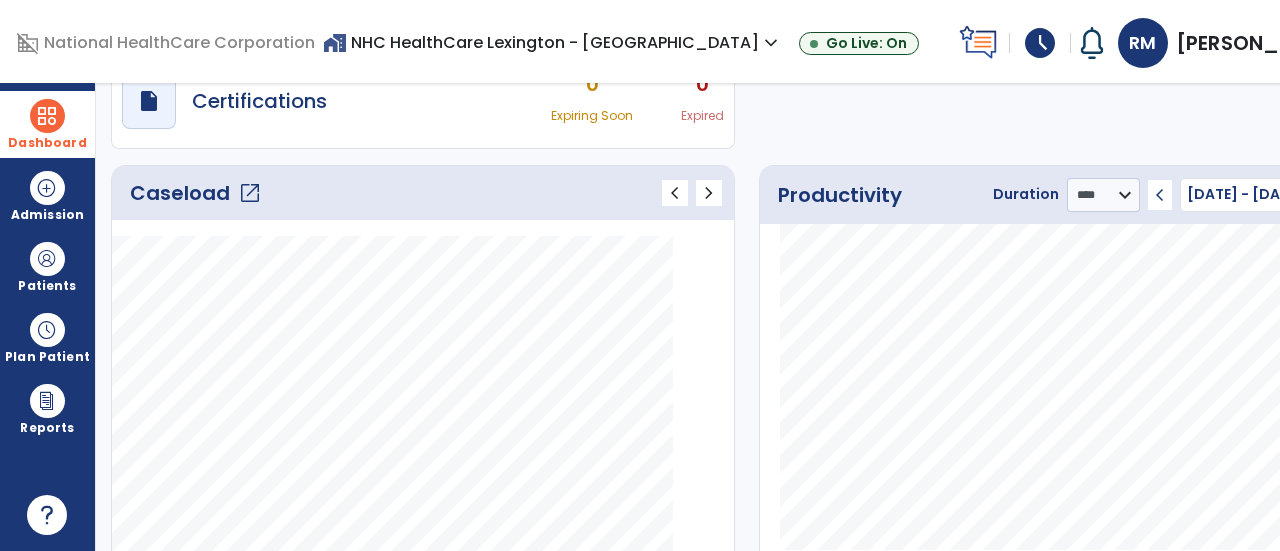 scroll, scrollTop: 200, scrollLeft: 0, axis: vertical 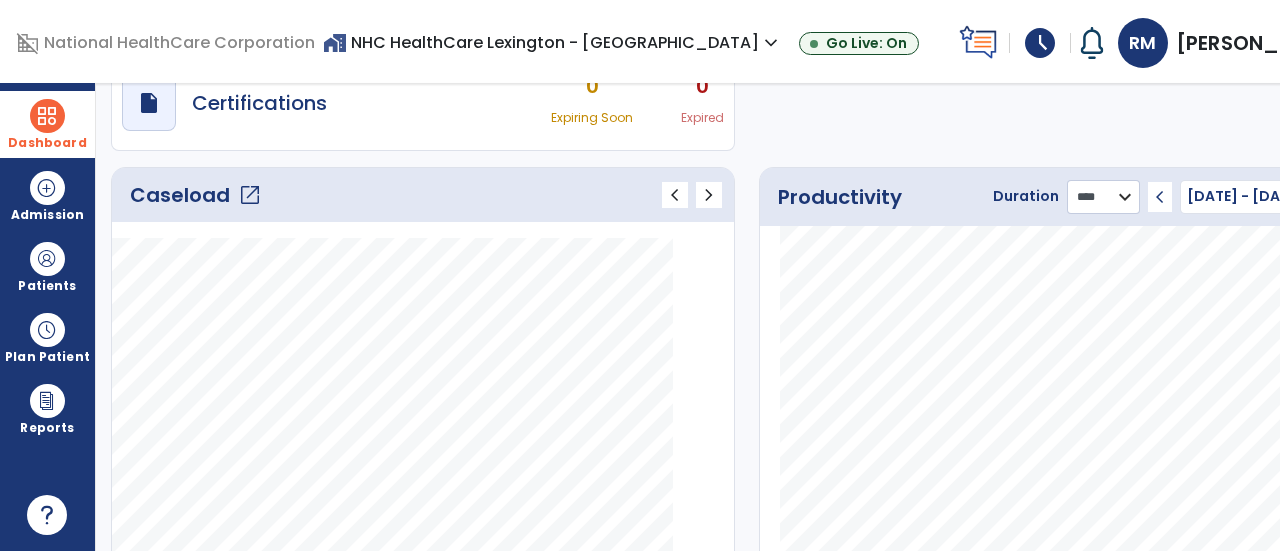 click on "******** **** ***" 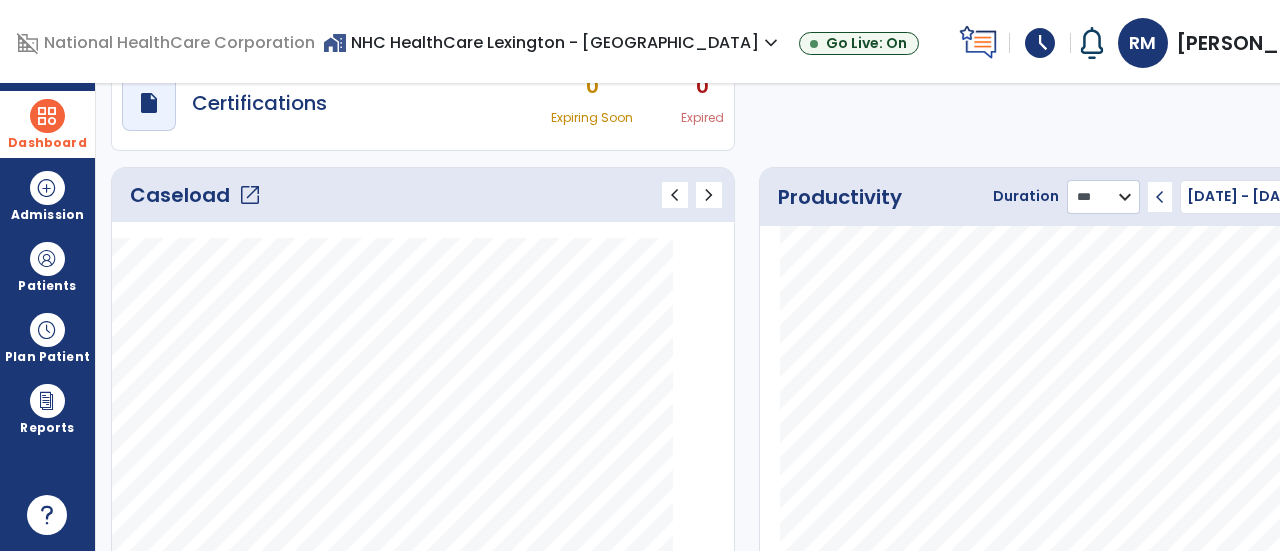 click on "******** **** ***" 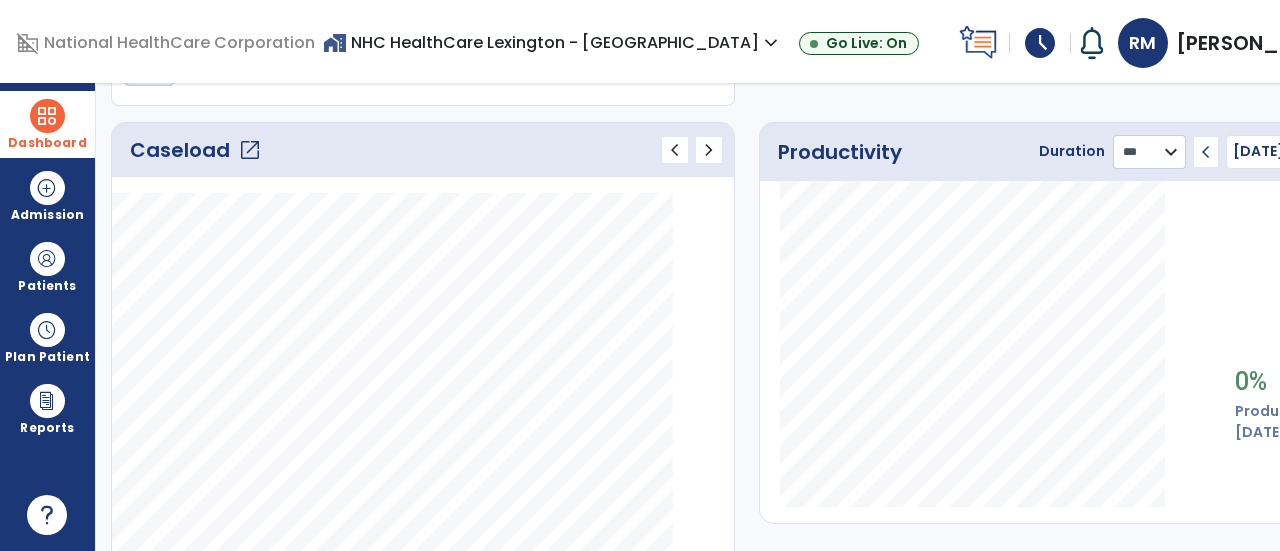 scroll, scrollTop: 251, scrollLeft: 0, axis: vertical 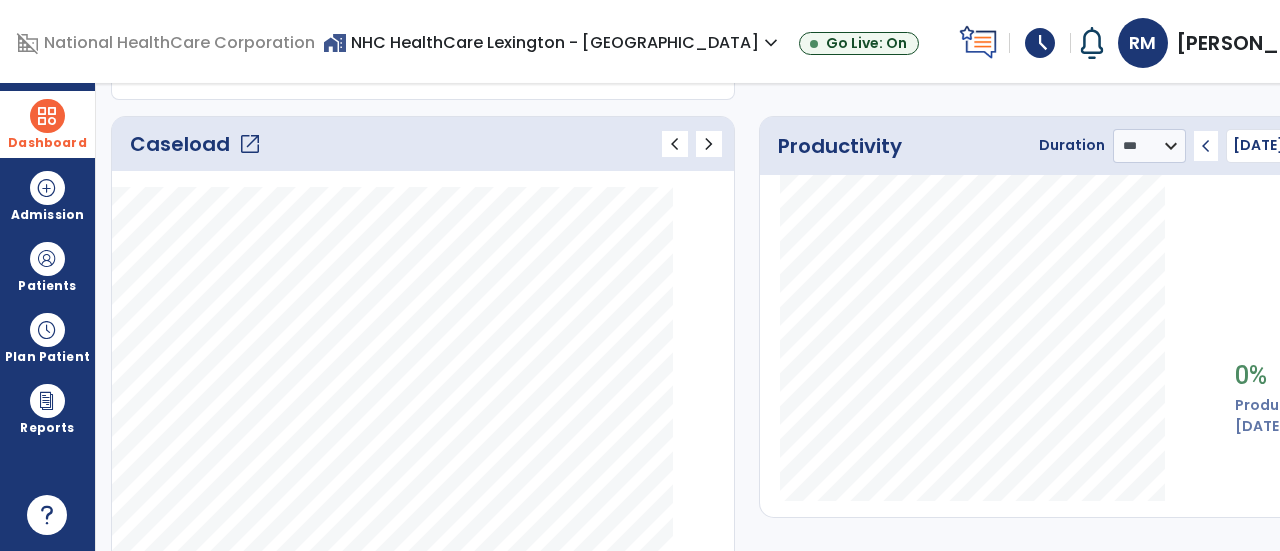 click on "schedule" at bounding box center [1040, 43] 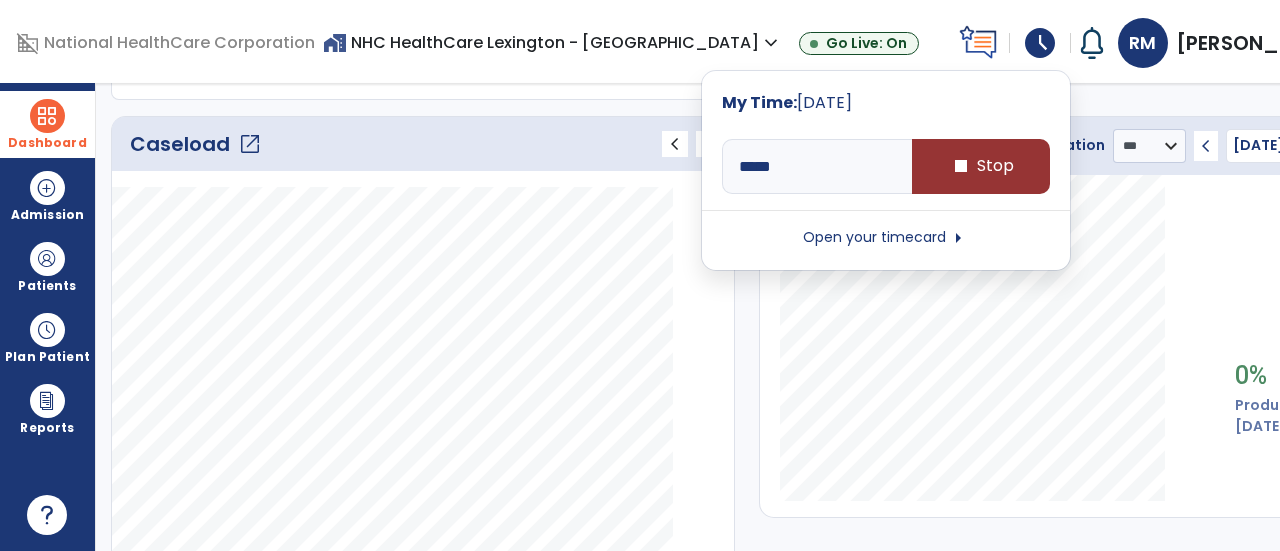 click on "stop  Stop" at bounding box center (981, 166) 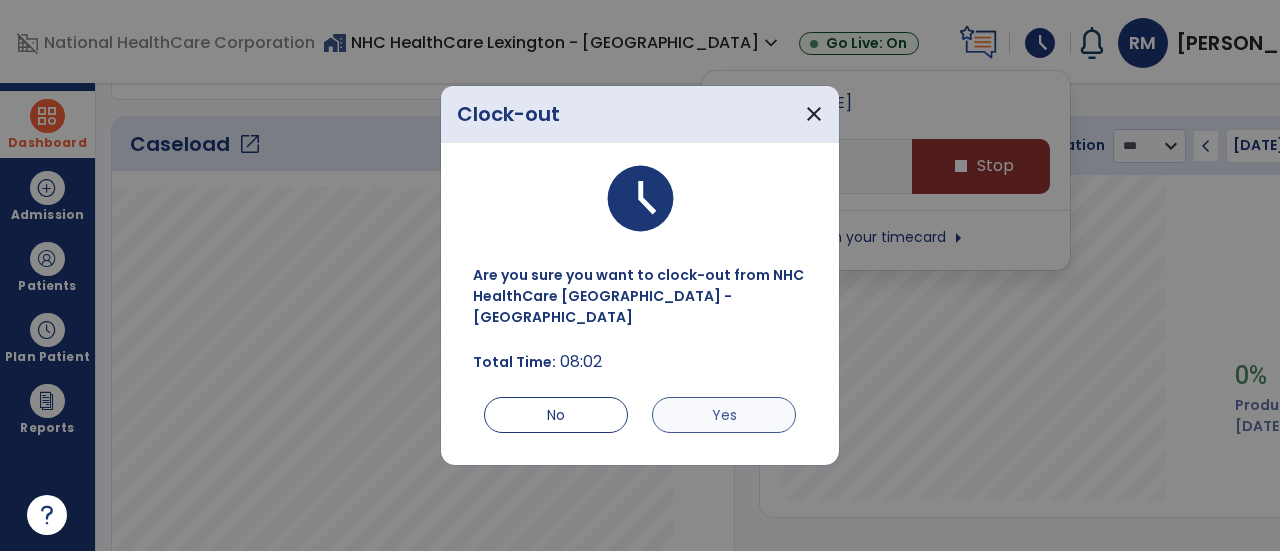 click on "Yes" at bounding box center (724, 415) 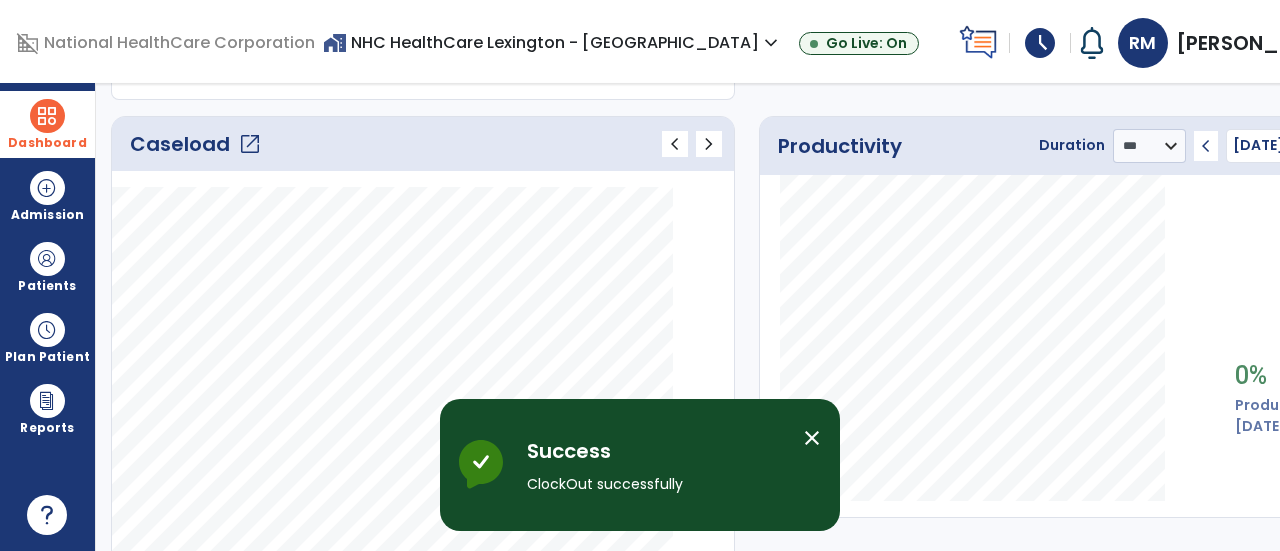 click on "schedule" at bounding box center (1040, 43) 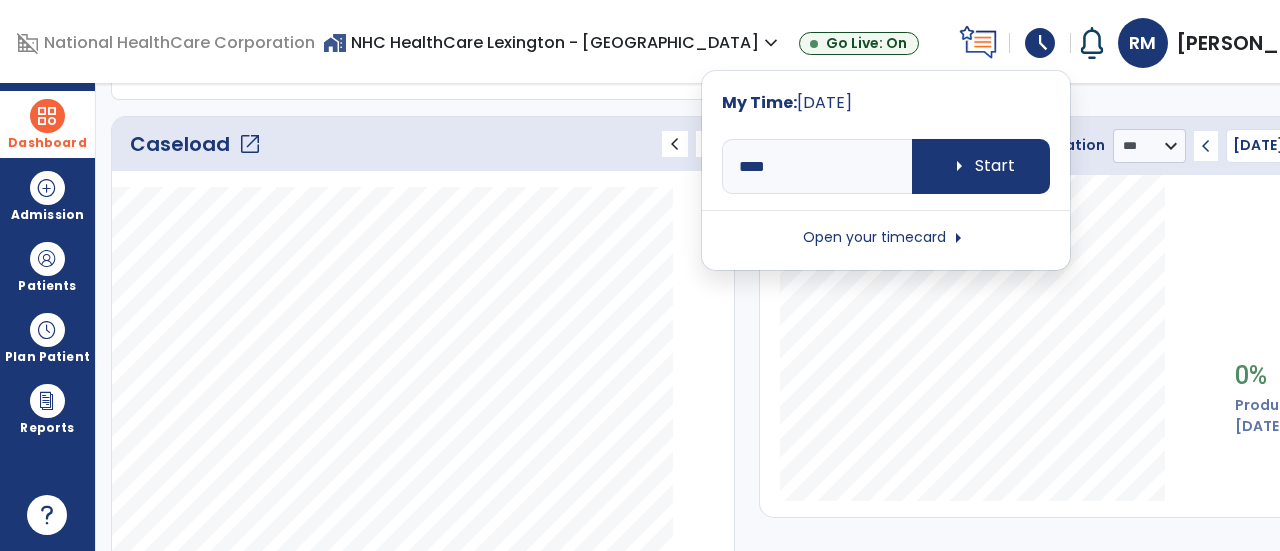 click on "arrow_right" at bounding box center (958, 238) 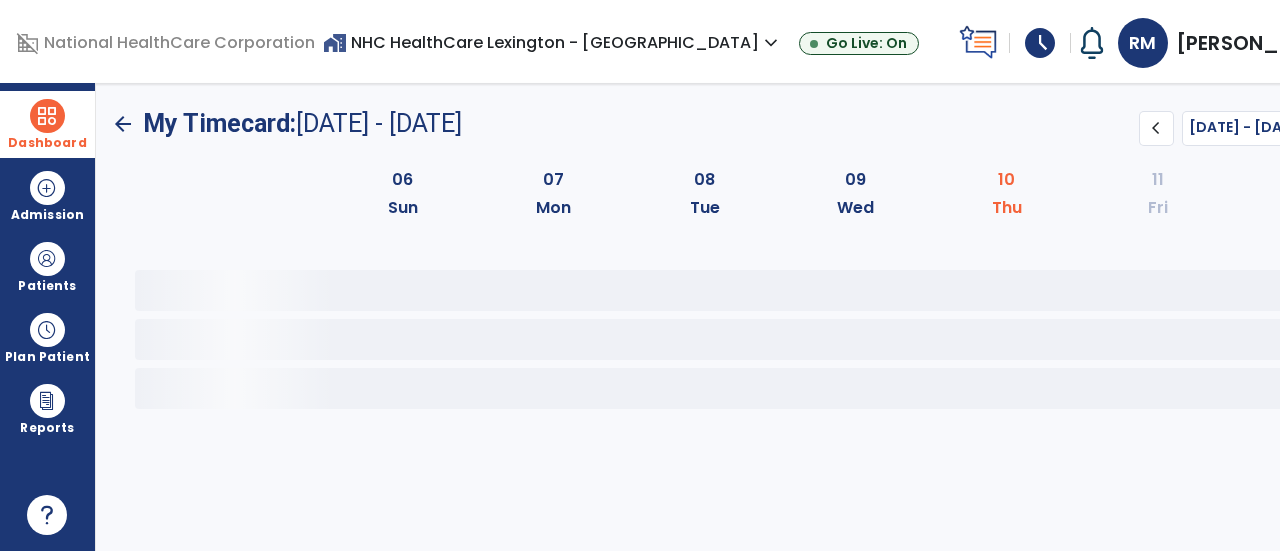 scroll, scrollTop: 0, scrollLeft: 0, axis: both 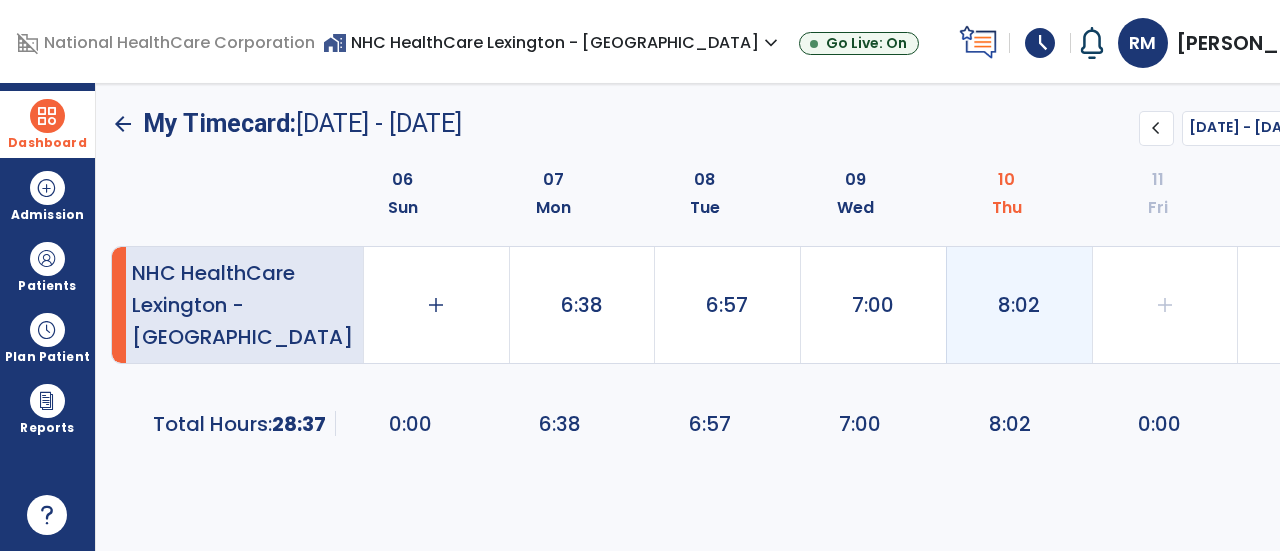 click on "8:02" 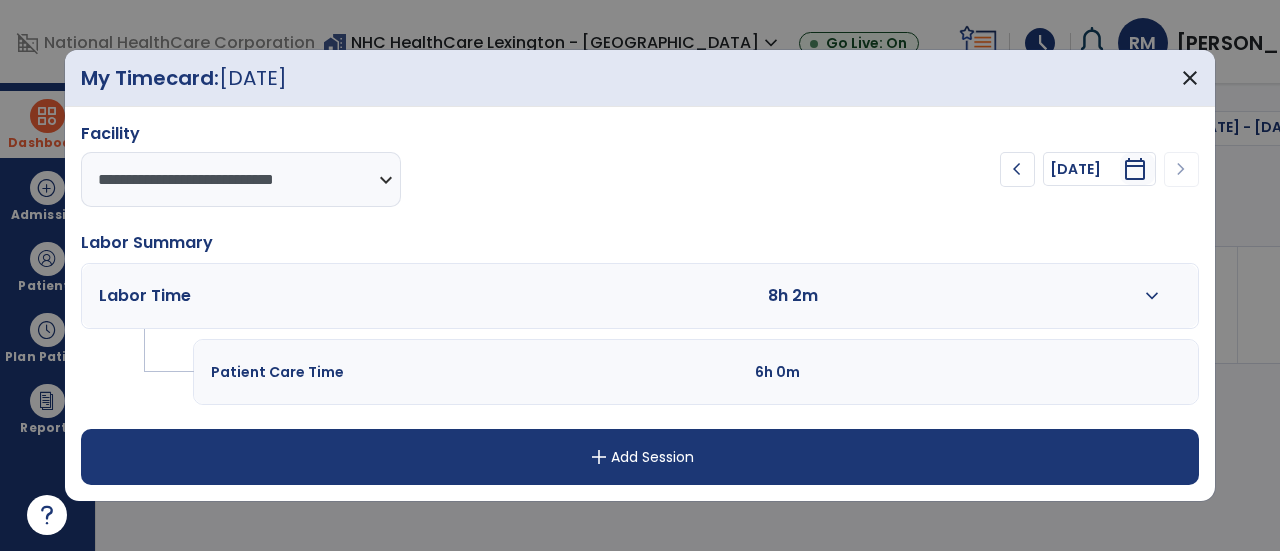 click on "expand_more" at bounding box center [1152, 296] 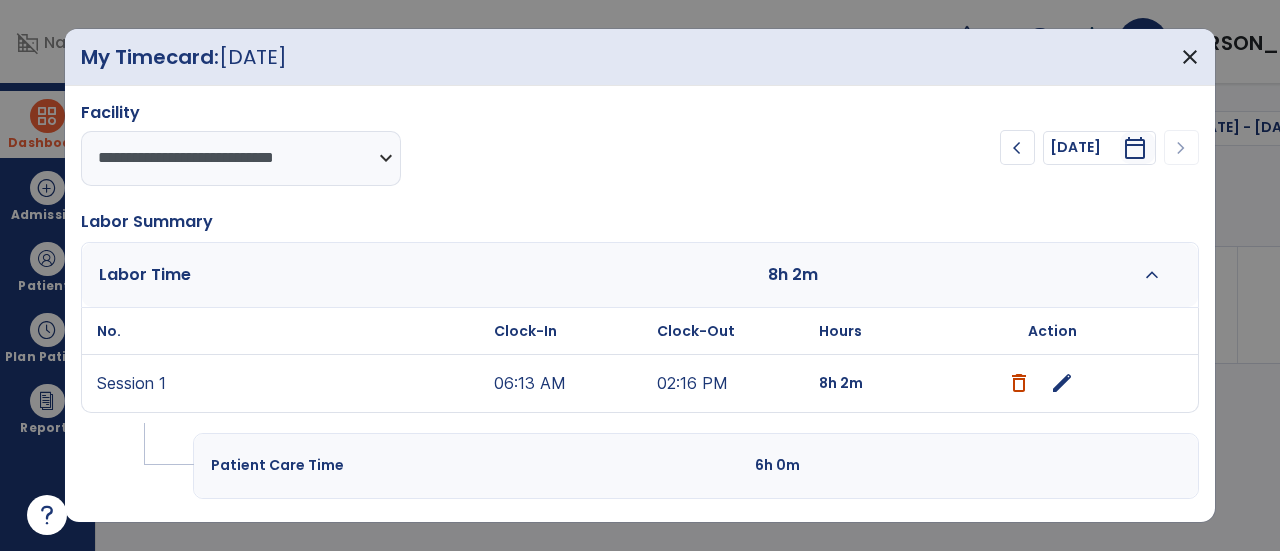 click on "edit" at bounding box center [1062, 383] 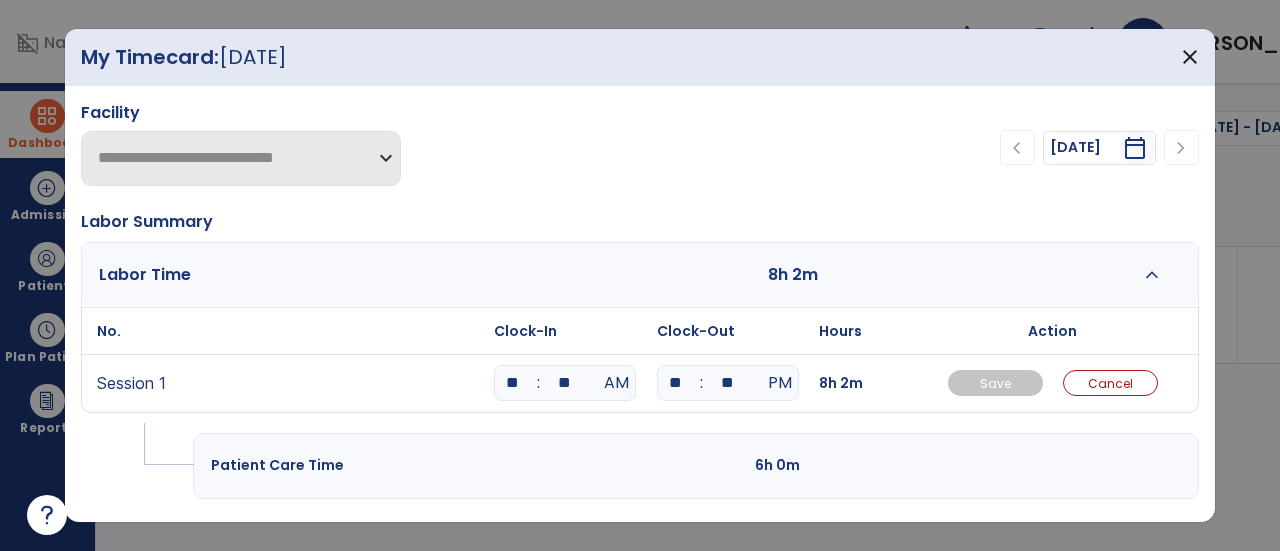 click on "**" at bounding box center (676, 383) 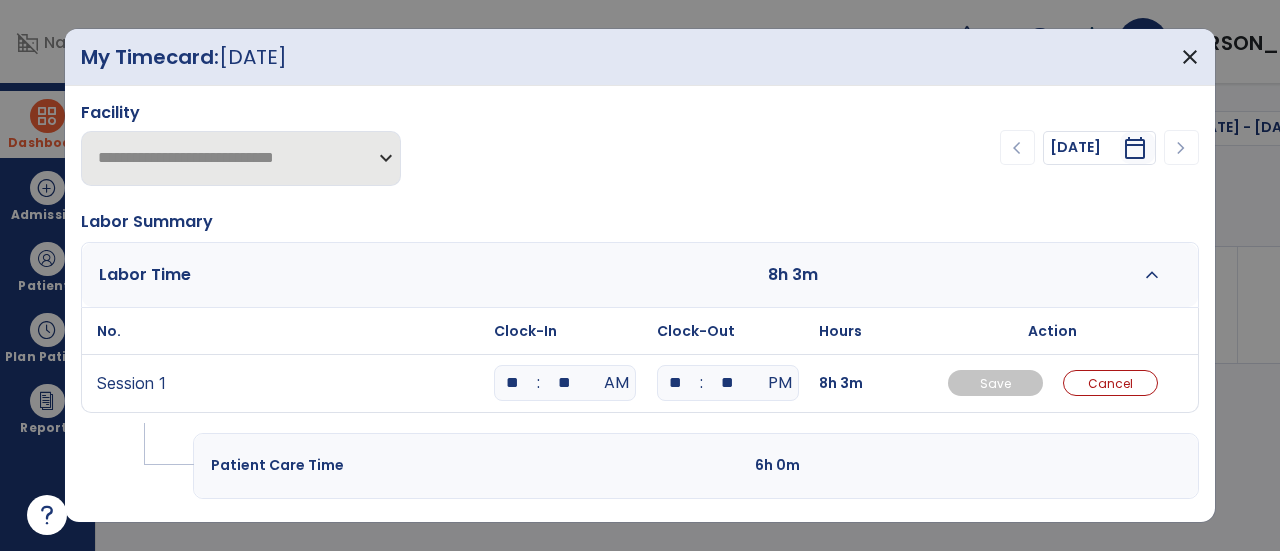 type on "*" 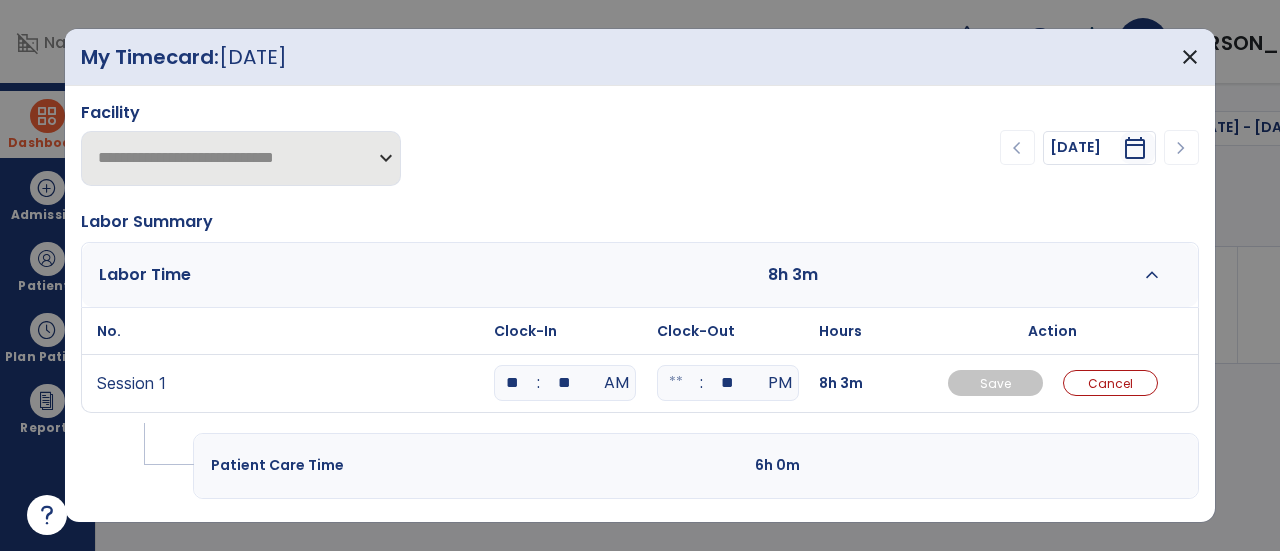 type on "*" 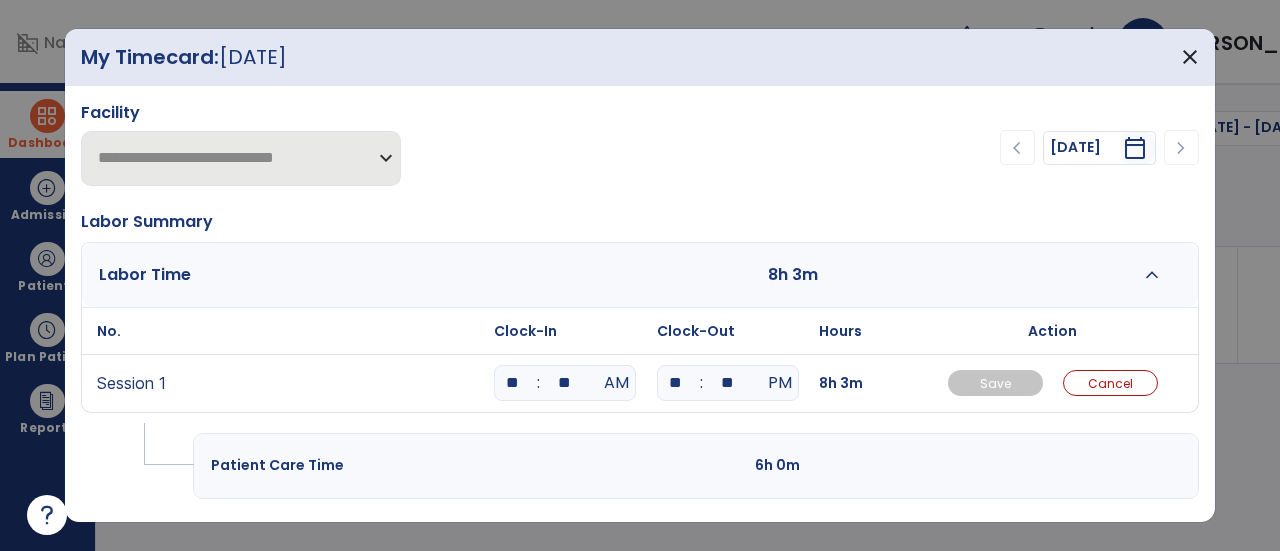 type on "**" 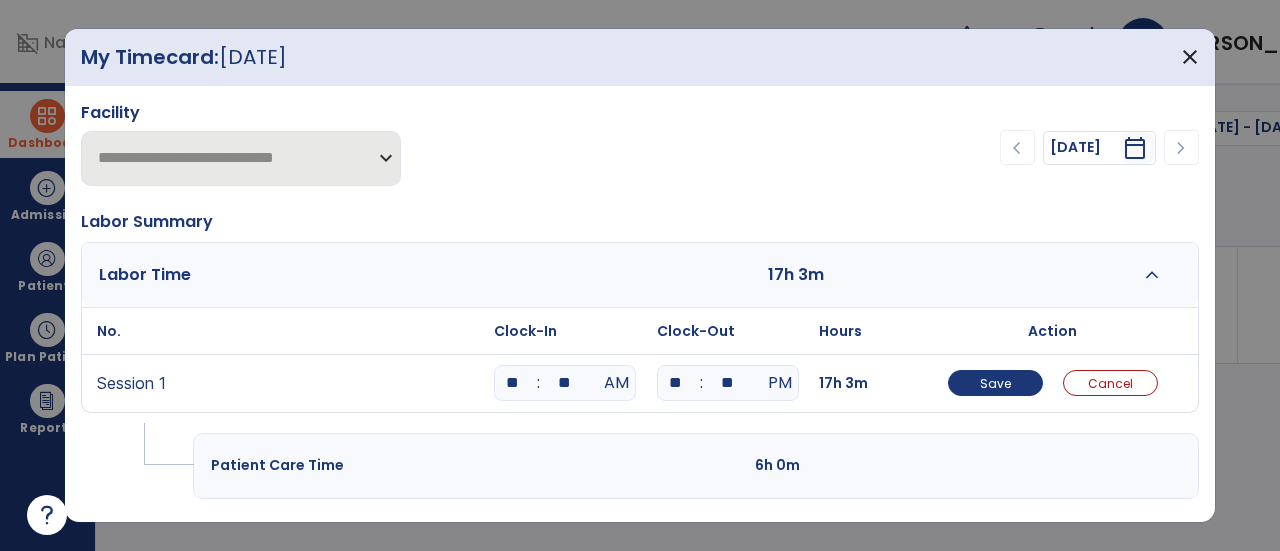 type on "*" 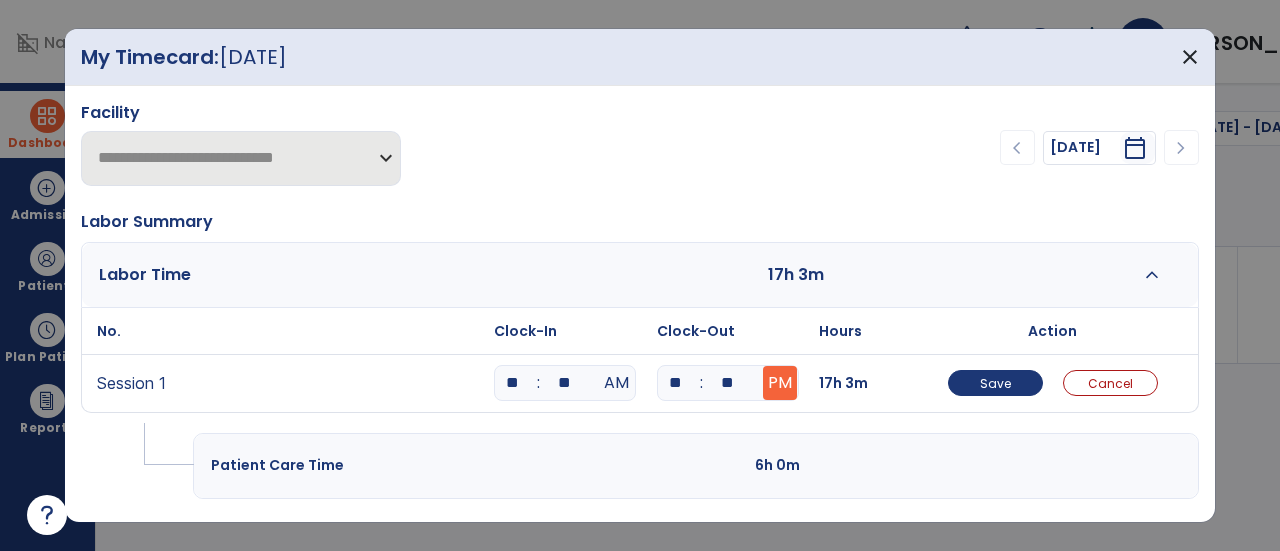 type on "**" 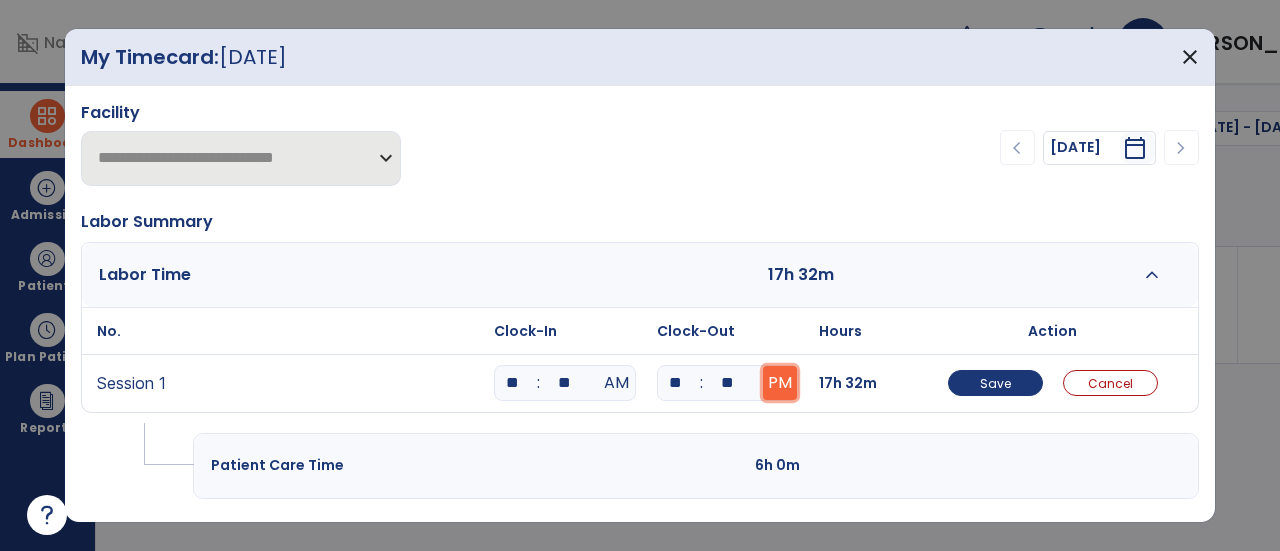 click on "PM" at bounding box center (780, 383) 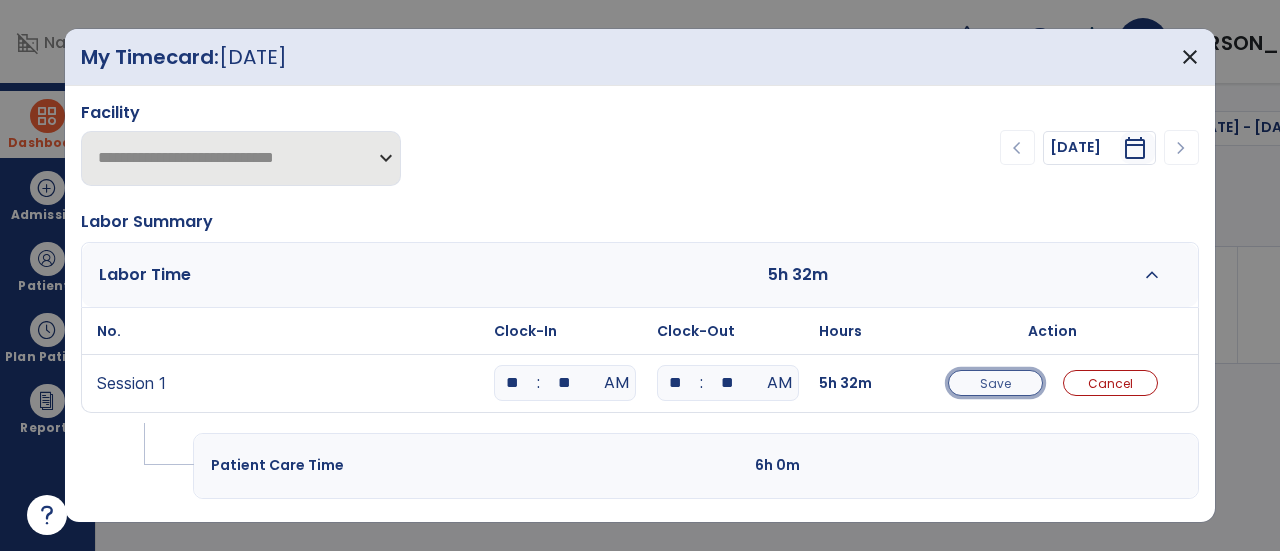 click on "Save" at bounding box center (995, 383) 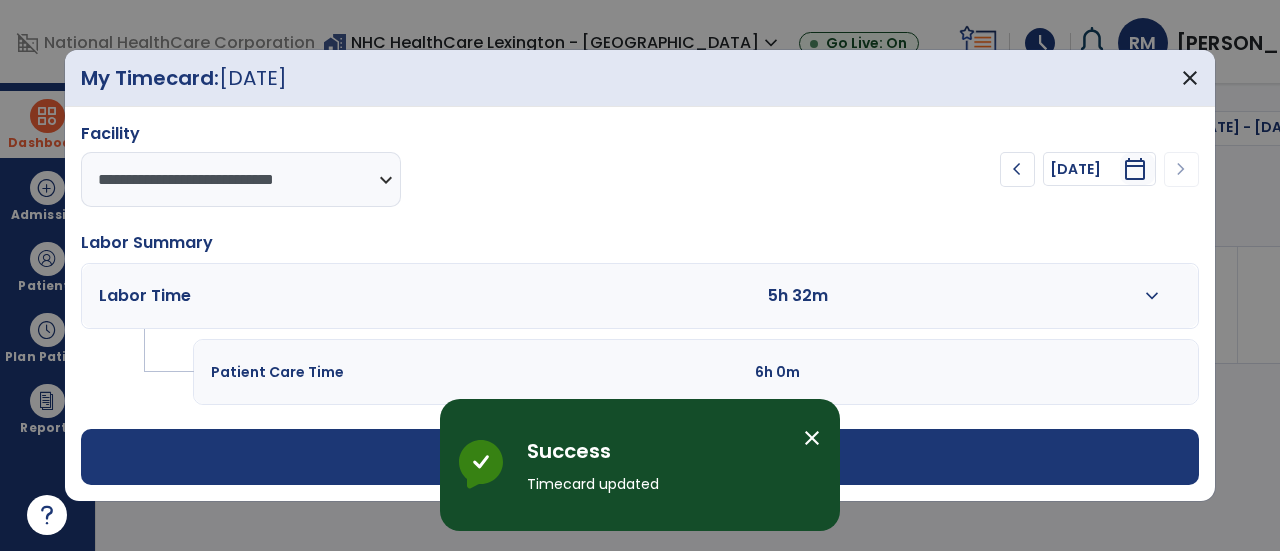 click on "add  Add Session" at bounding box center (640, 457) 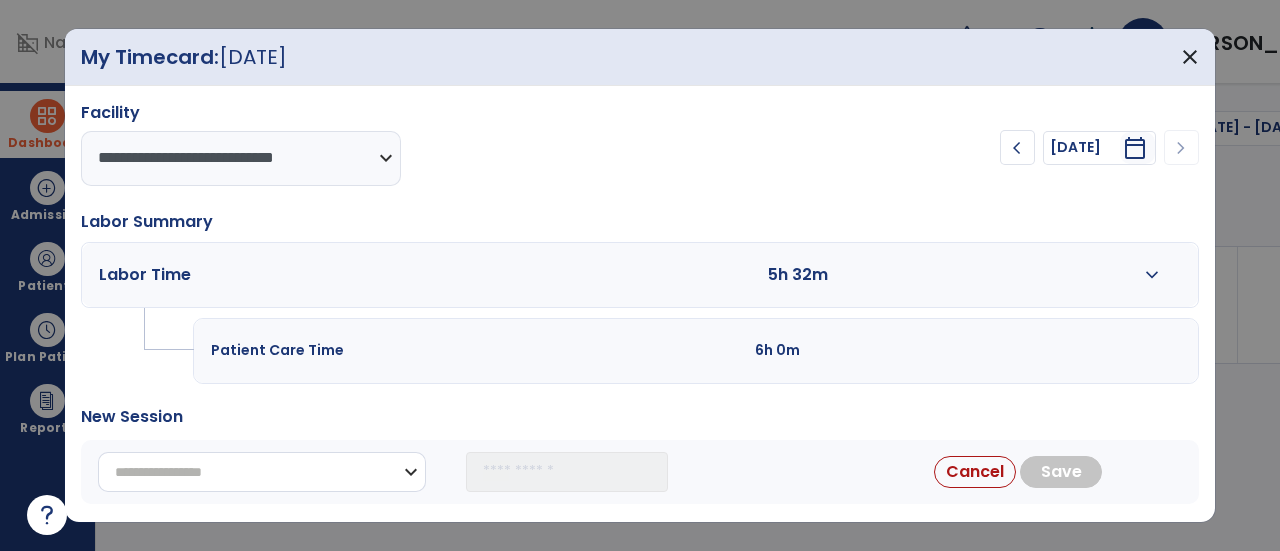 click on "**********" at bounding box center [262, 472] 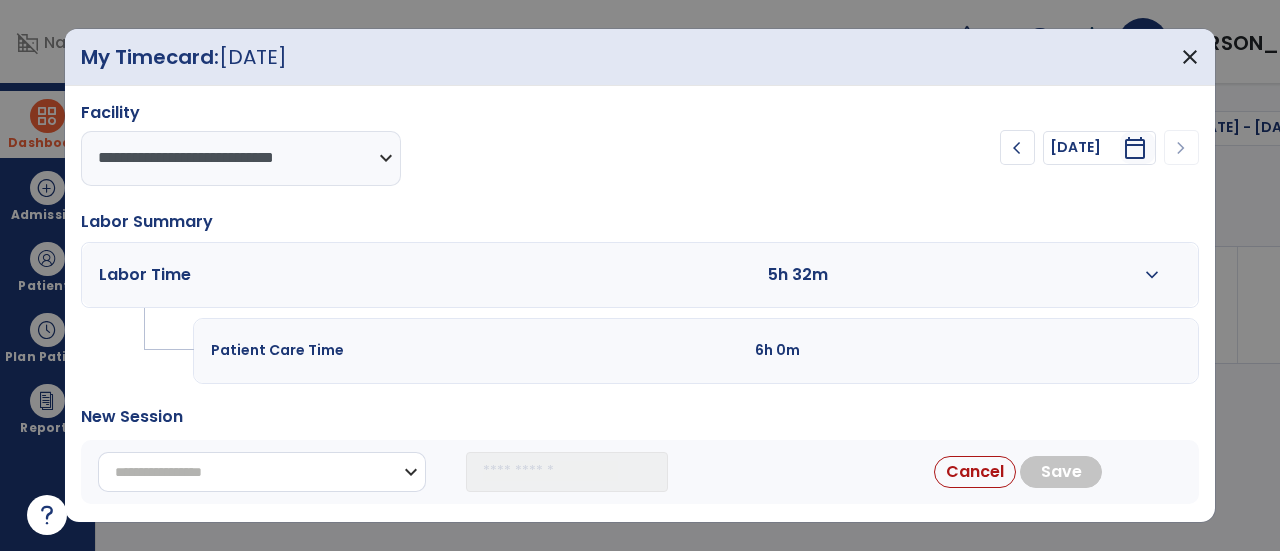 select on "**********" 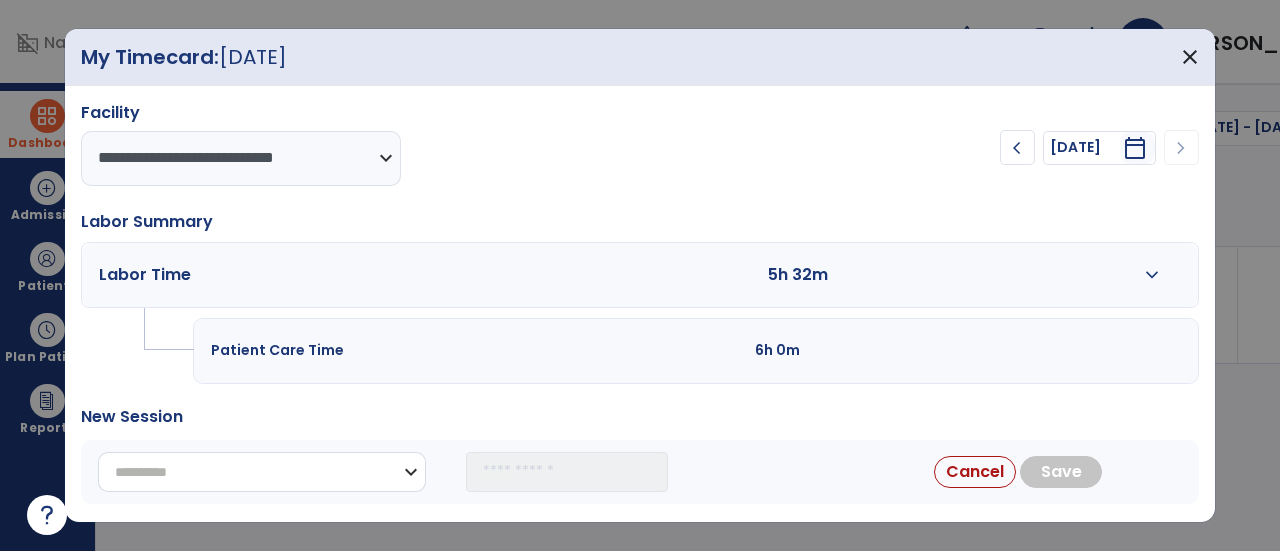 click on "**********" at bounding box center [262, 472] 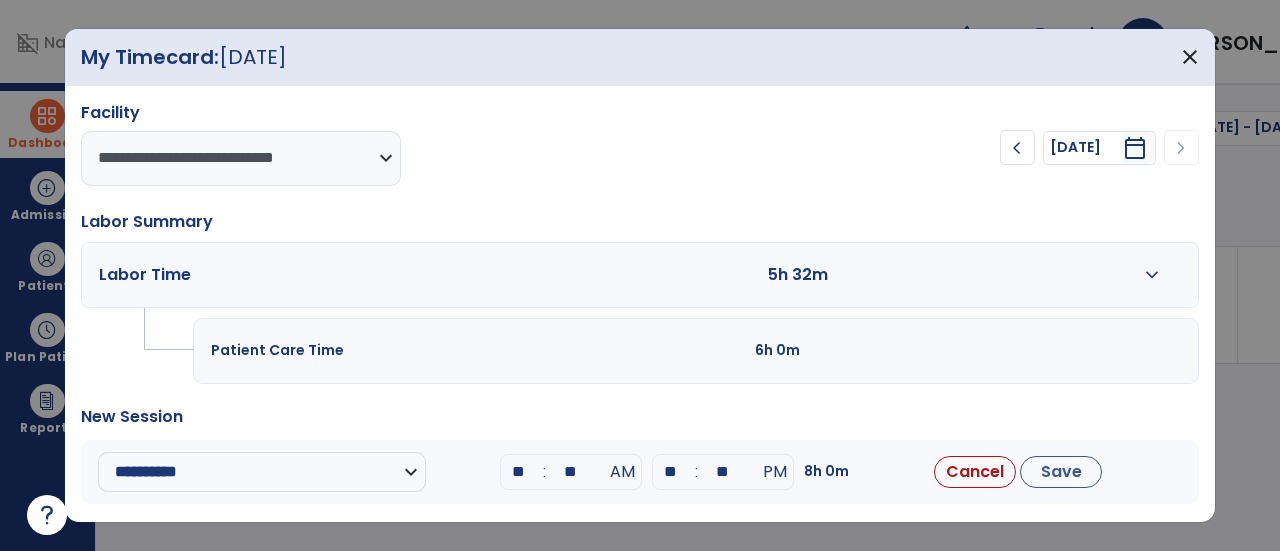 click on "**" at bounding box center [519, 472] 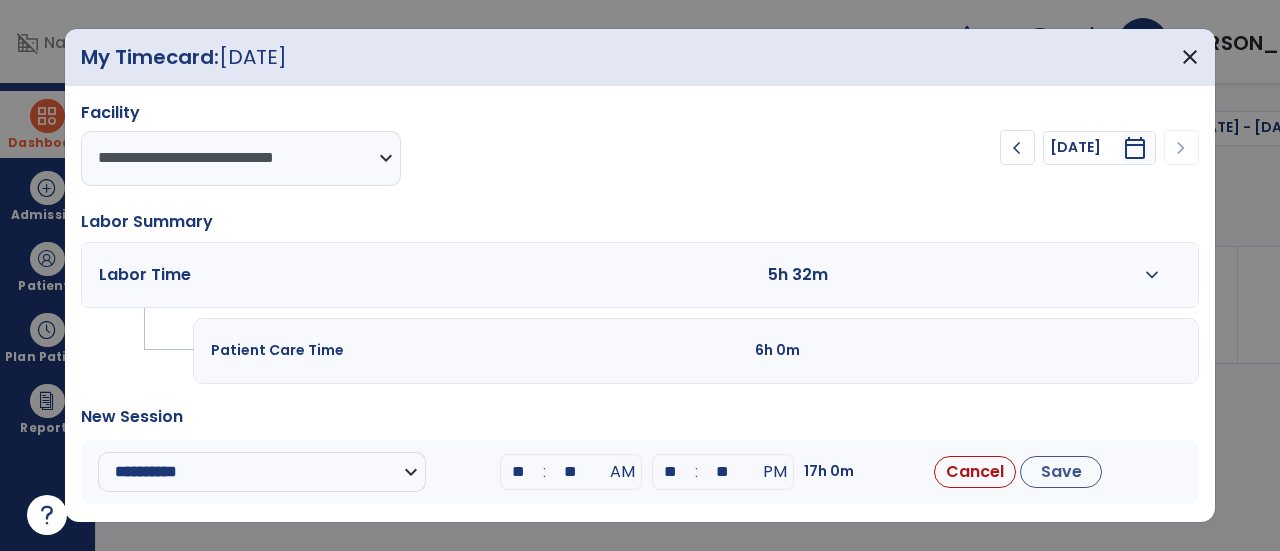 click on "**" at bounding box center [571, 472] 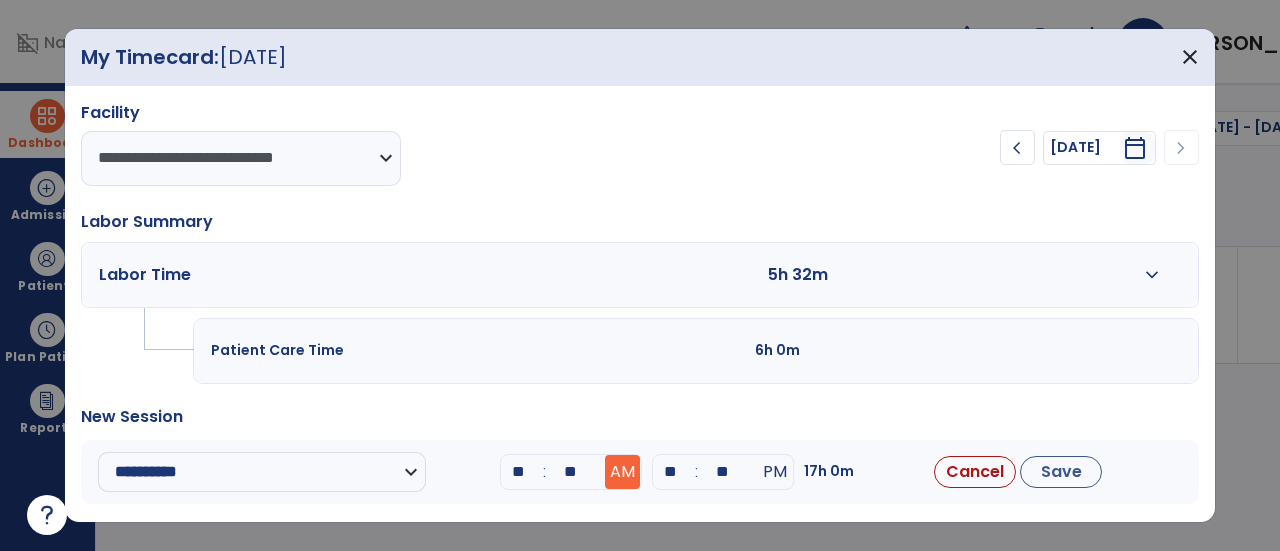type on "**" 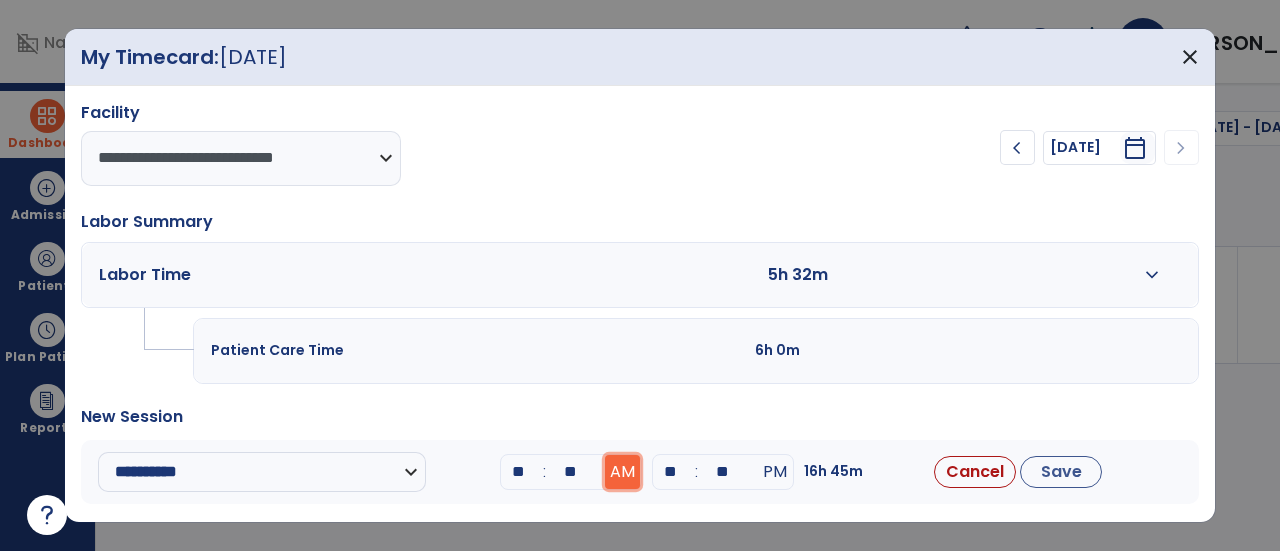 click on "AM" at bounding box center [622, 472] 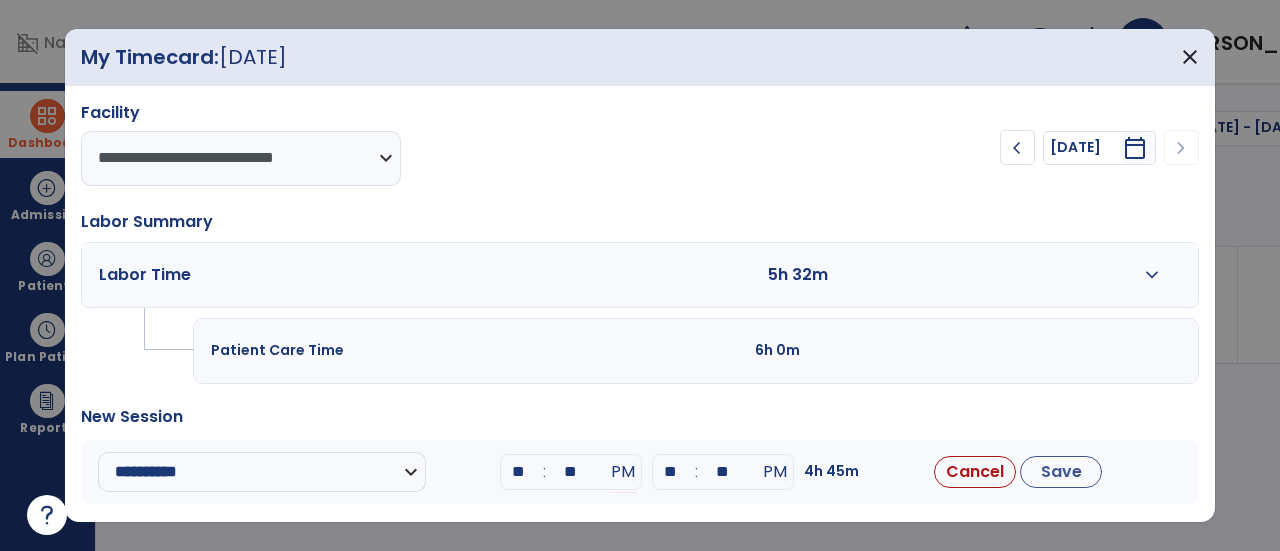 click on "**" at bounding box center [671, 472] 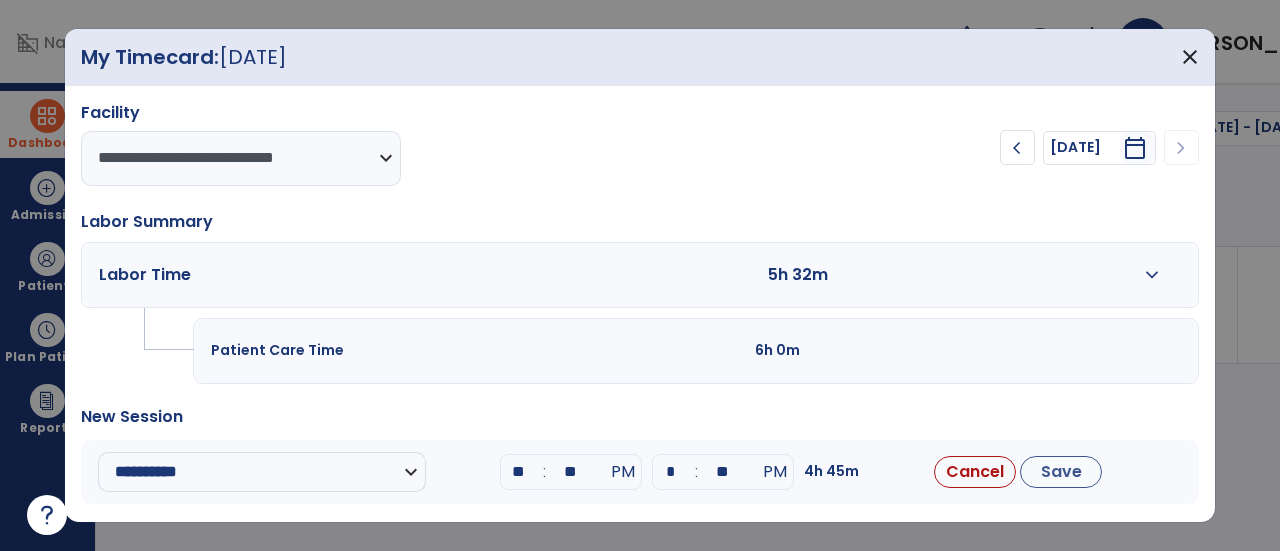 type on "**" 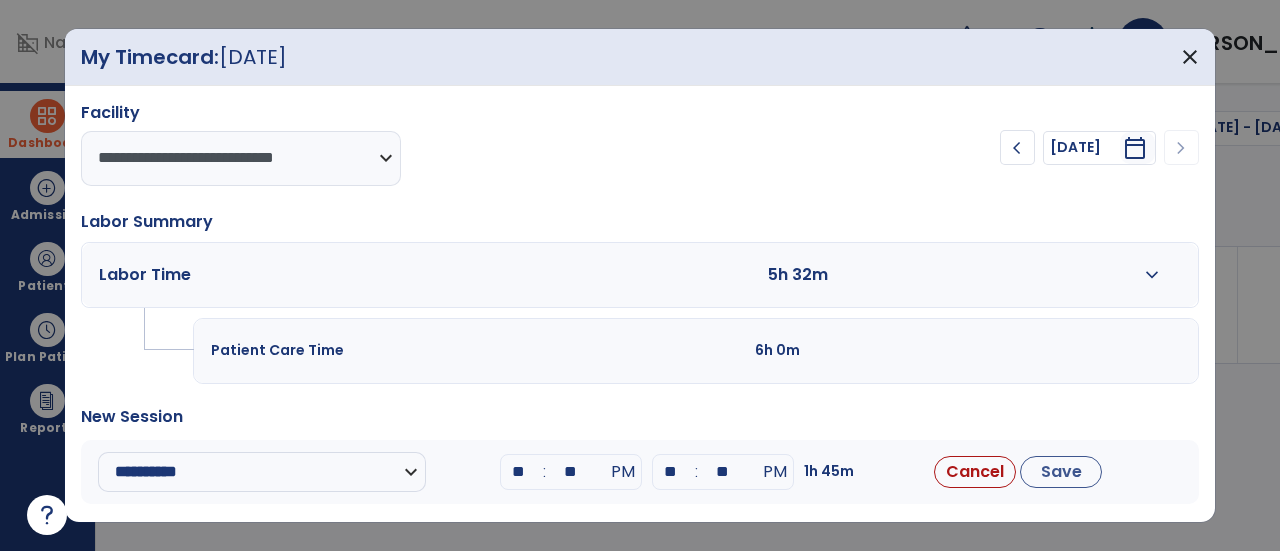 click on "**" at bounding box center [723, 472] 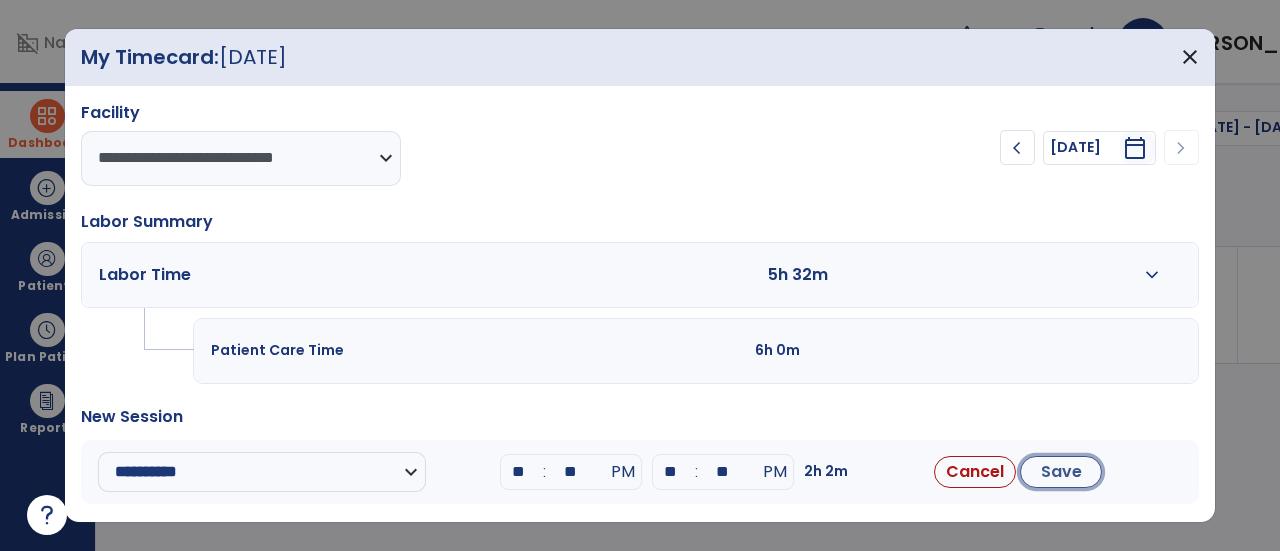 click on "Save" at bounding box center [1061, 472] 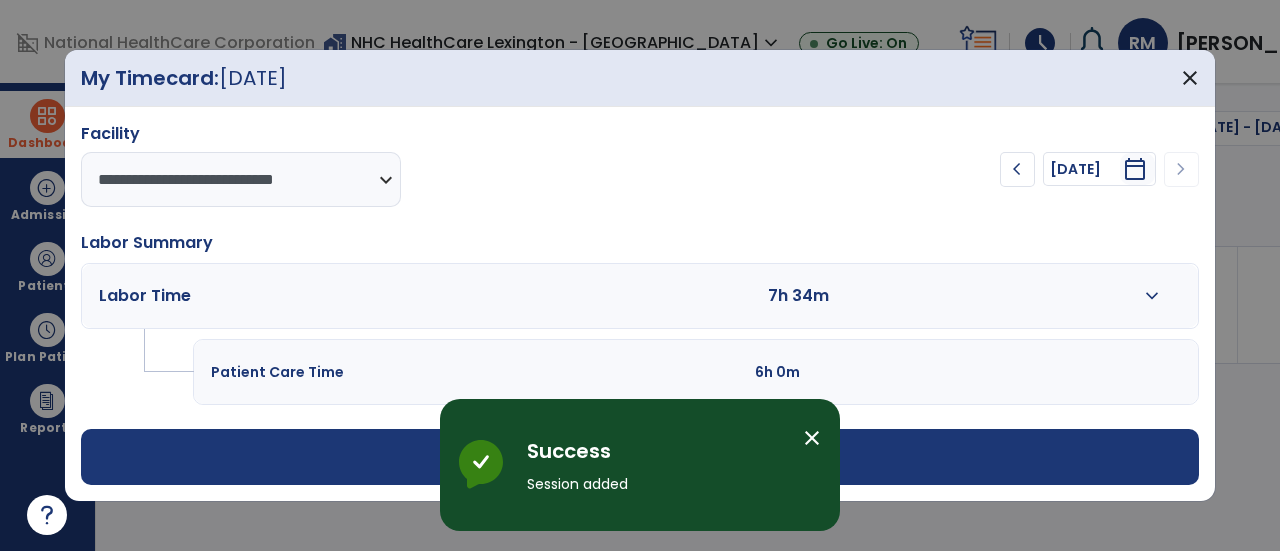 click on "expand_more" at bounding box center (1152, 296) 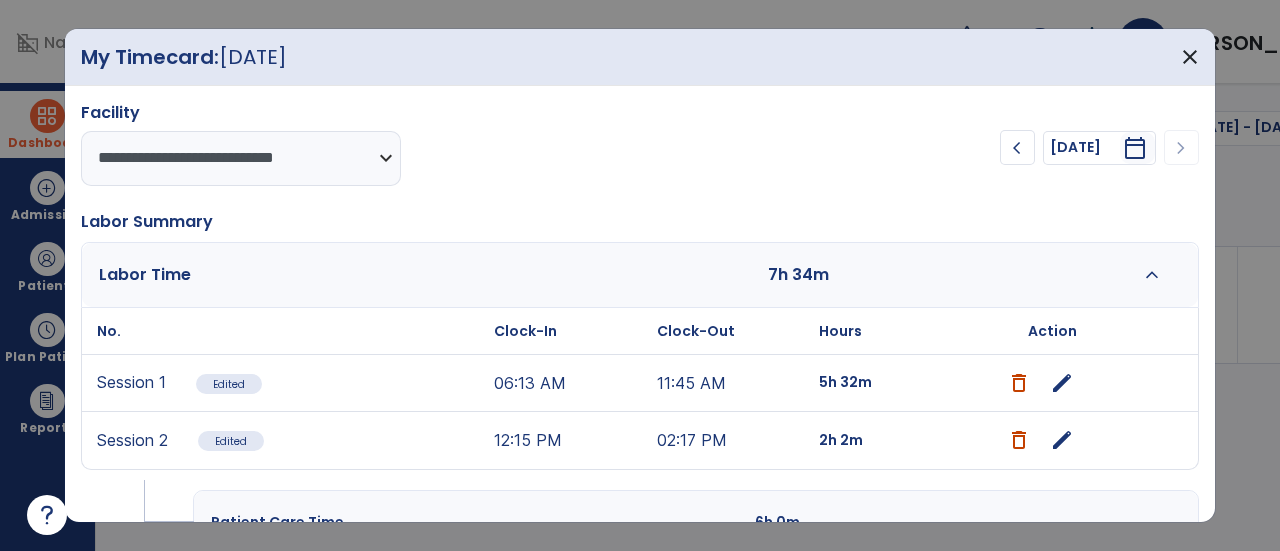 click on "**********" at bounding box center (640, 369) 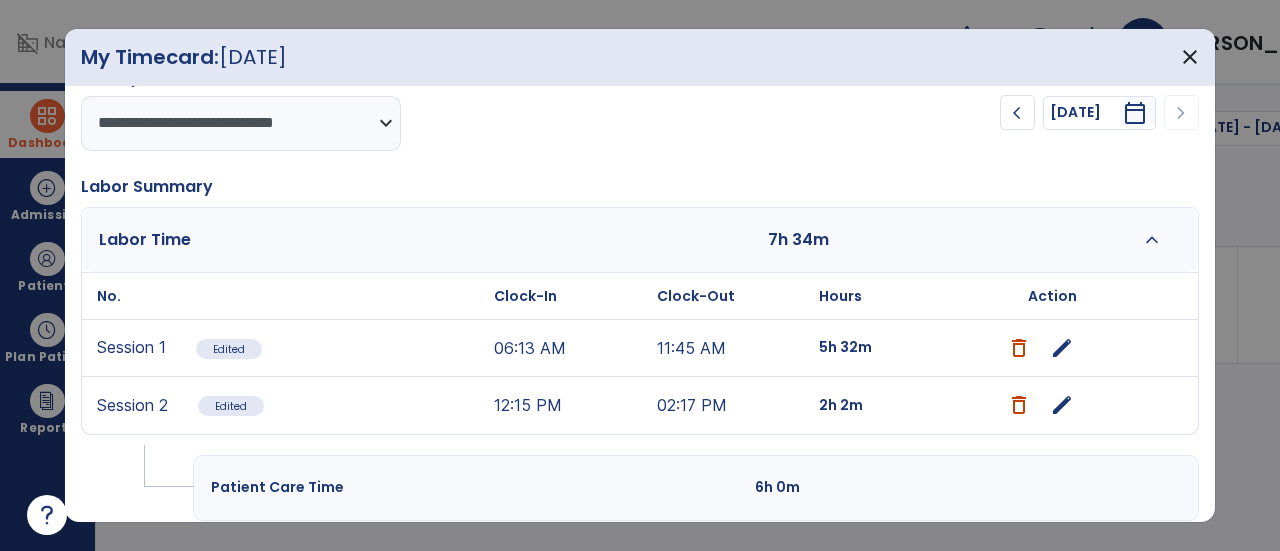 scroll, scrollTop: 0, scrollLeft: 0, axis: both 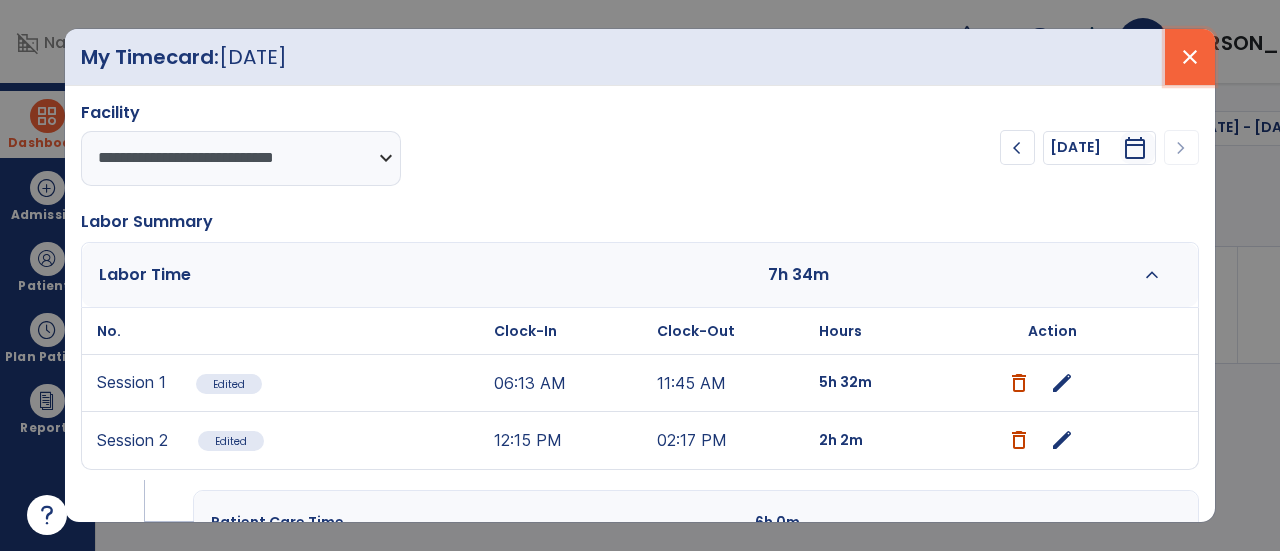 click on "close" at bounding box center (1190, 57) 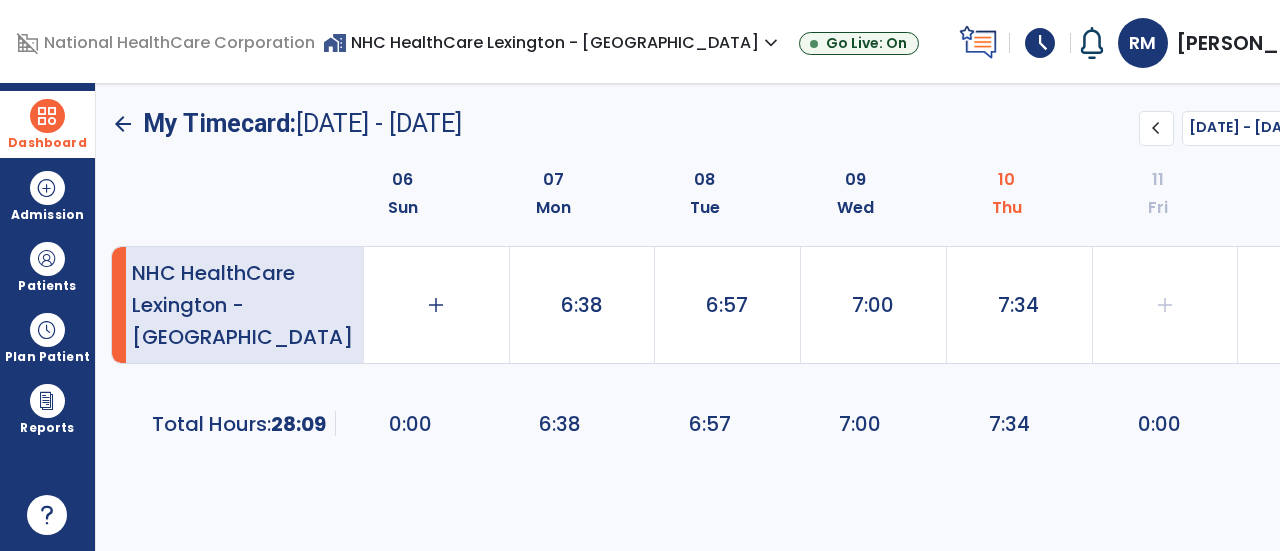 click on "Dashboard" at bounding box center [47, 124] 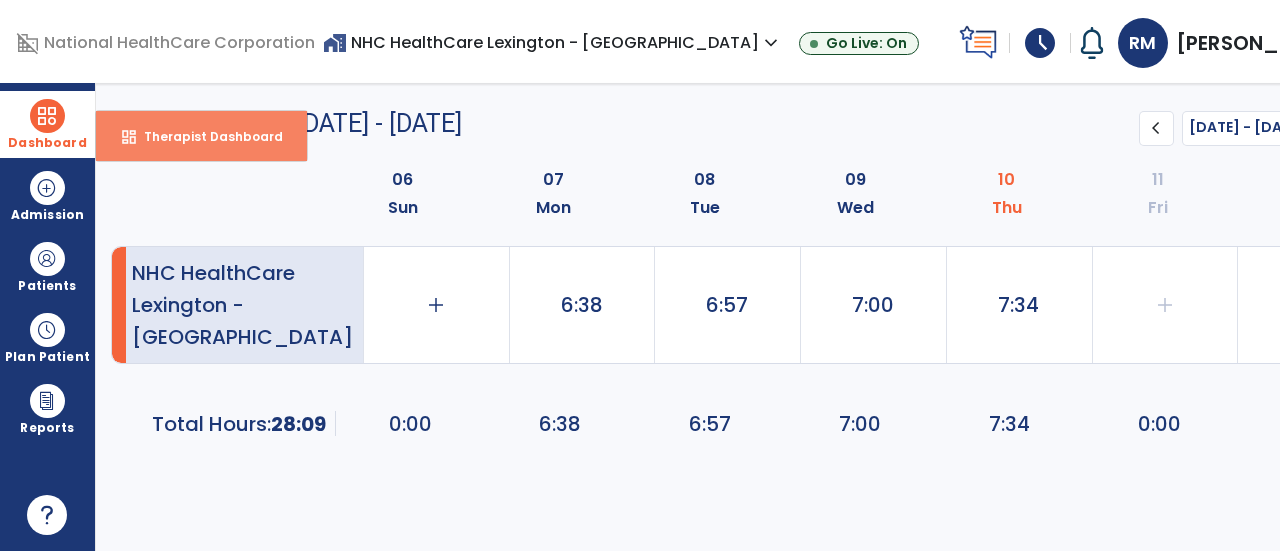click on "dashboard  Therapist Dashboard" at bounding box center [201, 136] 